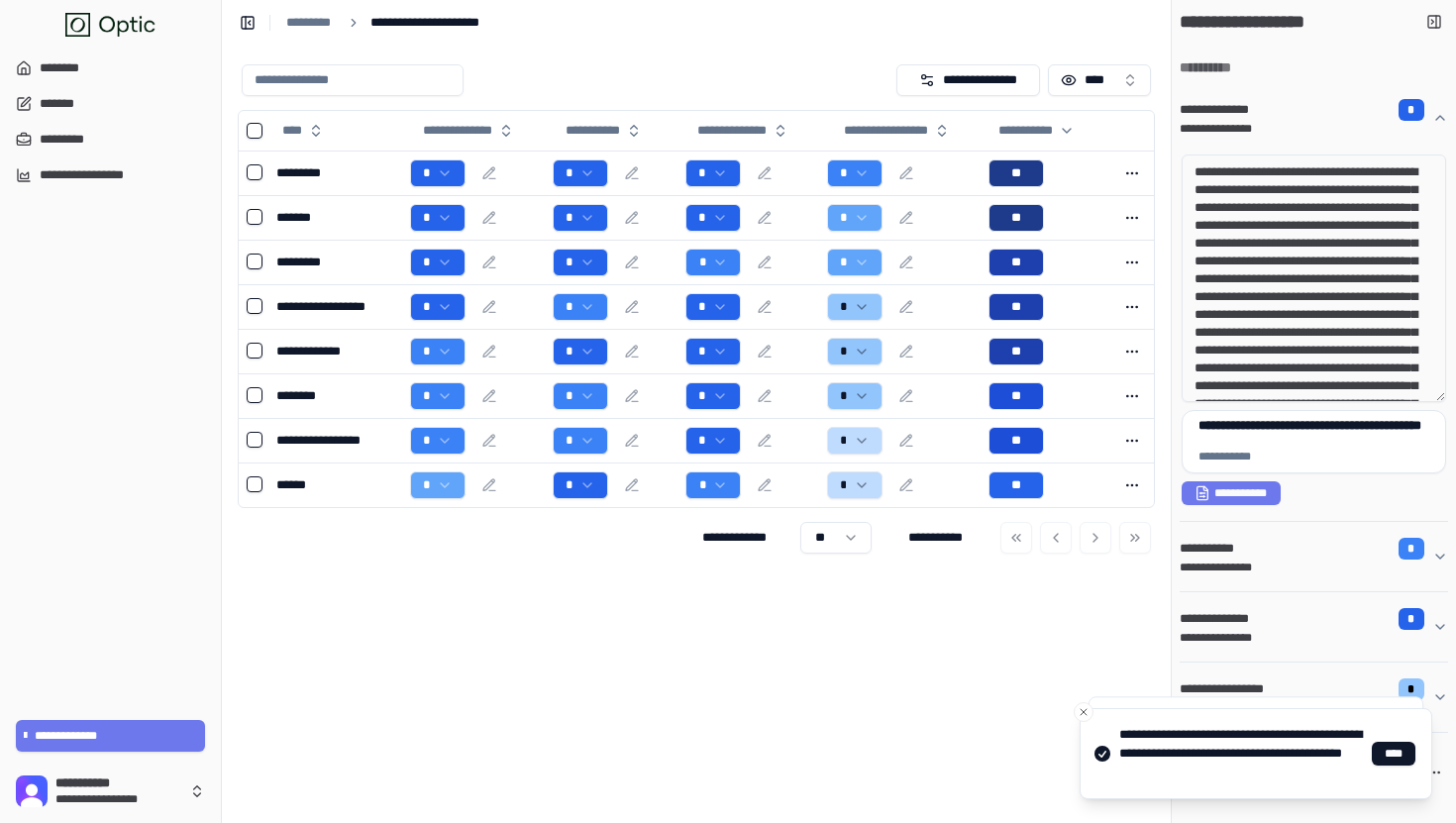 scroll, scrollTop: 0, scrollLeft: 0, axis: both 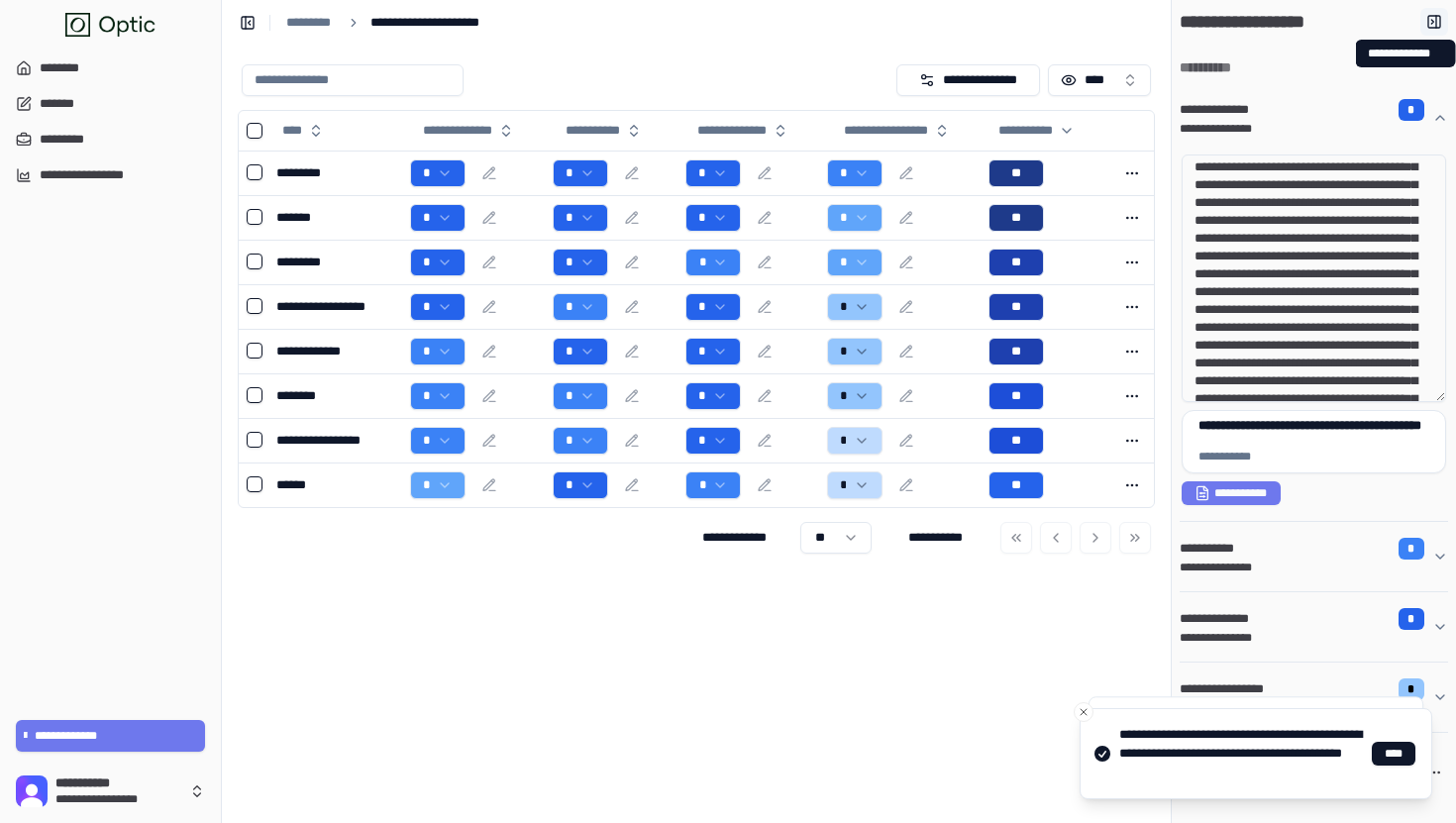 click at bounding box center [1434, 22] 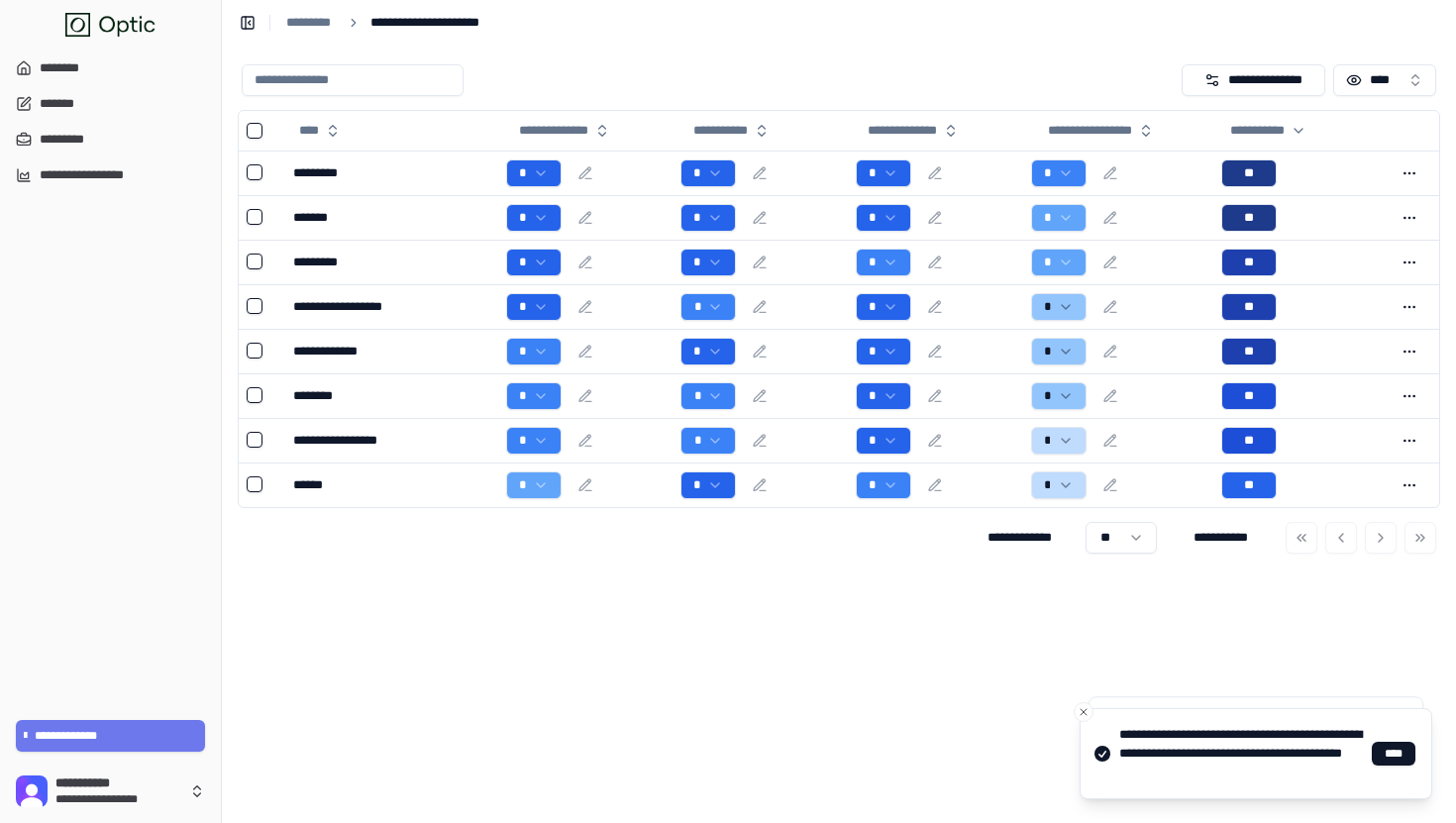 click on "**********" at bounding box center [839, 434] 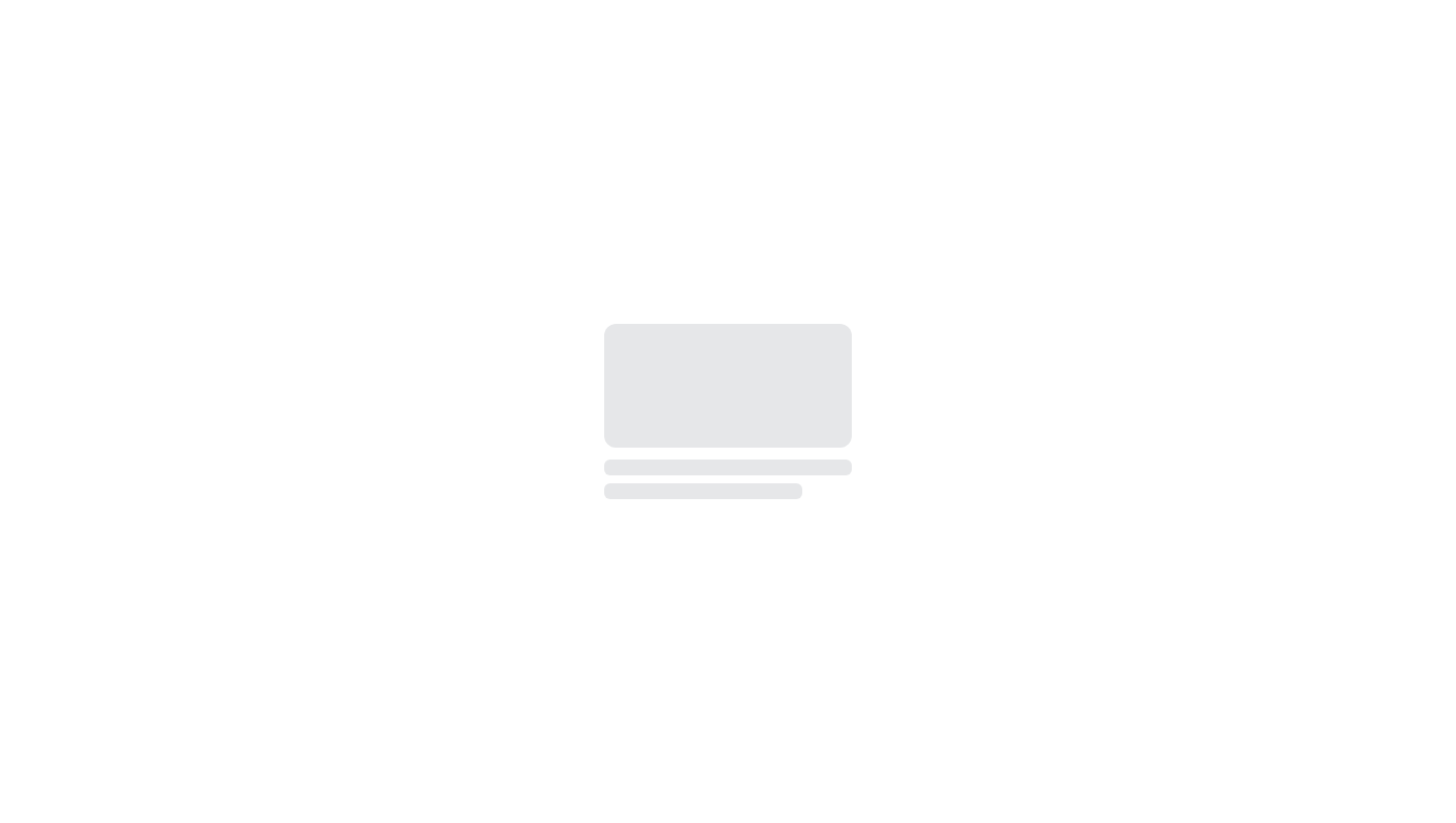 scroll, scrollTop: 0, scrollLeft: 0, axis: both 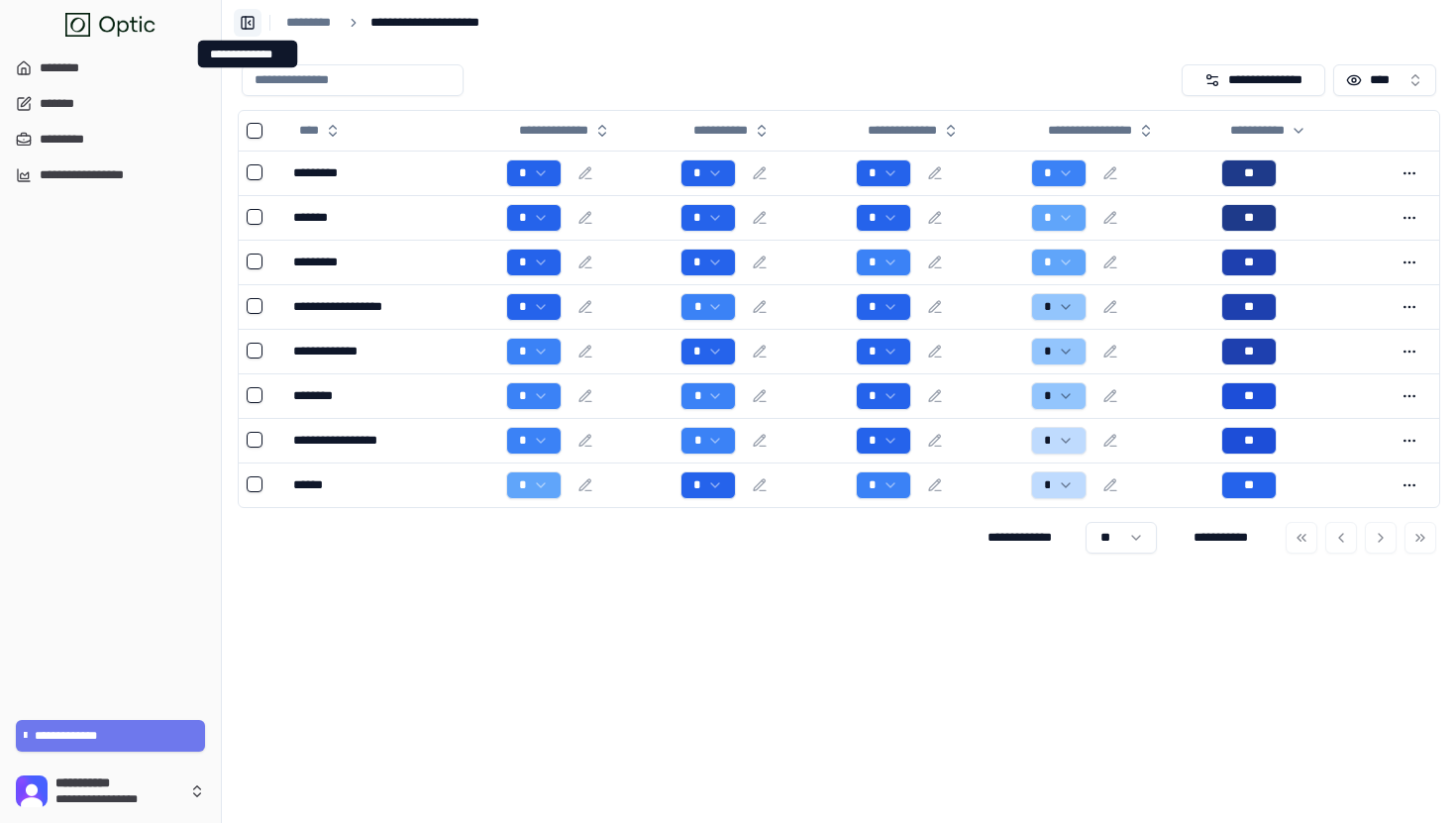 click on "**********" at bounding box center [248, 23] 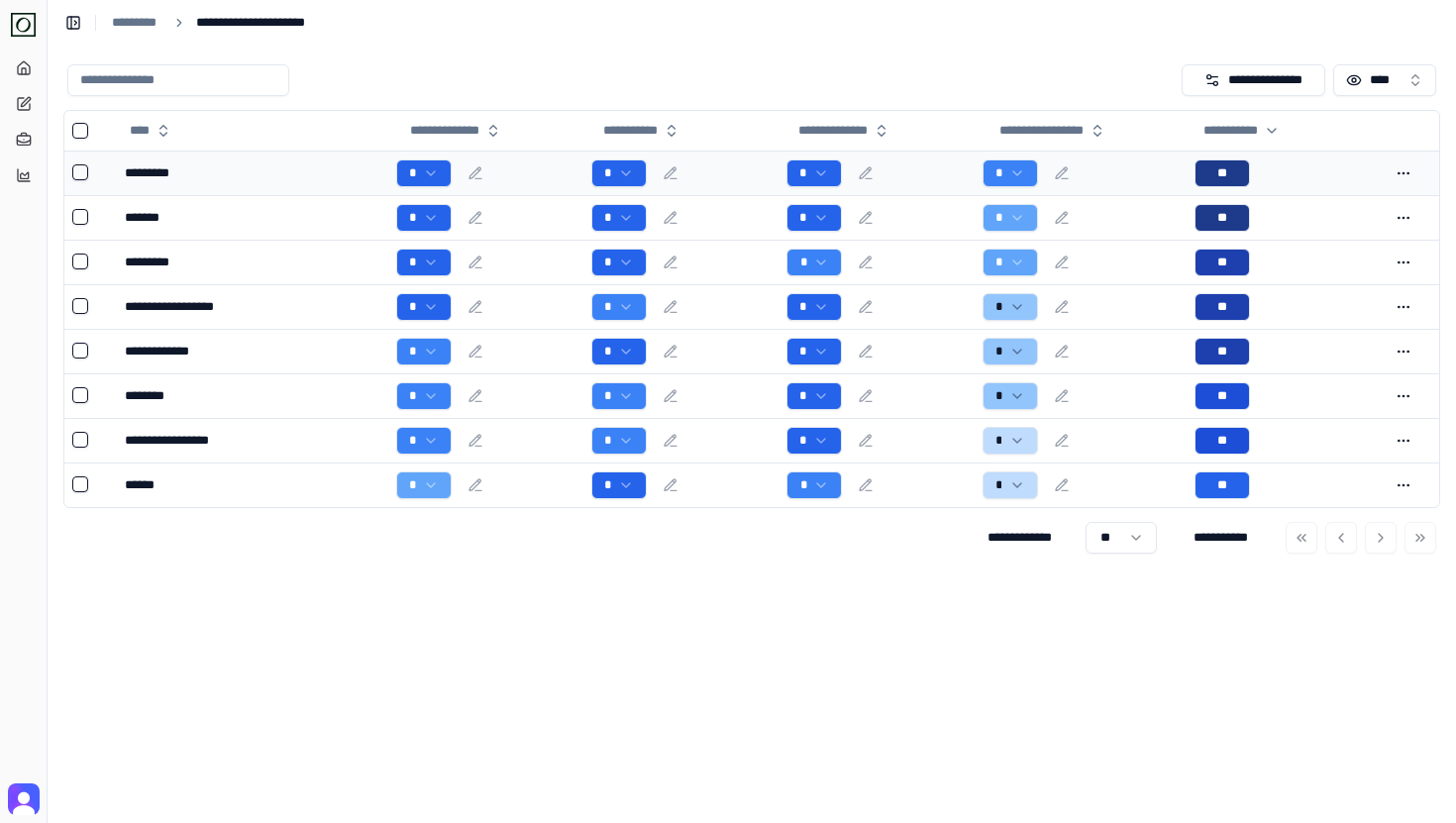 click on "*" at bounding box center (1081, 173) 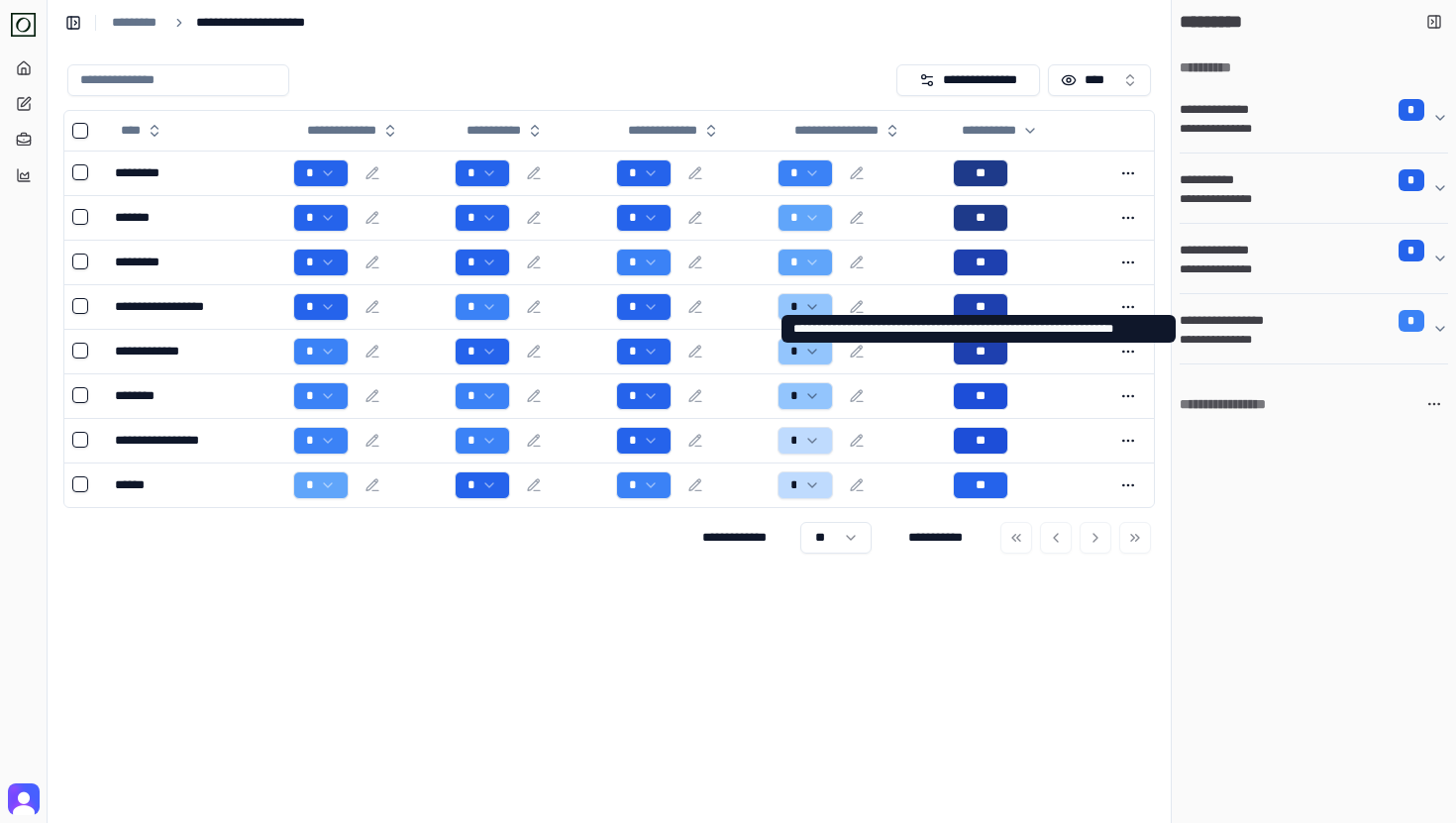 click on "**********" at bounding box center (1305, 340) 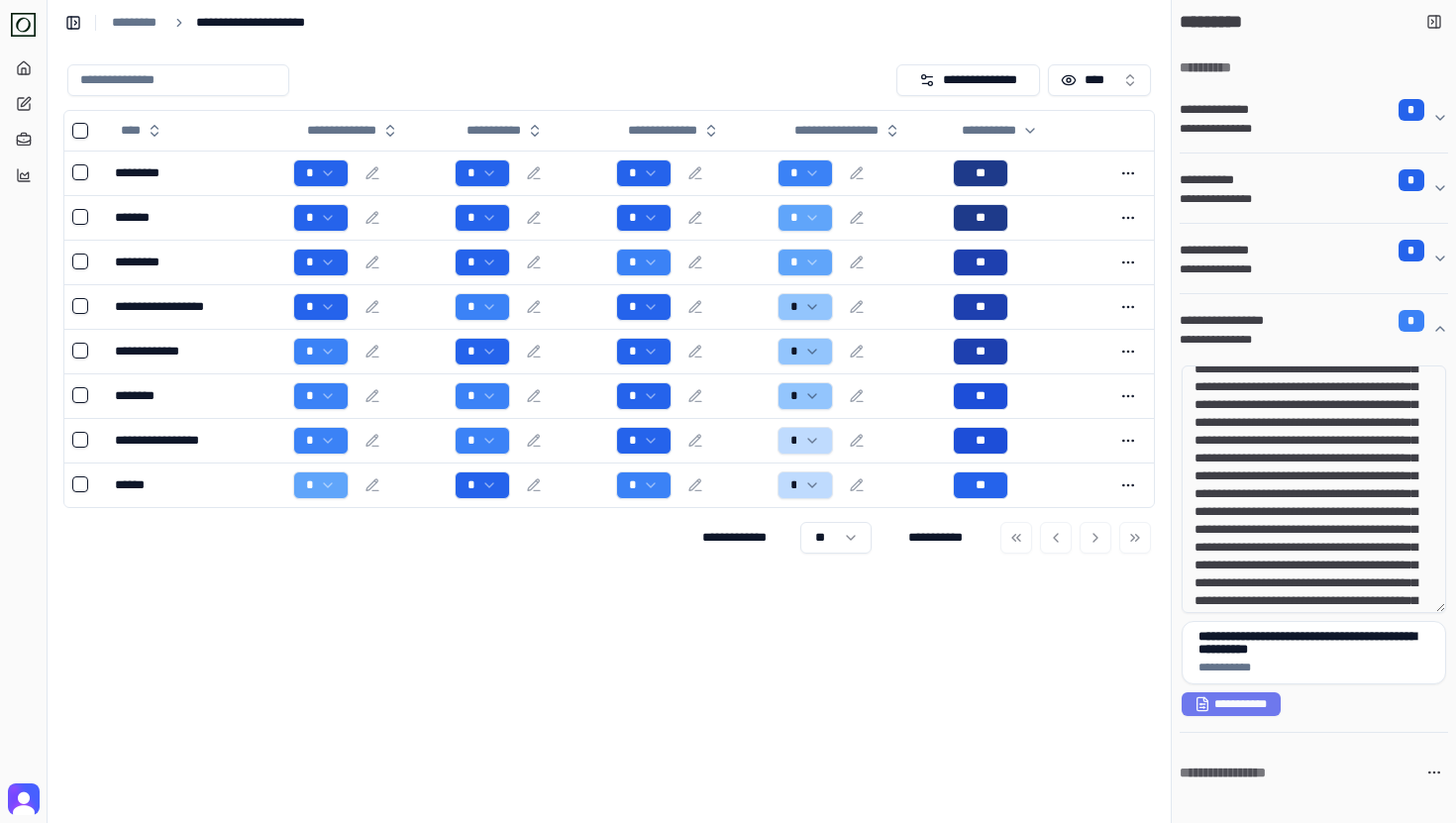 scroll, scrollTop: 0, scrollLeft: 0, axis: both 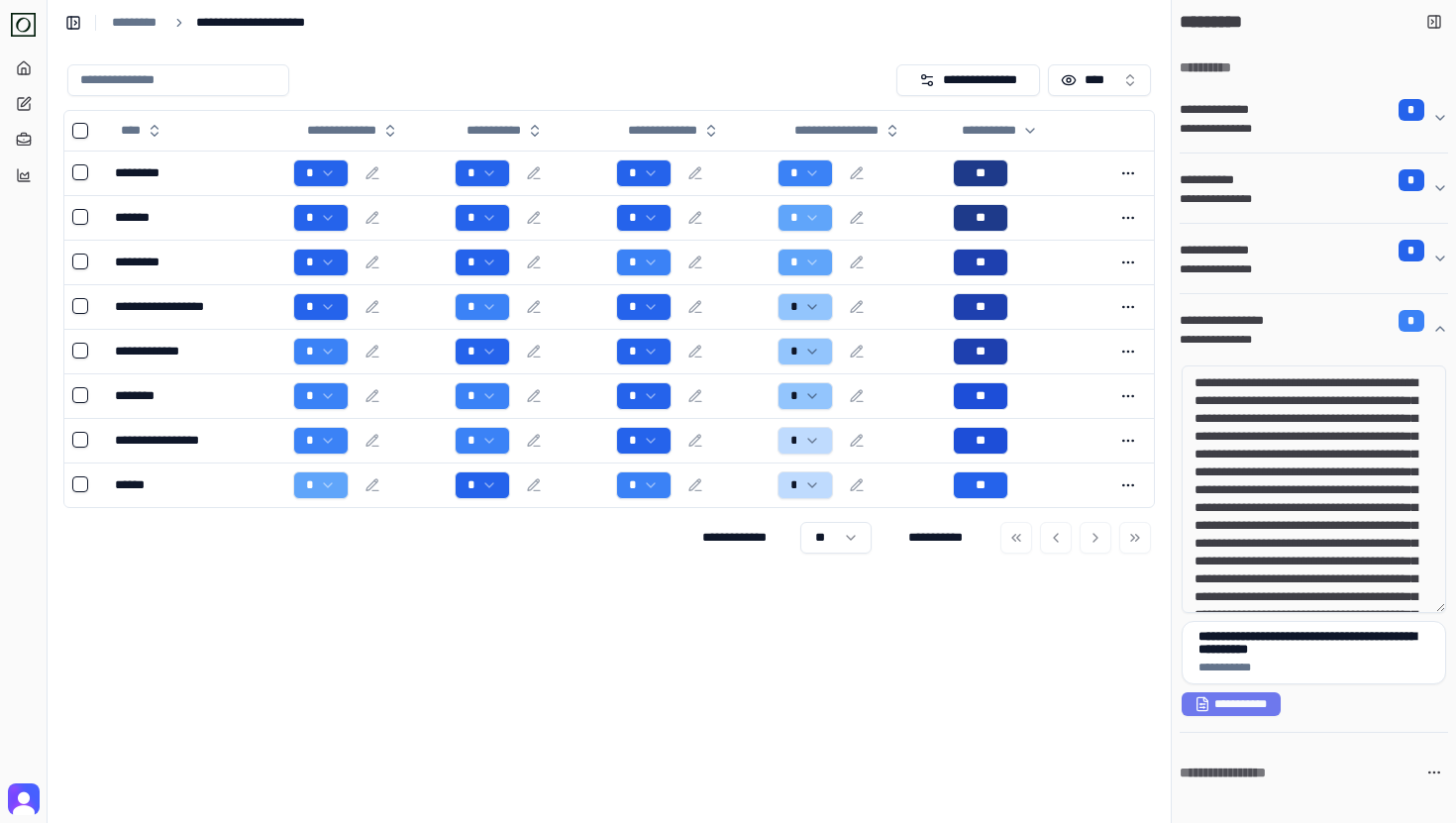 drag, startPoint x: 1240, startPoint y: 391, endPoint x: 1294, endPoint y: 496, distance: 118.07201 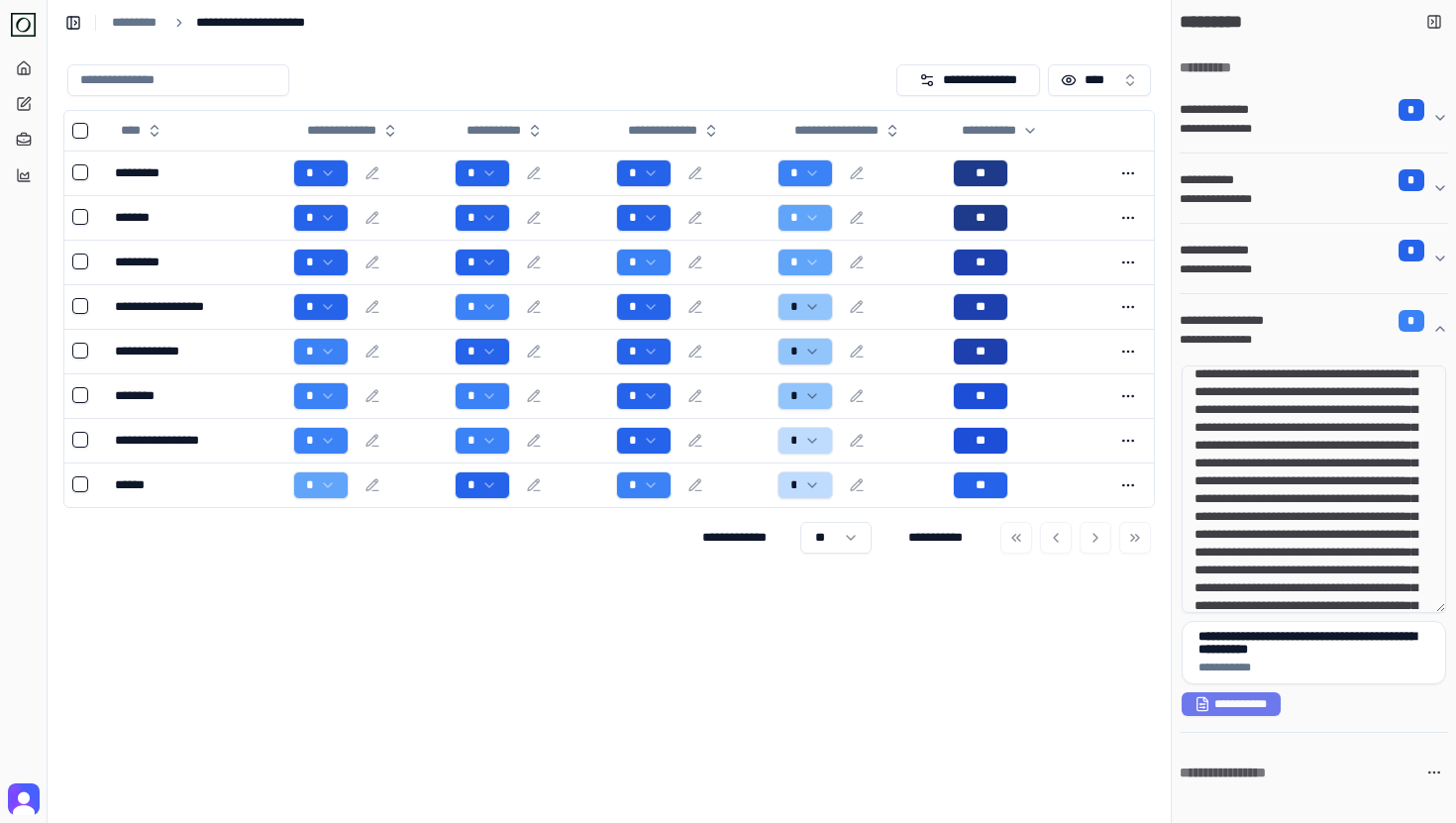 scroll, scrollTop: 0, scrollLeft: 0, axis: both 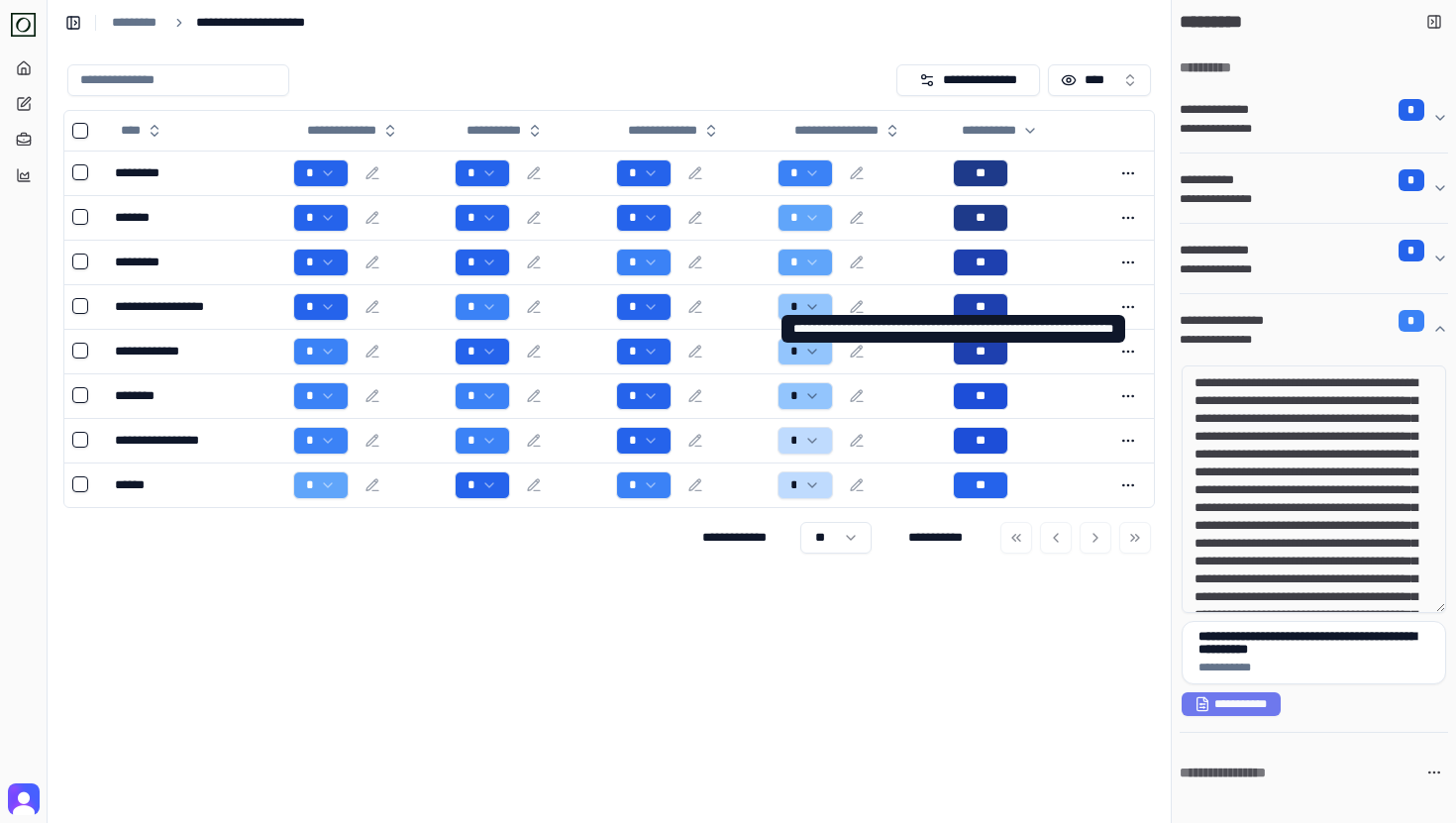 click on "**********" at bounding box center (1305, 340) 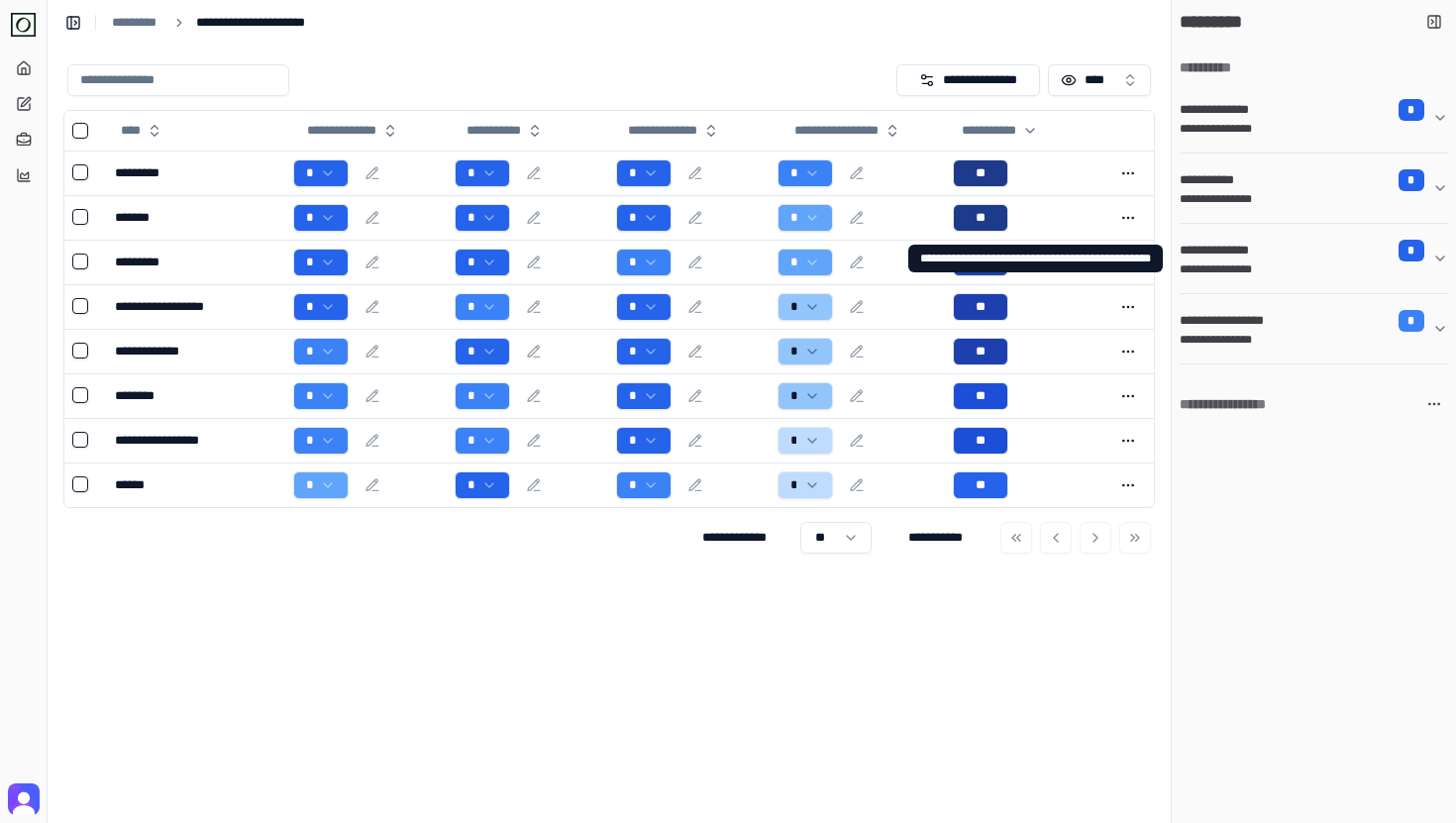 click on "**********" at bounding box center [1224, 251] 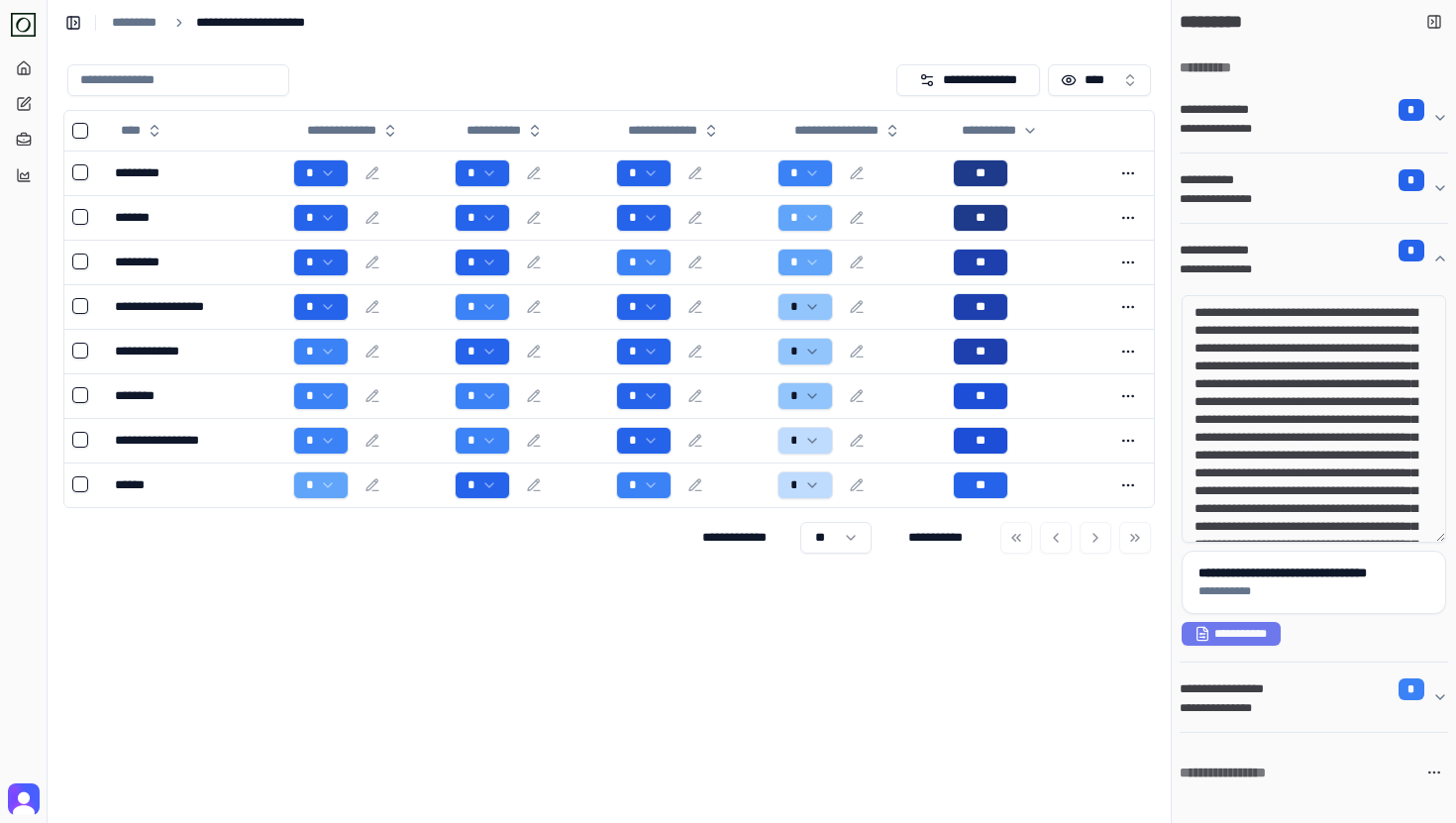 drag, startPoint x: 1222, startPoint y: 322, endPoint x: 1317, endPoint y: 402, distance: 124.19742 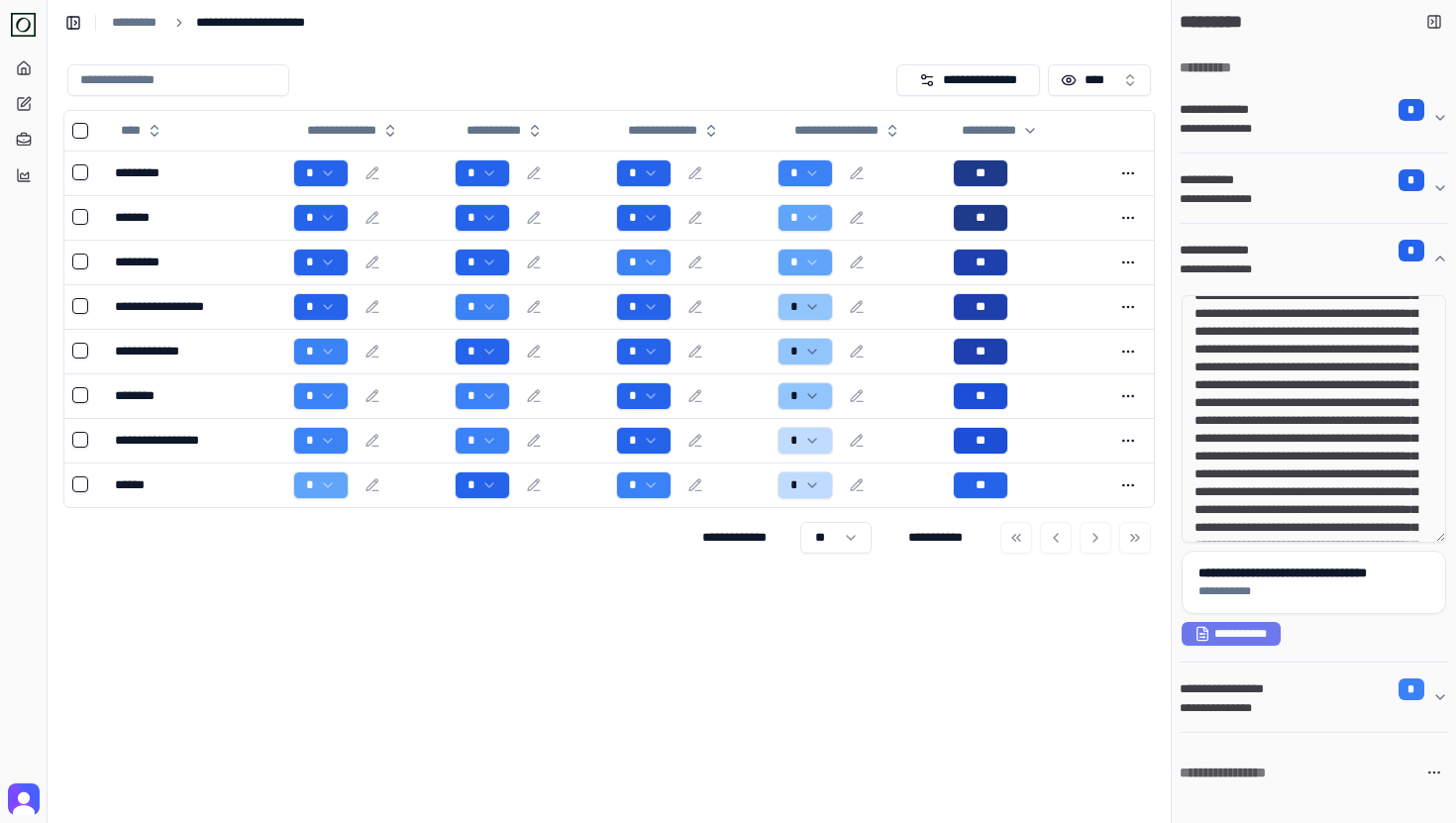 scroll, scrollTop: 116, scrollLeft: 0, axis: vertical 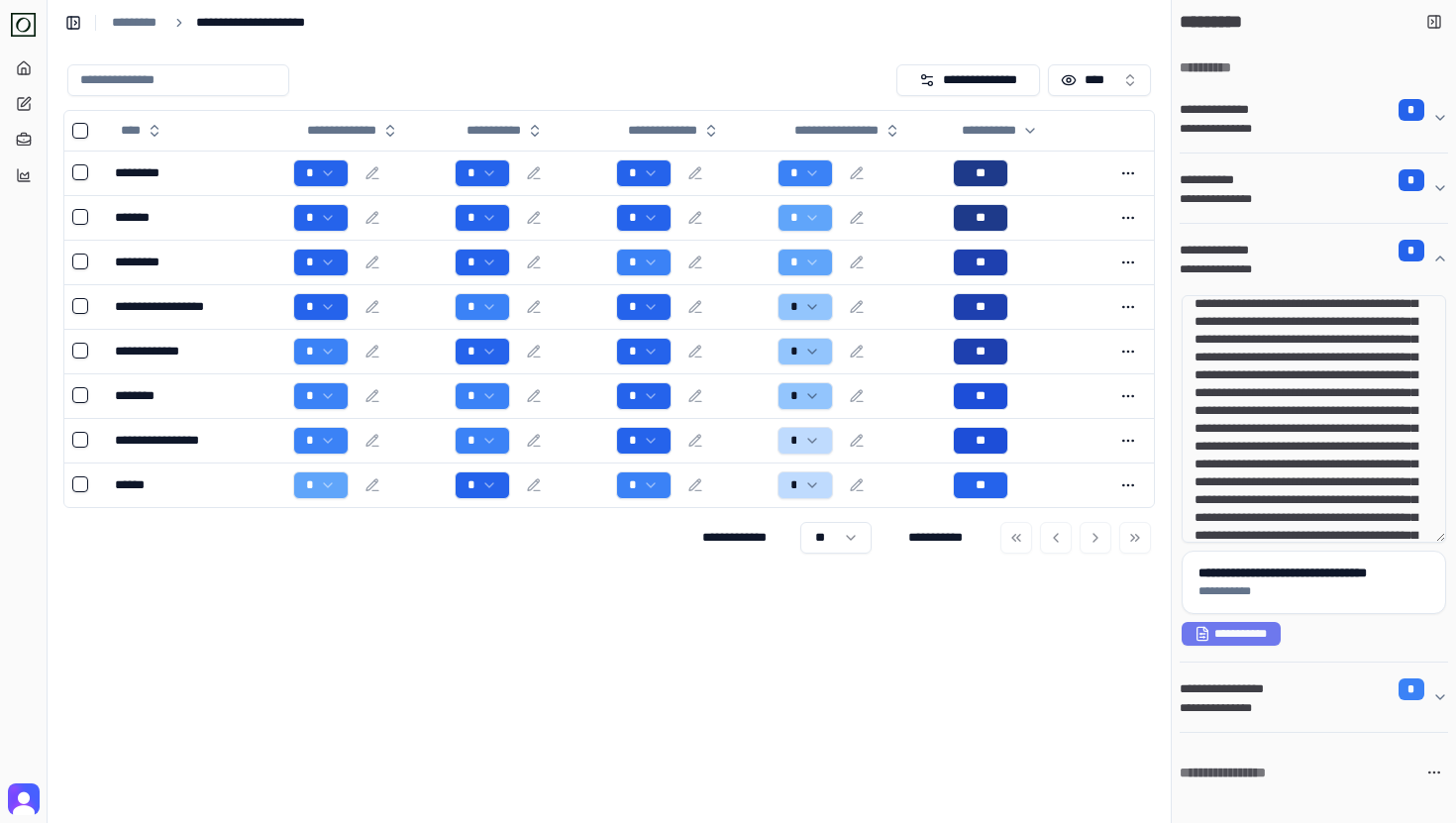 drag, startPoint x: 1356, startPoint y: 513, endPoint x: 1263, endPoint y: 390, distance: 154.20117 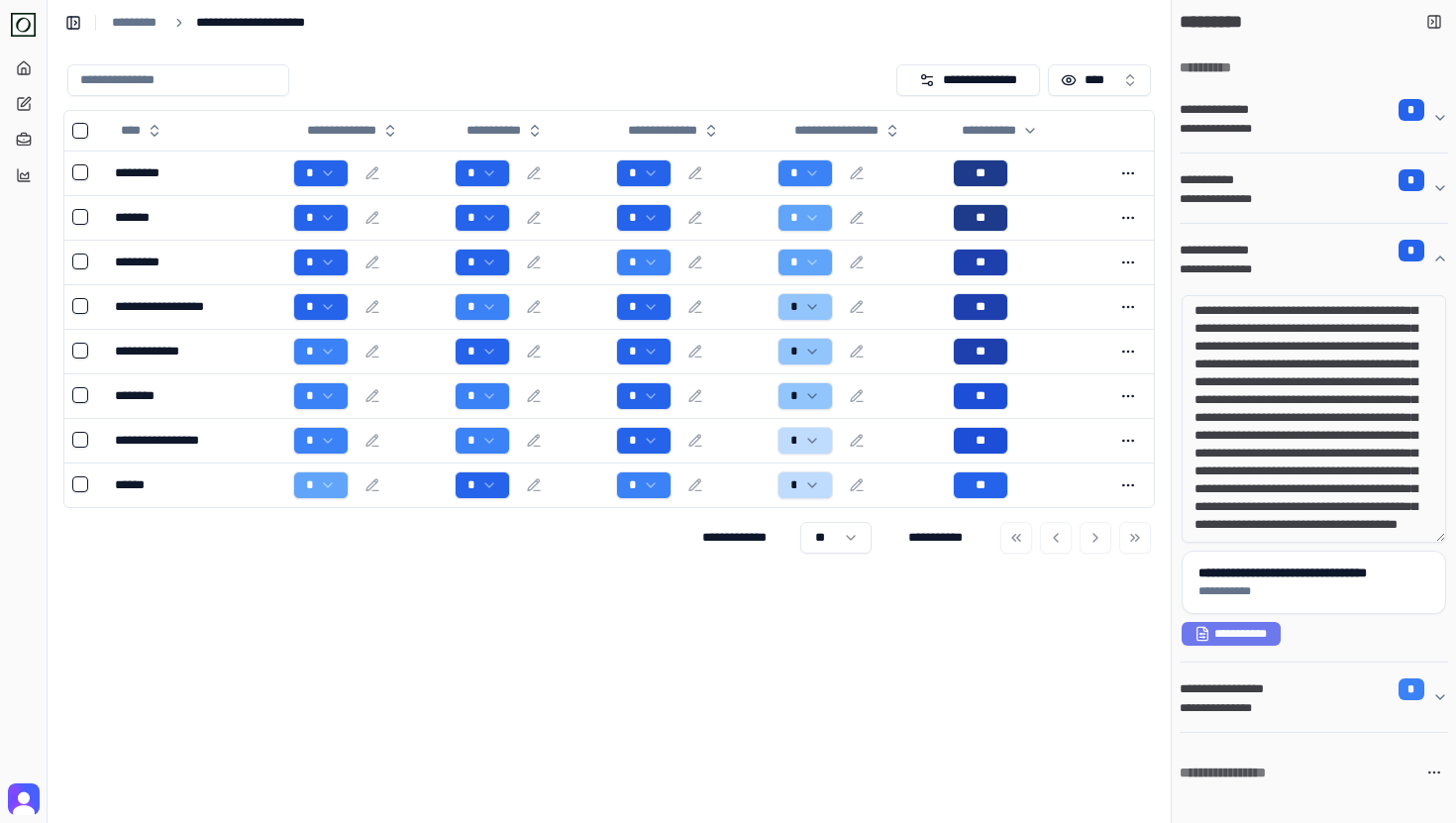 scroll, scrollTop: 0, scrollLeft: 0, axis: both 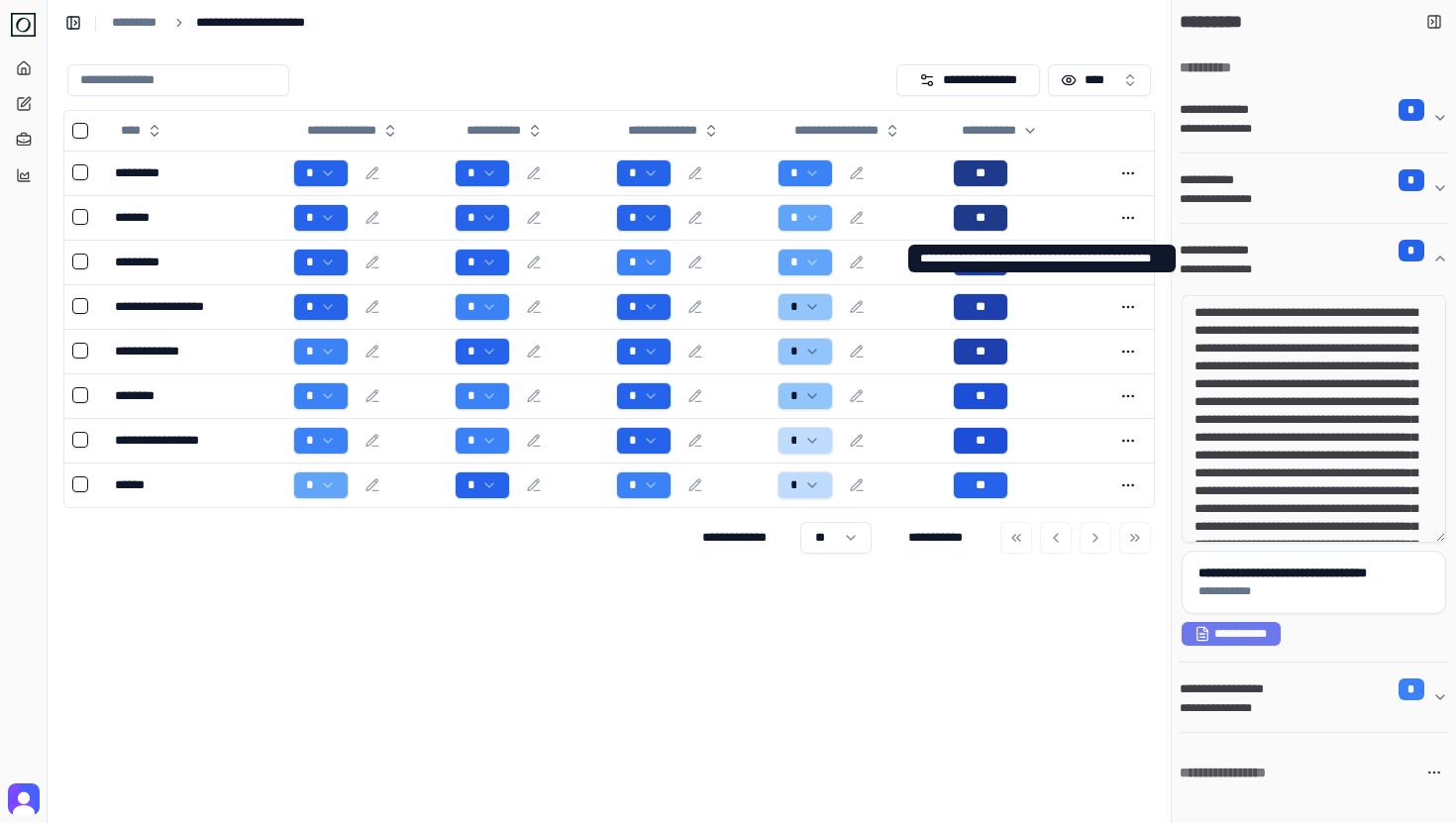 click on "**********" at bounding box center (1224, 251) 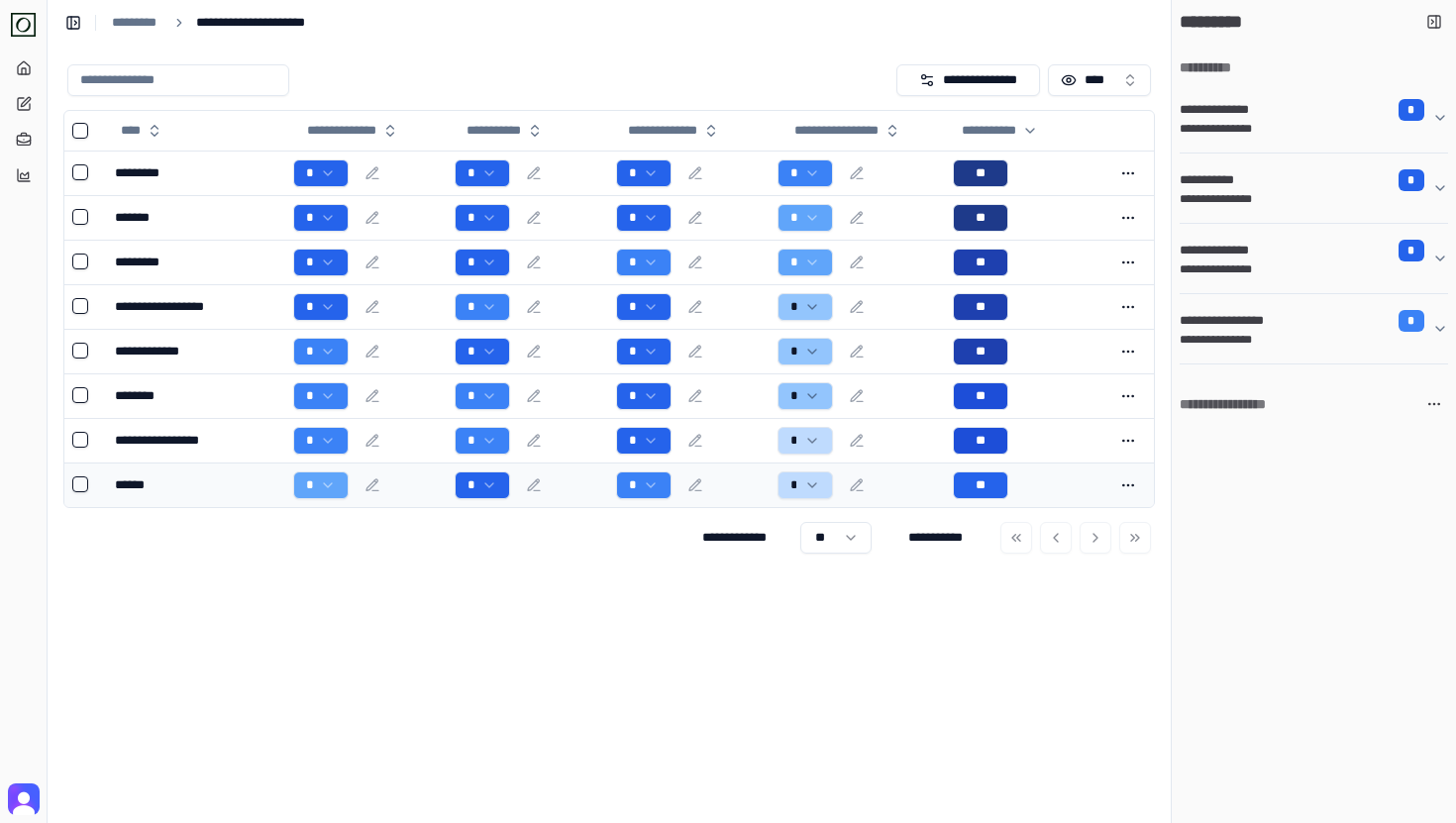 click on "*" at bounding box center [365, 485] 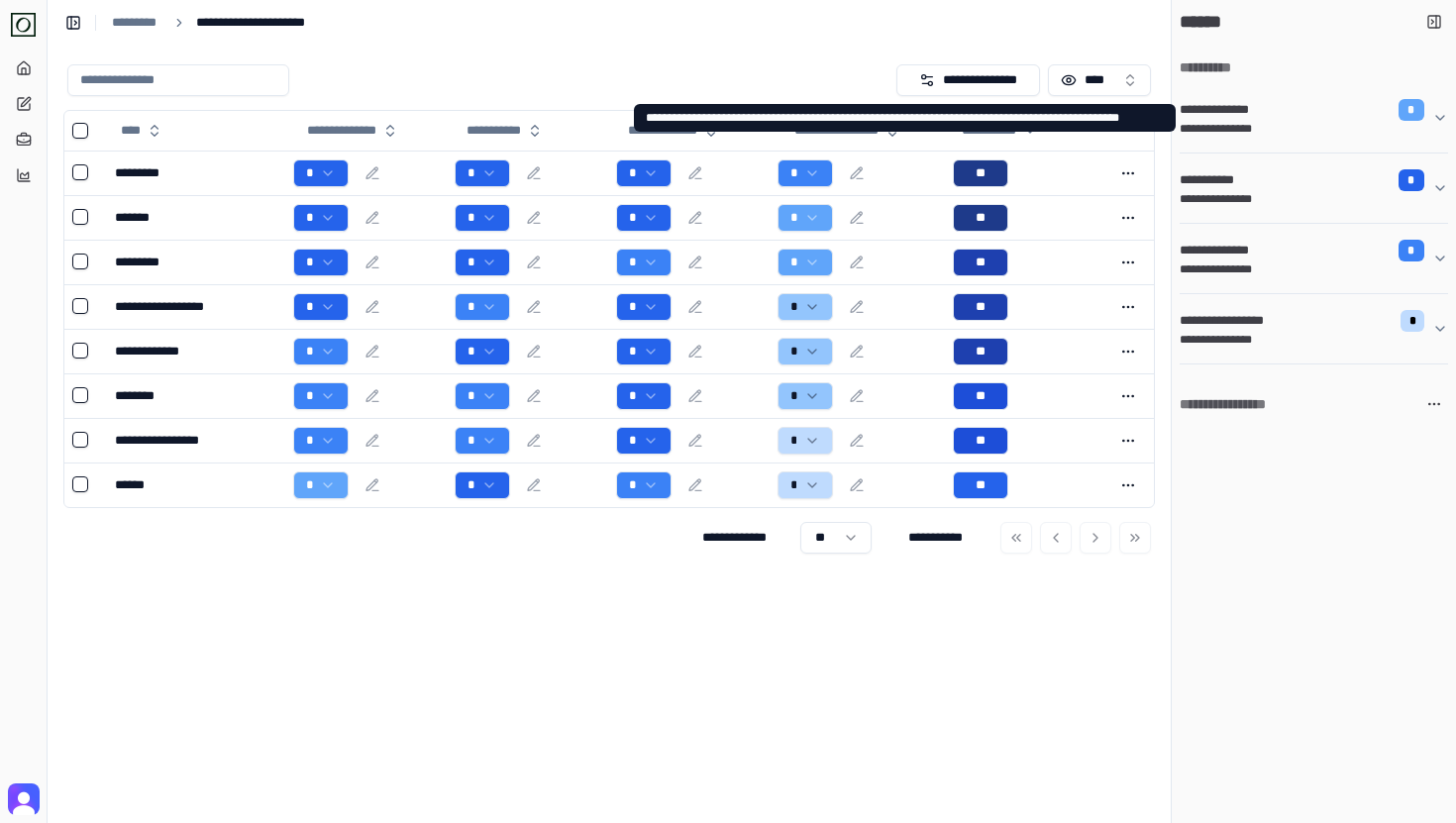 click on "**********" at bounding box center [1305, 110] 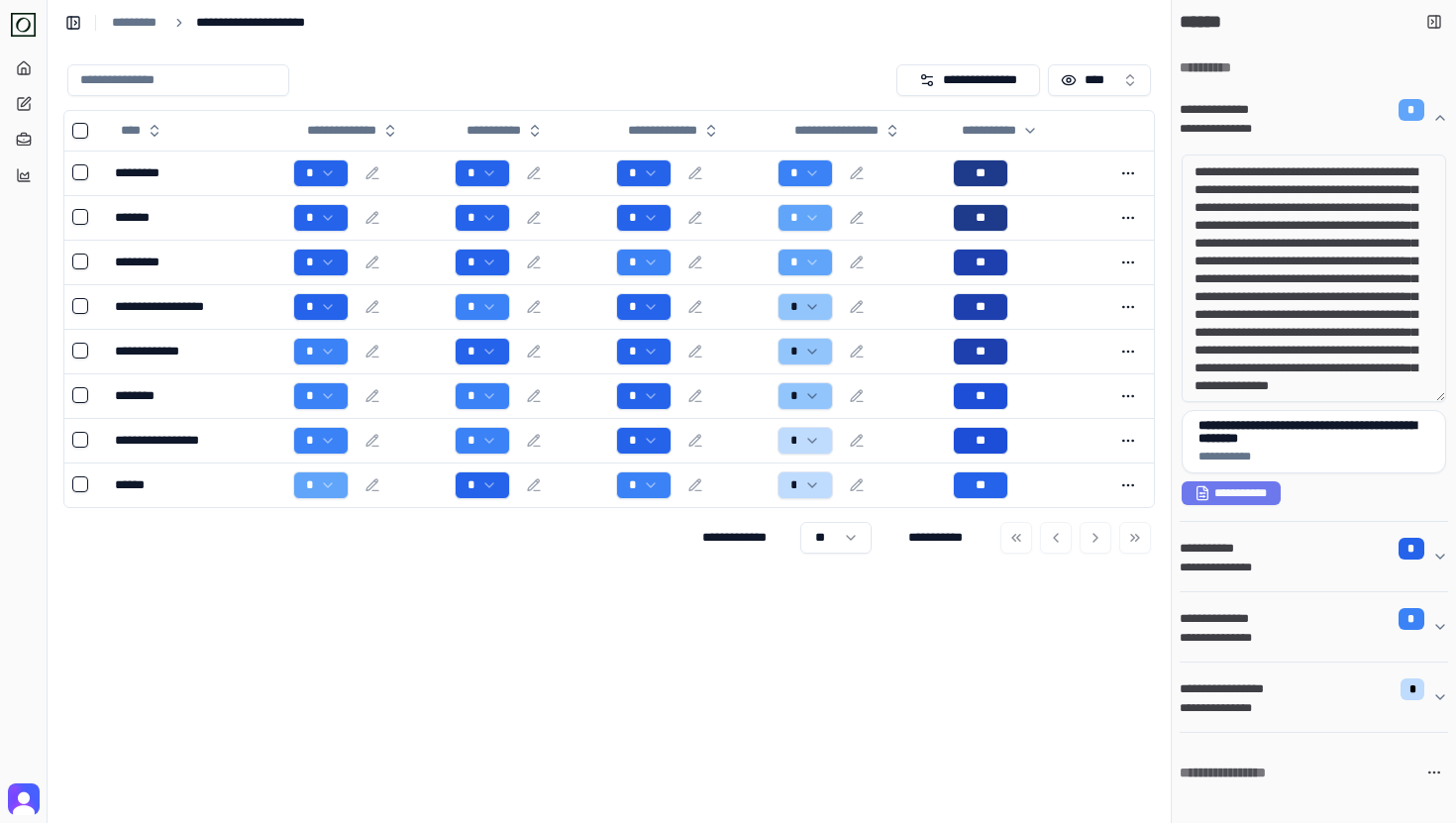 drag, startPoint x: 1262, startPoint y: 183, endPoint x: 1321, endPoint y: 322, distance: 151.00331 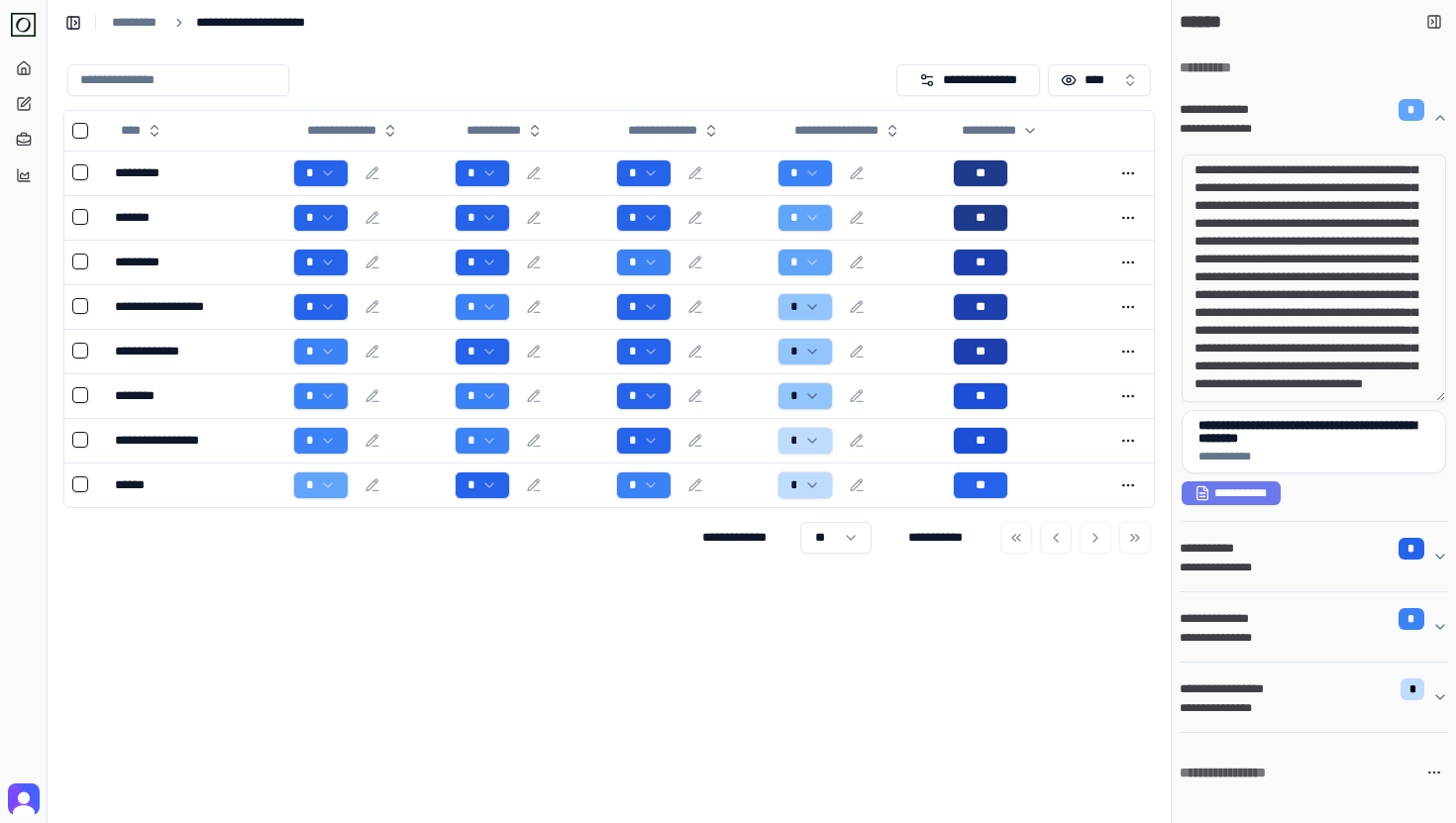scroll, scrollTop: 273, scrollLeft: 0, axis: vertical 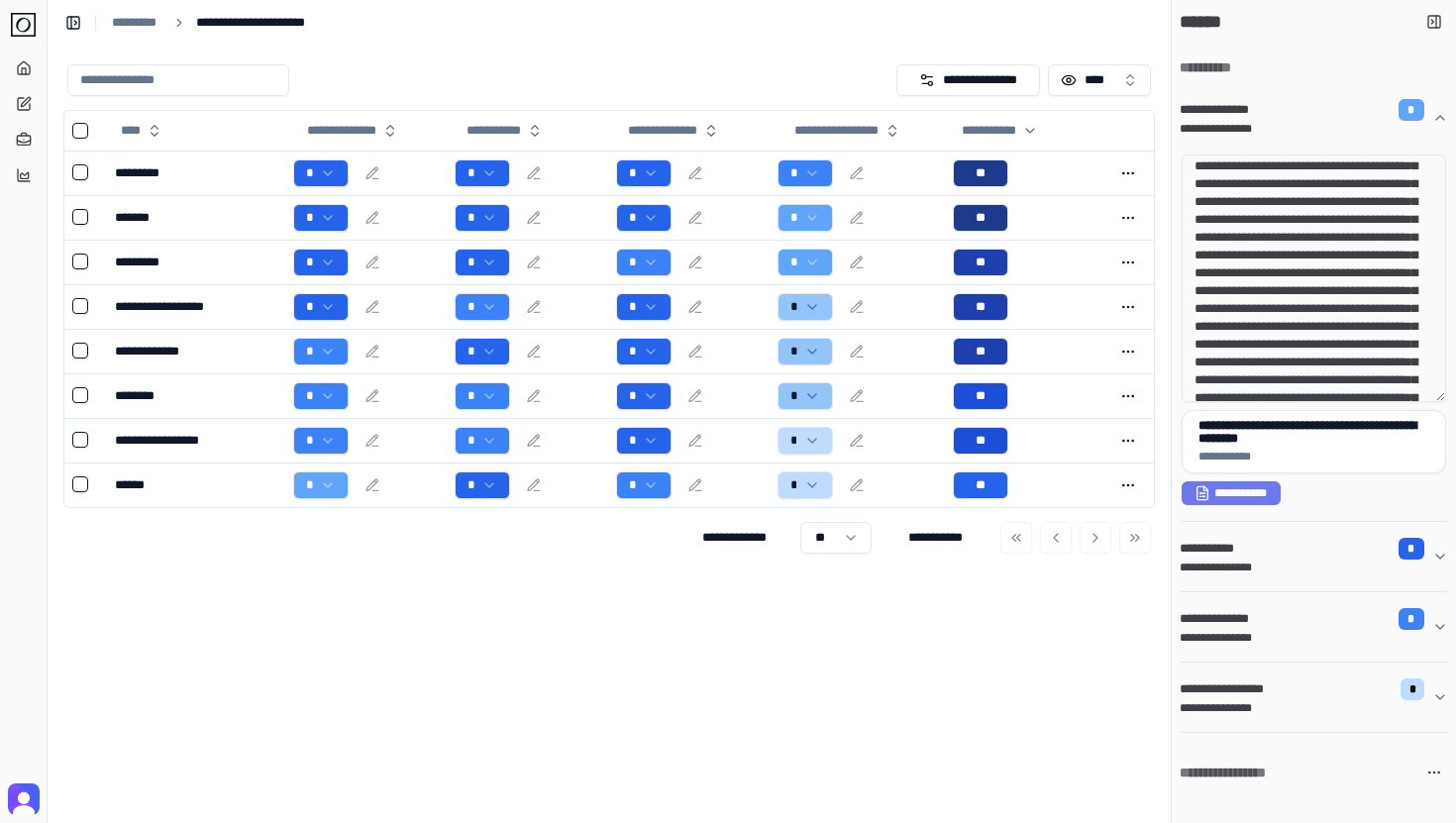 drag, startPoint x: 1255, startPoint y: 213, endPoint x: 1347, endPoint y: 303, distance: 128.7012 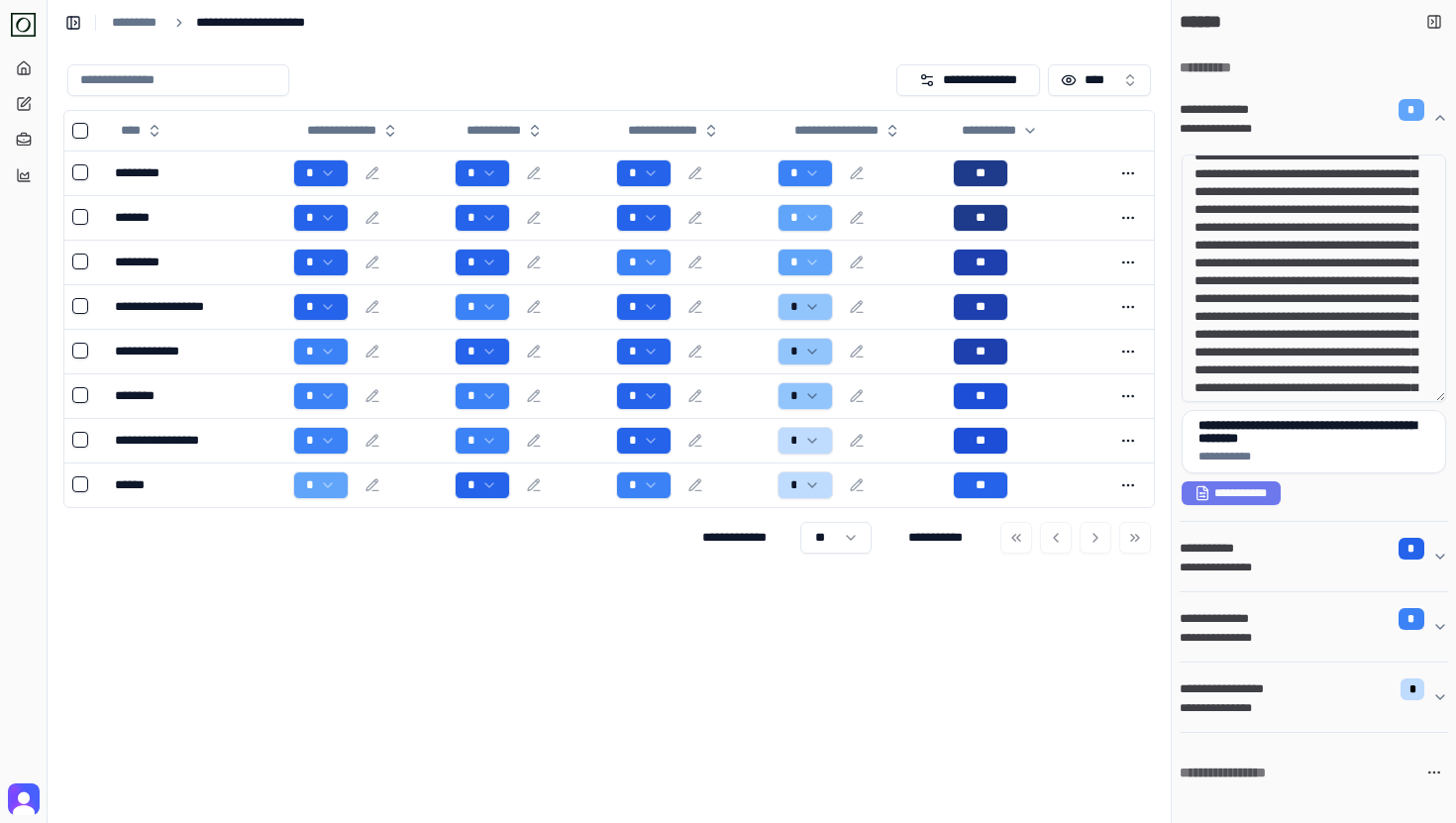 scroll, scrollTop: 501, scrollLeft: 0, axis: vertical 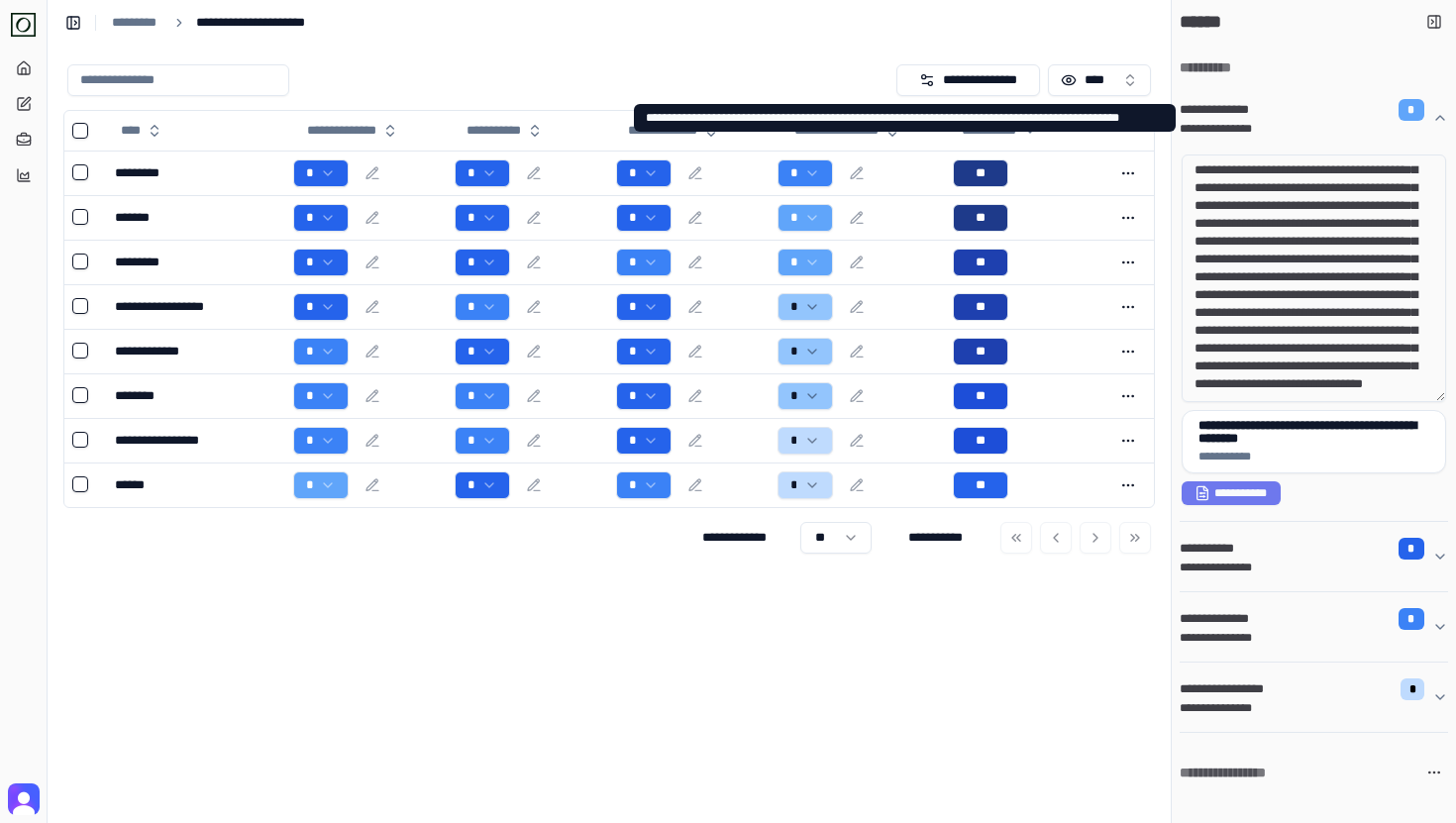 click on "**********" at bounding box center [1305, 129] 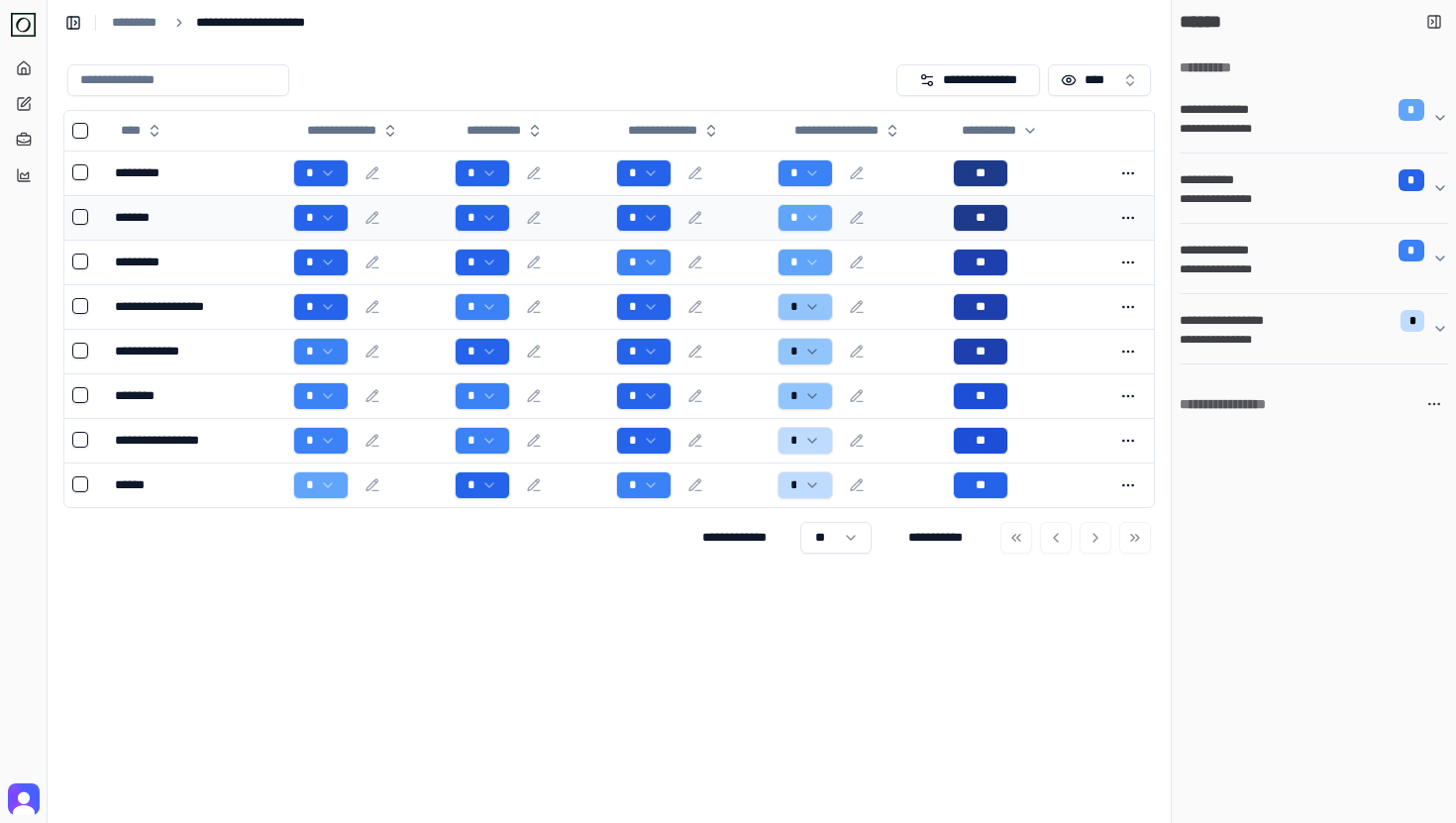 click on "*******" at bounding box center (196, 217) 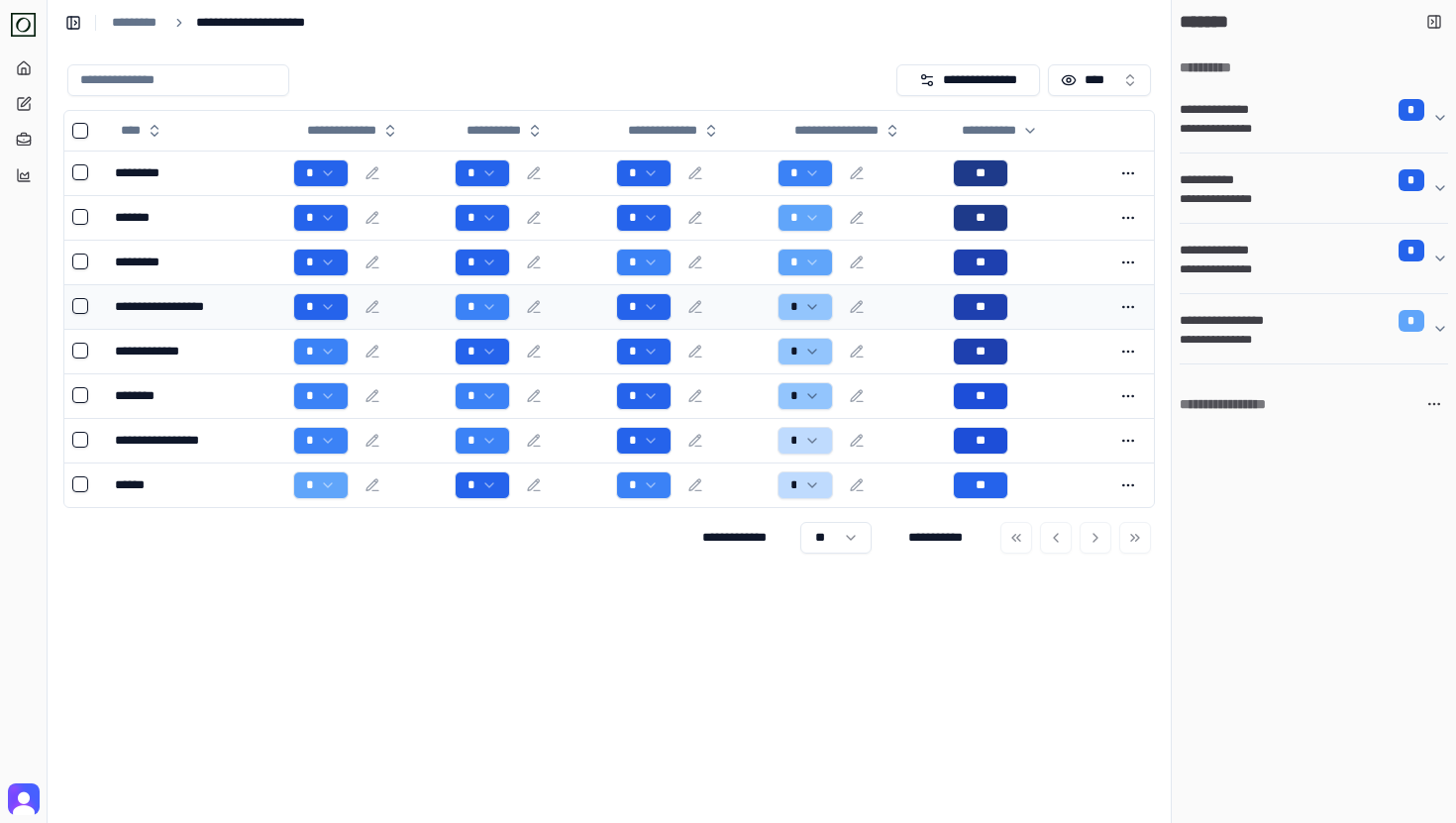 click on "**********" at bounding box center [196, 306] 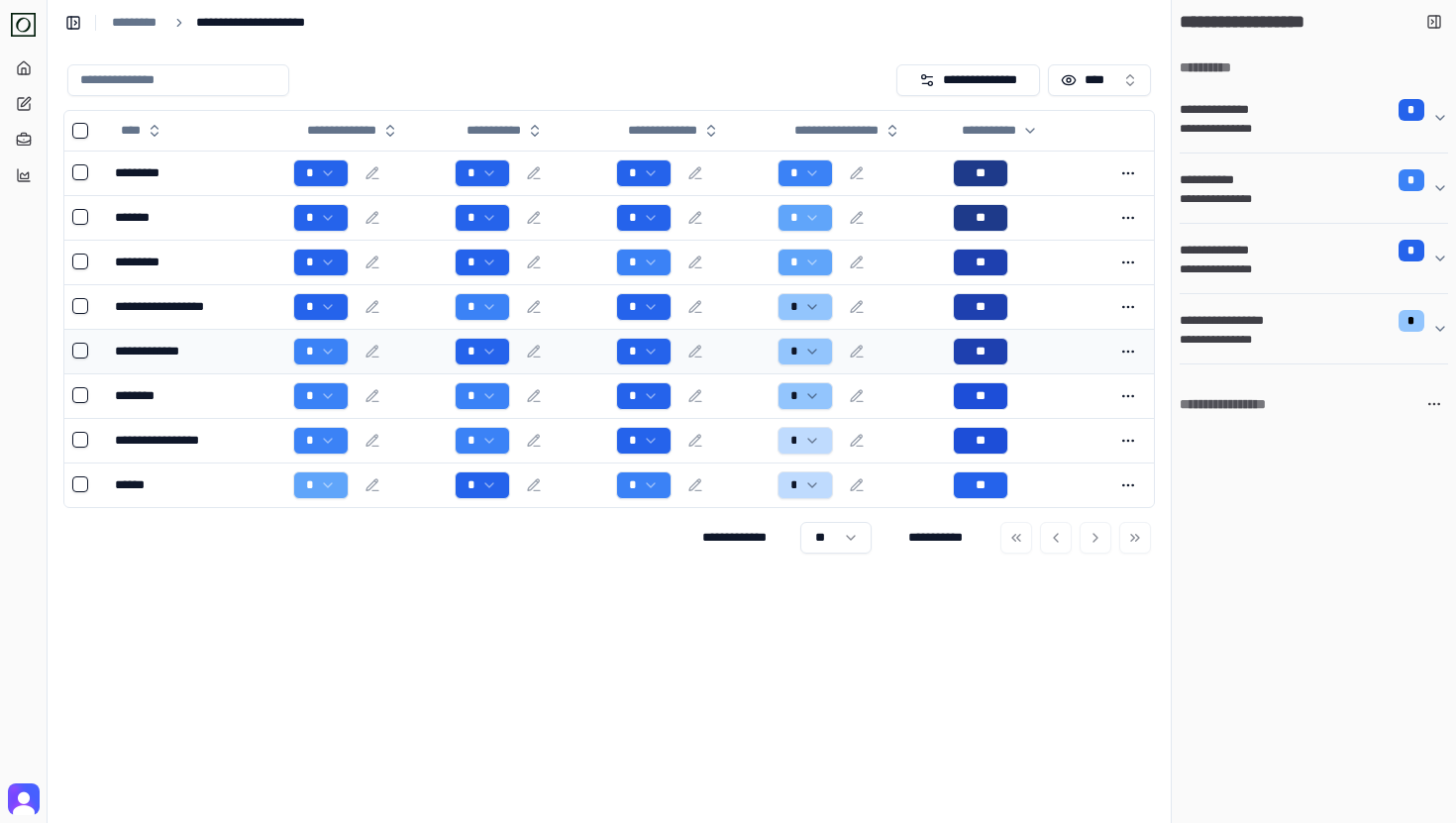 click on "**********" at bounding box center (196, 351) 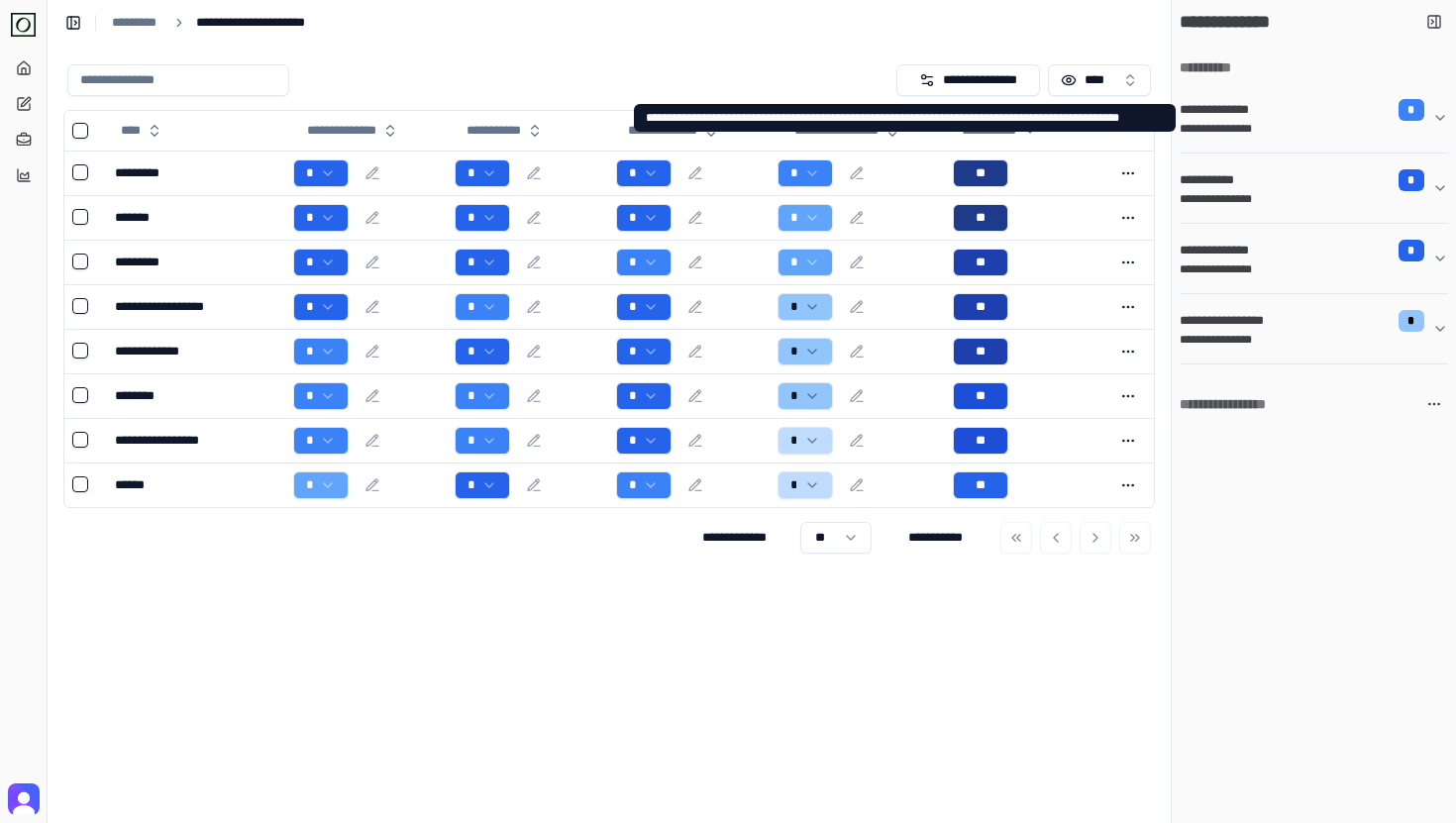 click on "**********" at bounding box center (1305, 129) 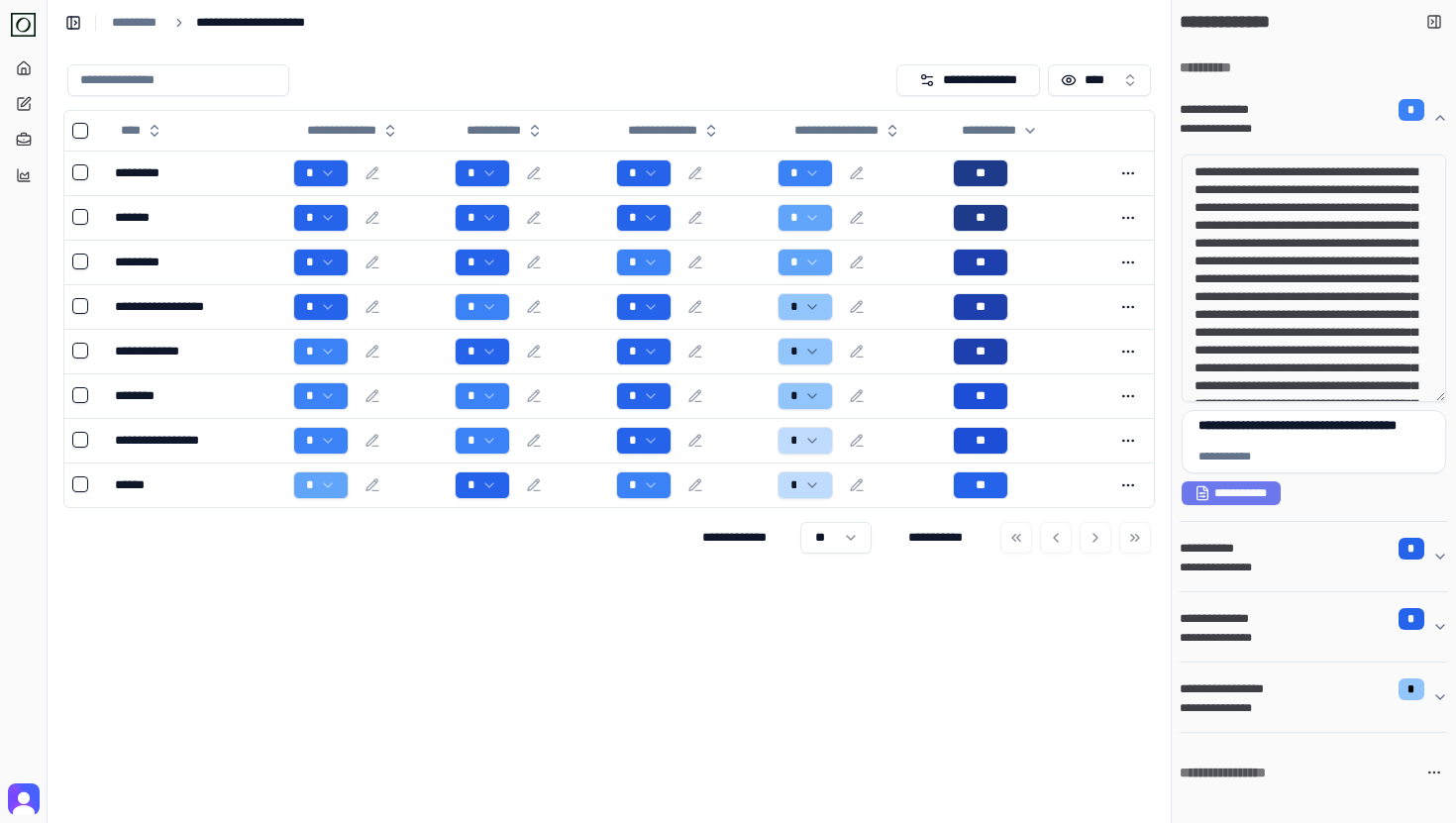 drag, startPoint x: 1228, startPoint y: 186, endPoint x: 1304, endPoint y: 269, distance: 112.538882 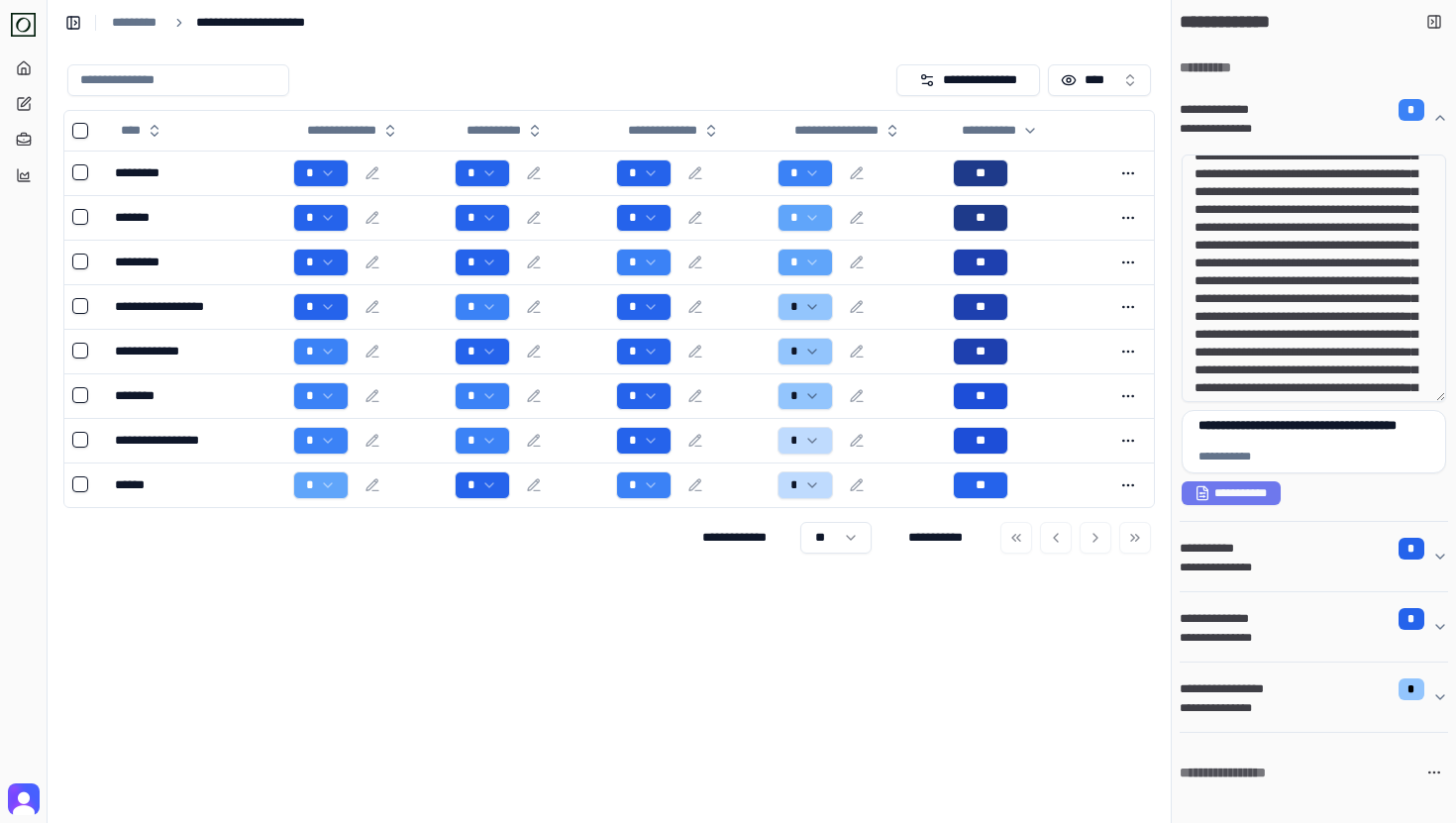 scroll, scrollTop: 96, scrollLeft: 0, axis: vertical 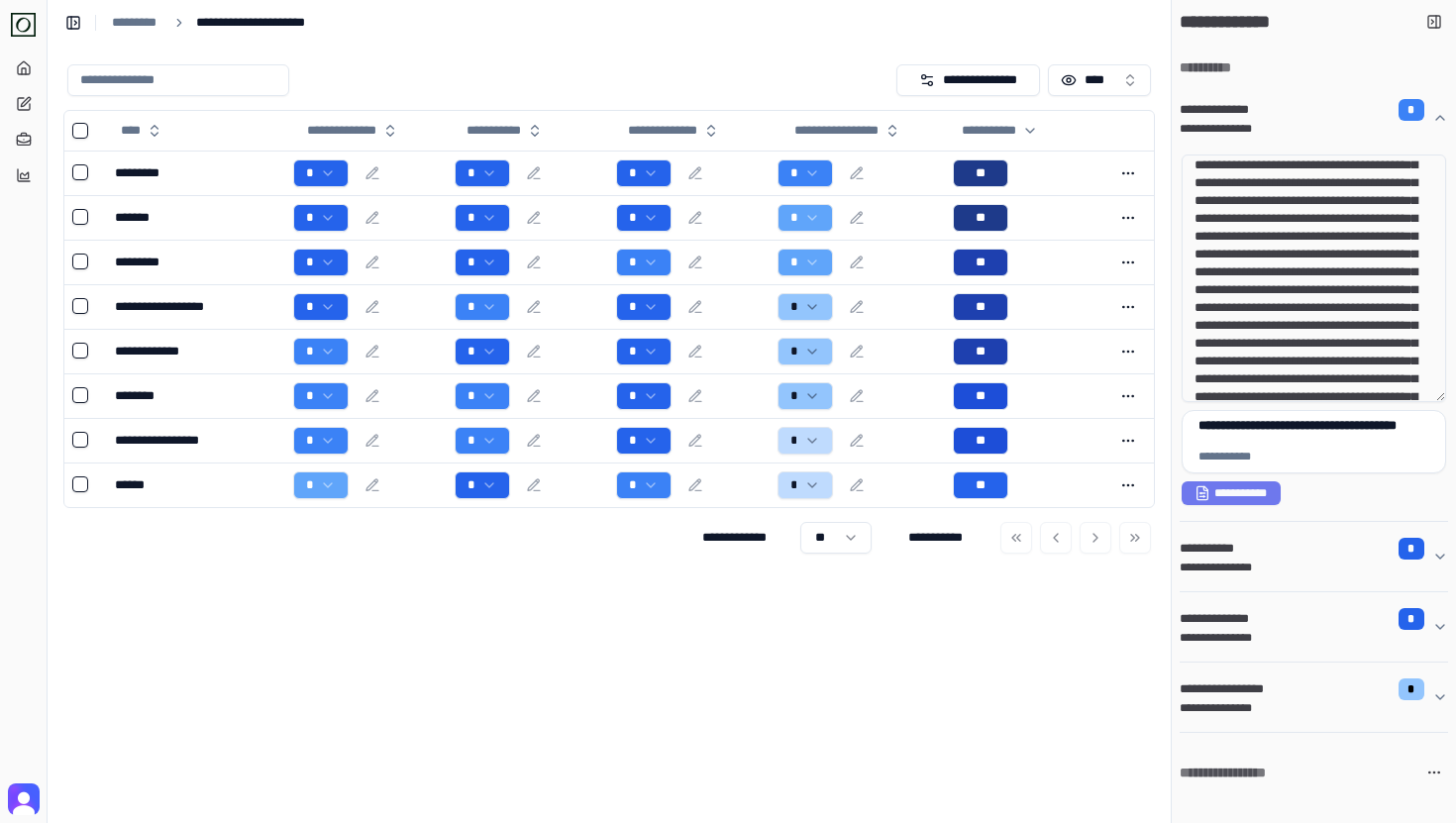 drag, startPoint x: 1288, startPoint y: 203, endPoint x: 1327, endPoint y: 264, distance: 72.40166 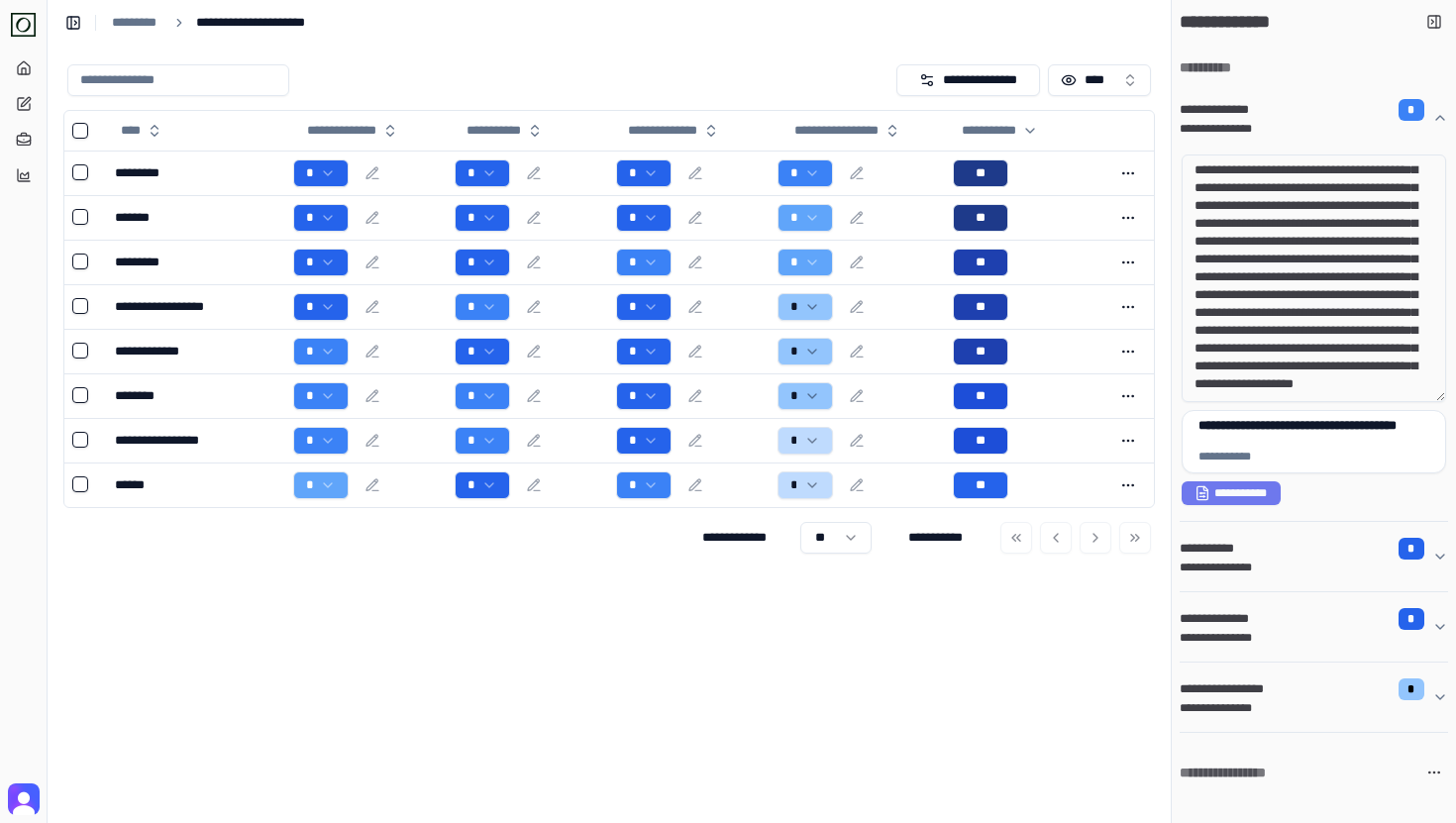 scroll, scrollTop: 186, scrollLeft: 0, axis: vertical 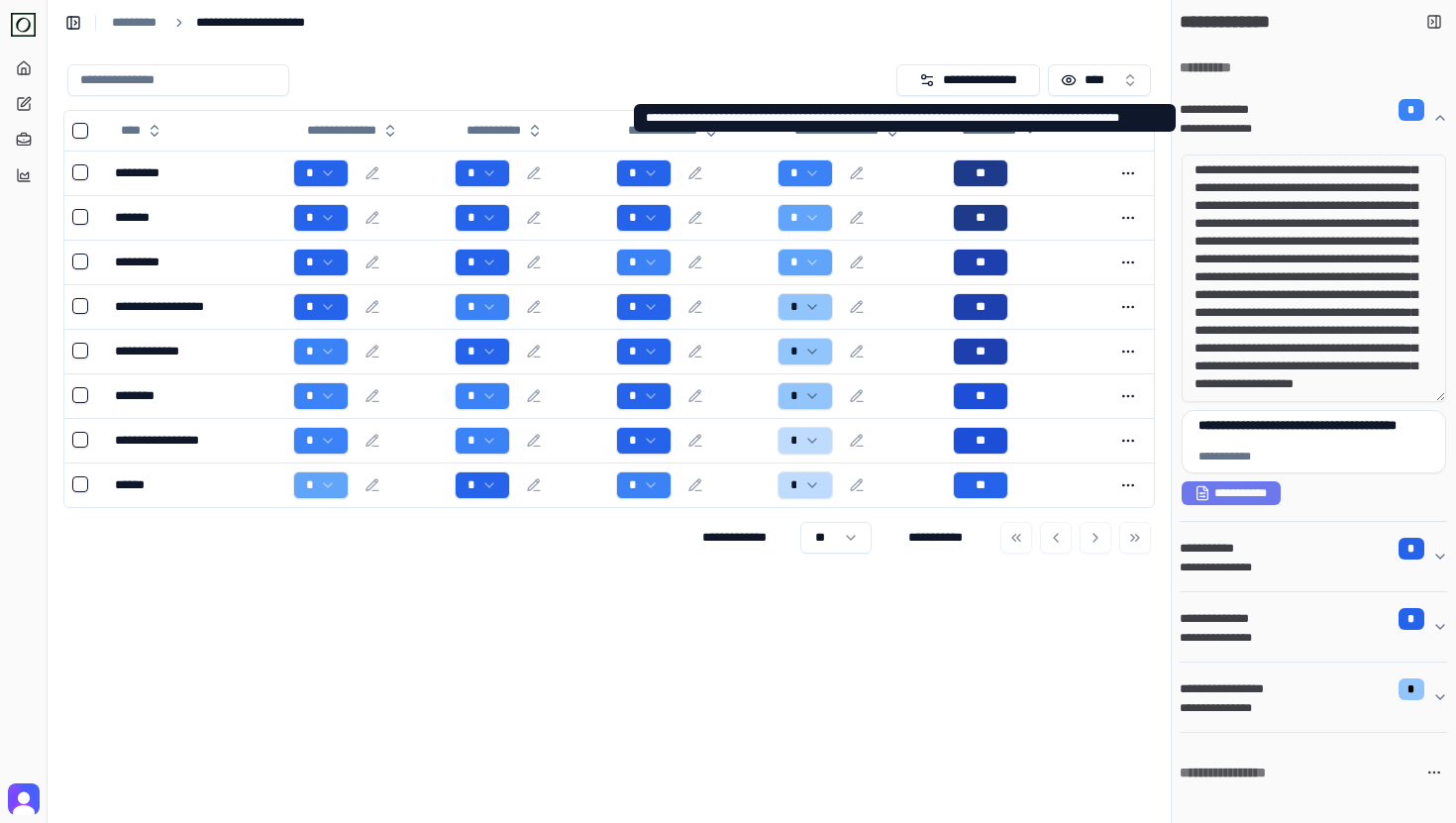 click on "**********" at bounding box center (1305, 110) 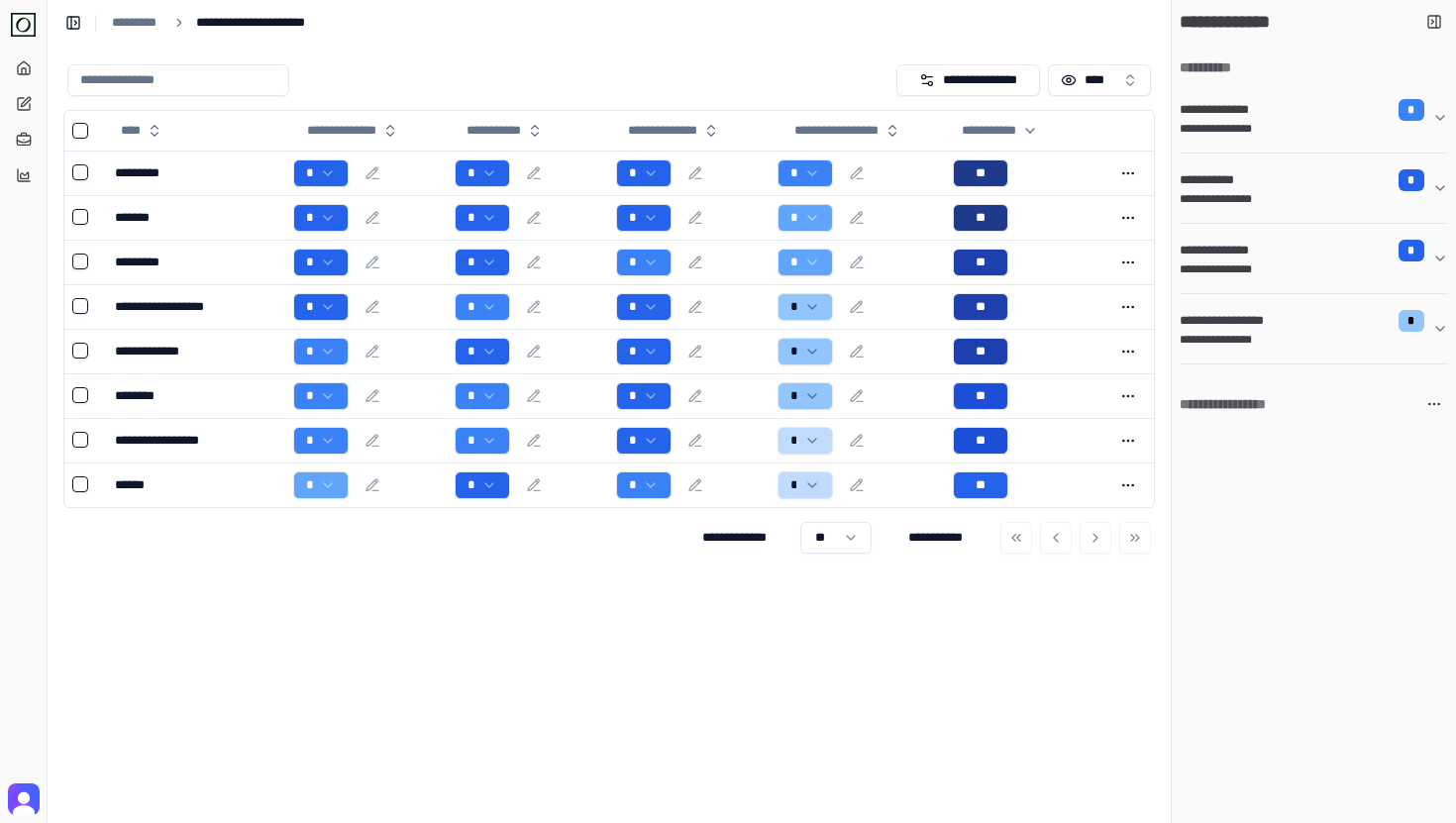 click on "**********" at bounding box center (1305, 180) 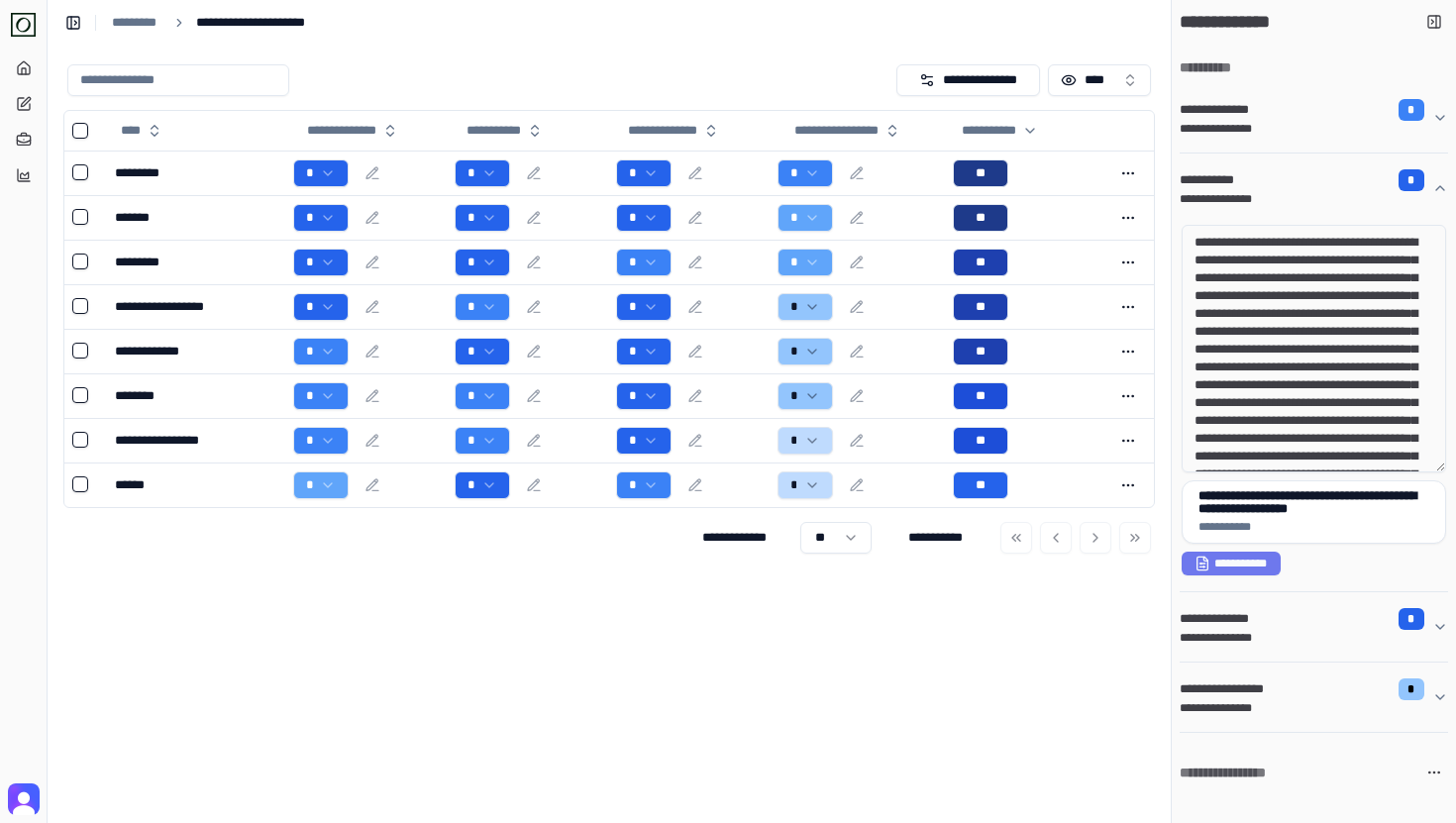 drag, startPoint x: 1242, startPoint y: 256, endPoint x: 1344, endPoint y: 402, distance: 178.10109 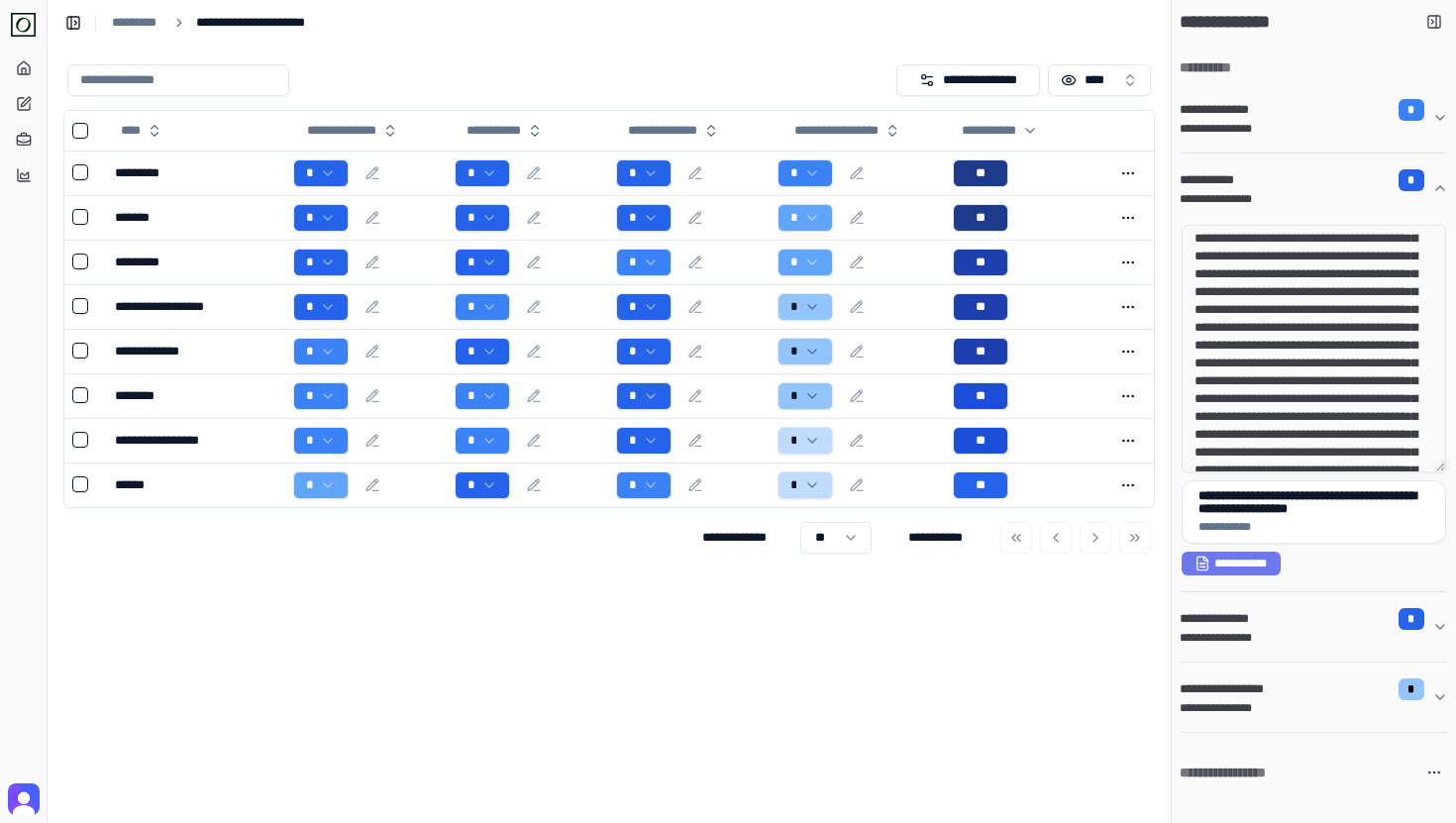 scroll, scrollTop: 94, scrollLeft: 0, axis: vertical 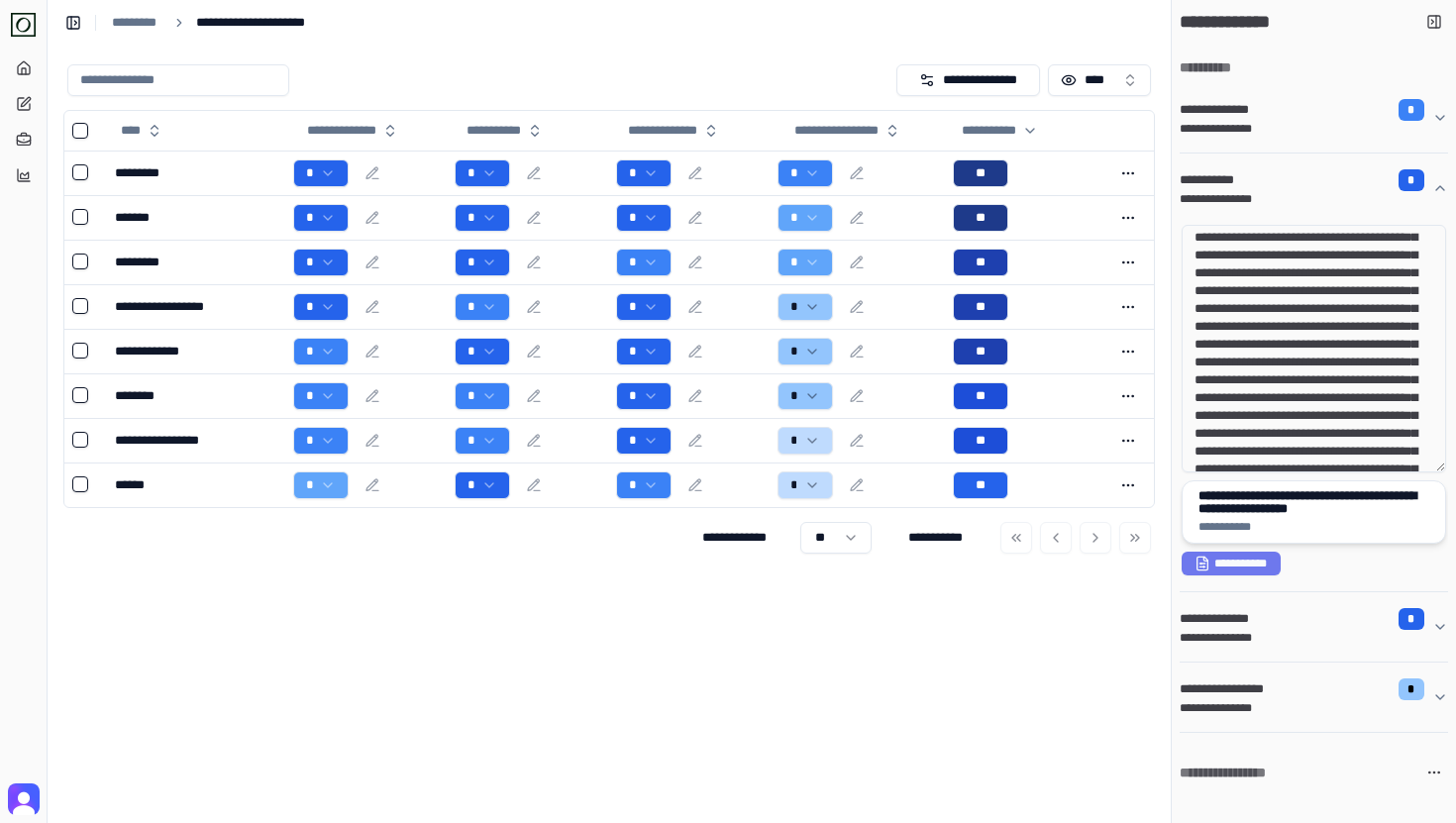 click on "**********" at bounding box center (1313, 502) 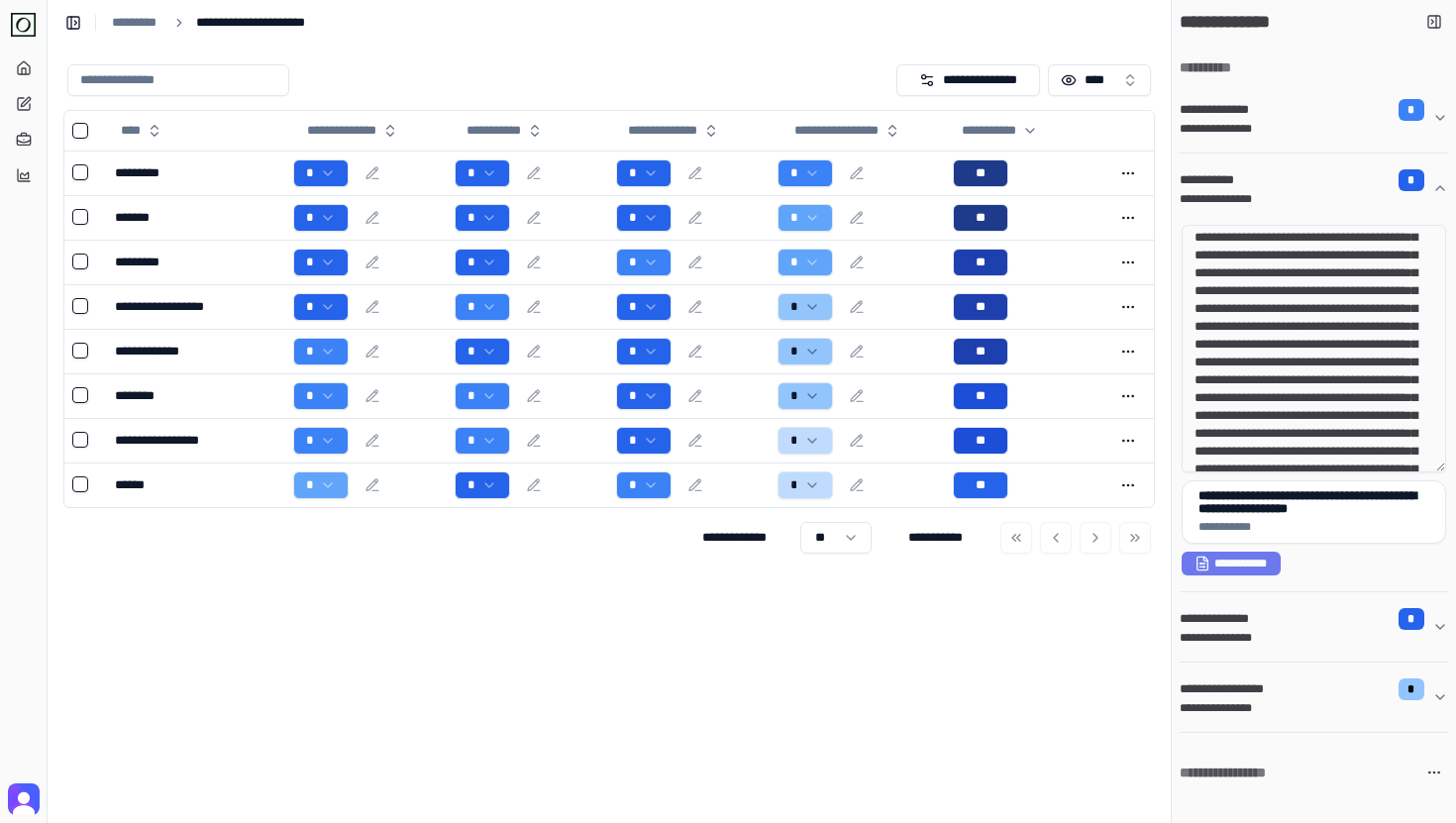 click on "**********" at bounding box center [609, 434] 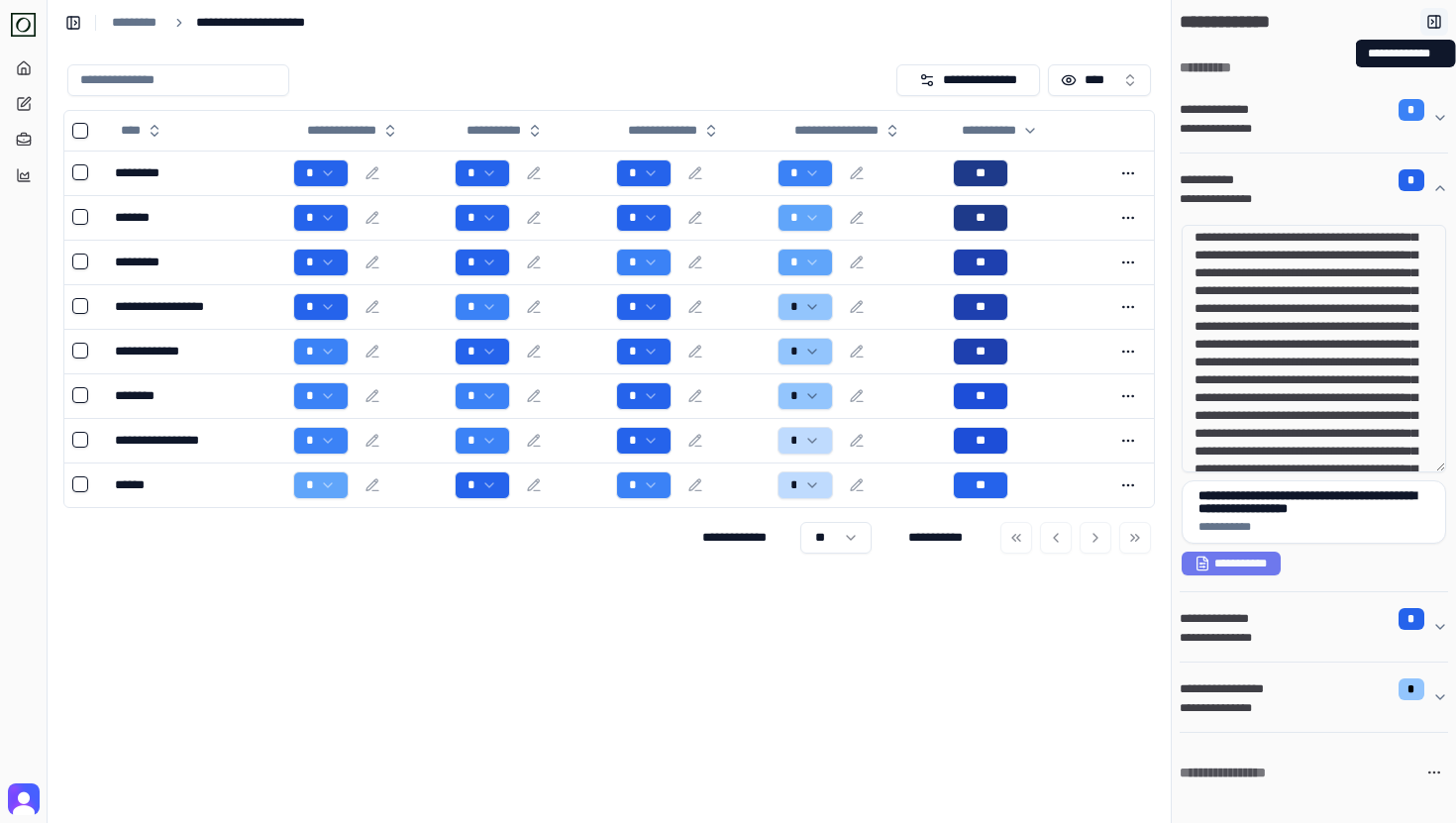 click at bounding box center (1434, 22) 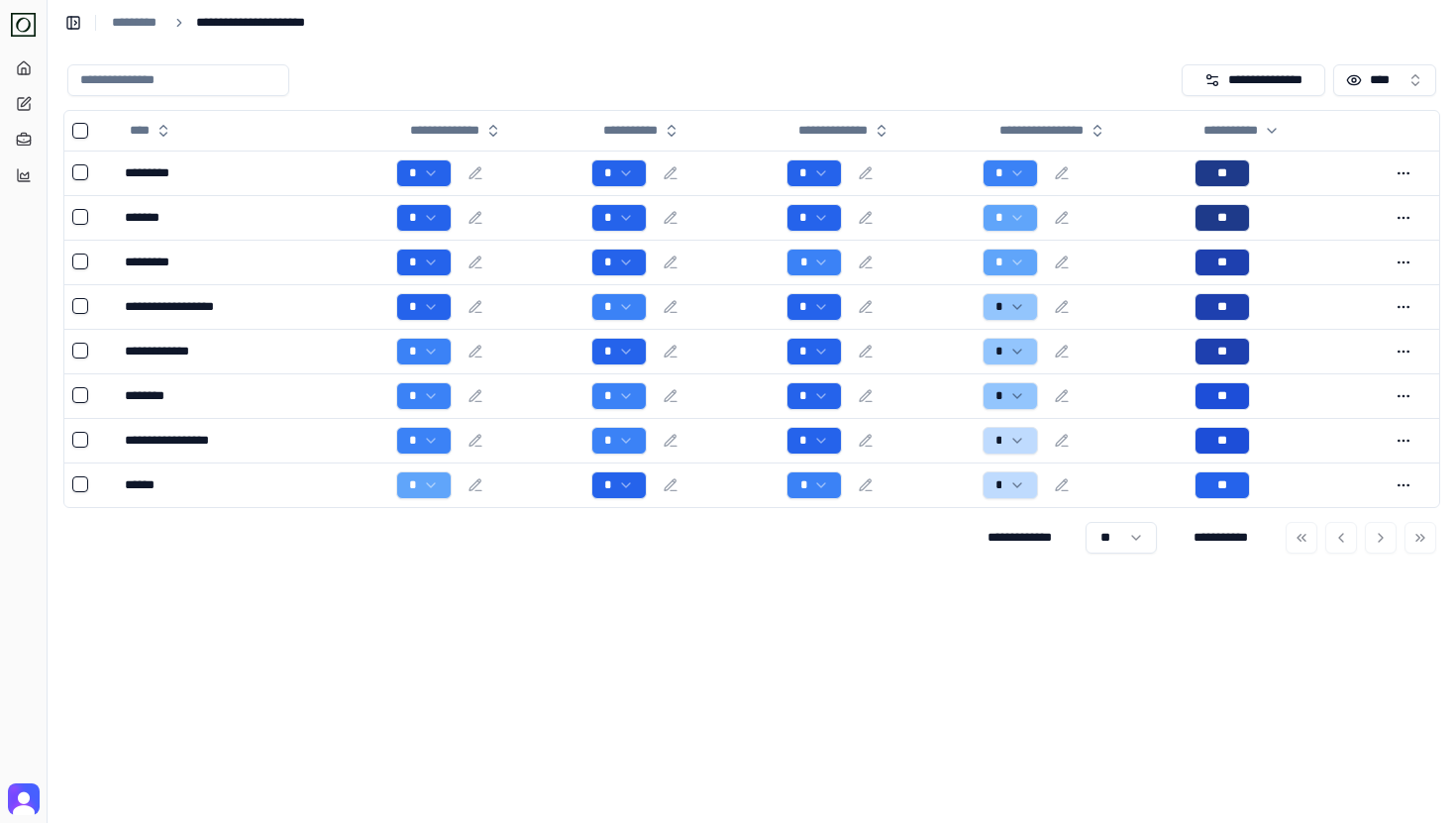 click at bounding box center [620, 80] 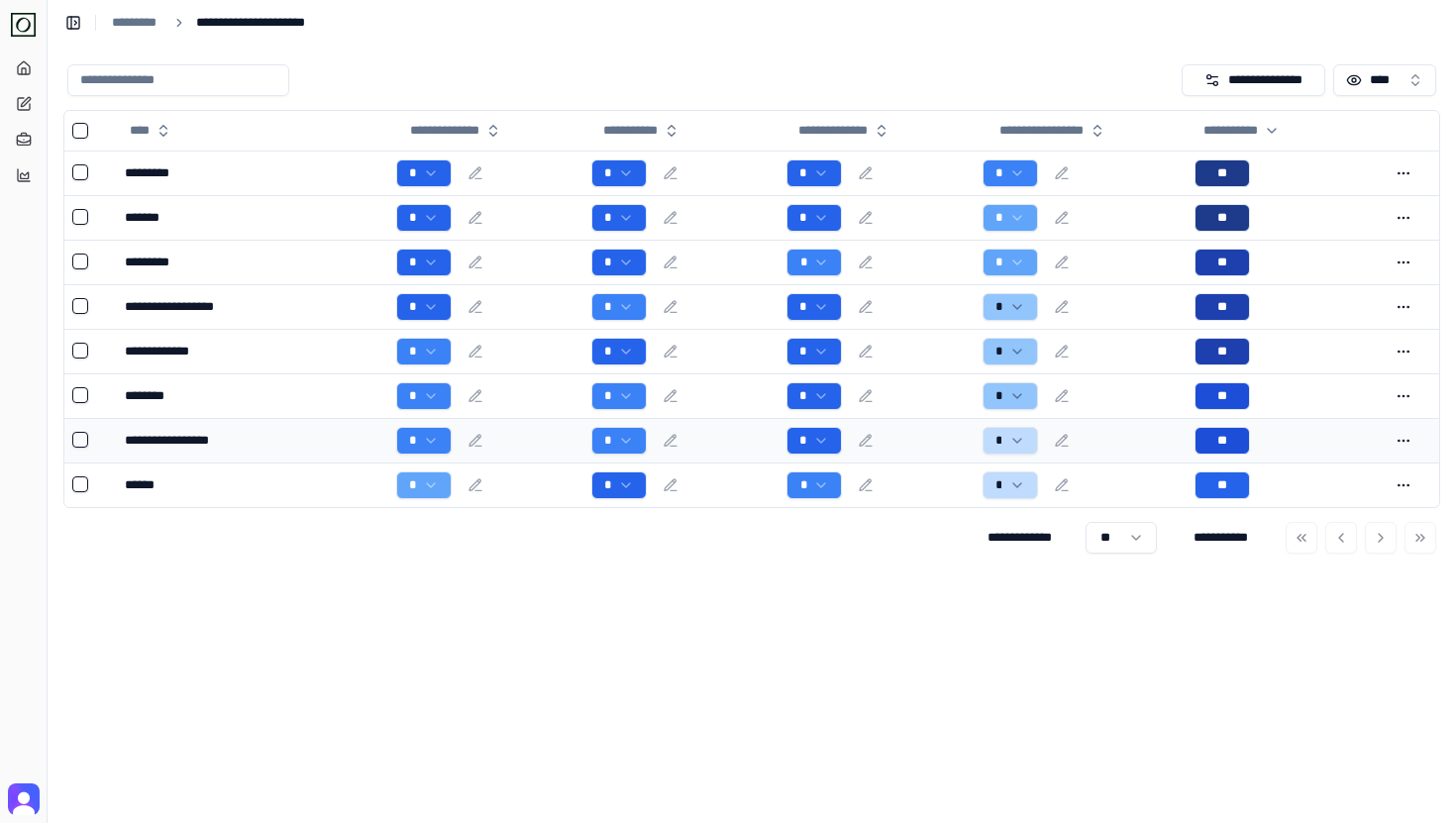 click on "**********" at bounding box center (253, 440) 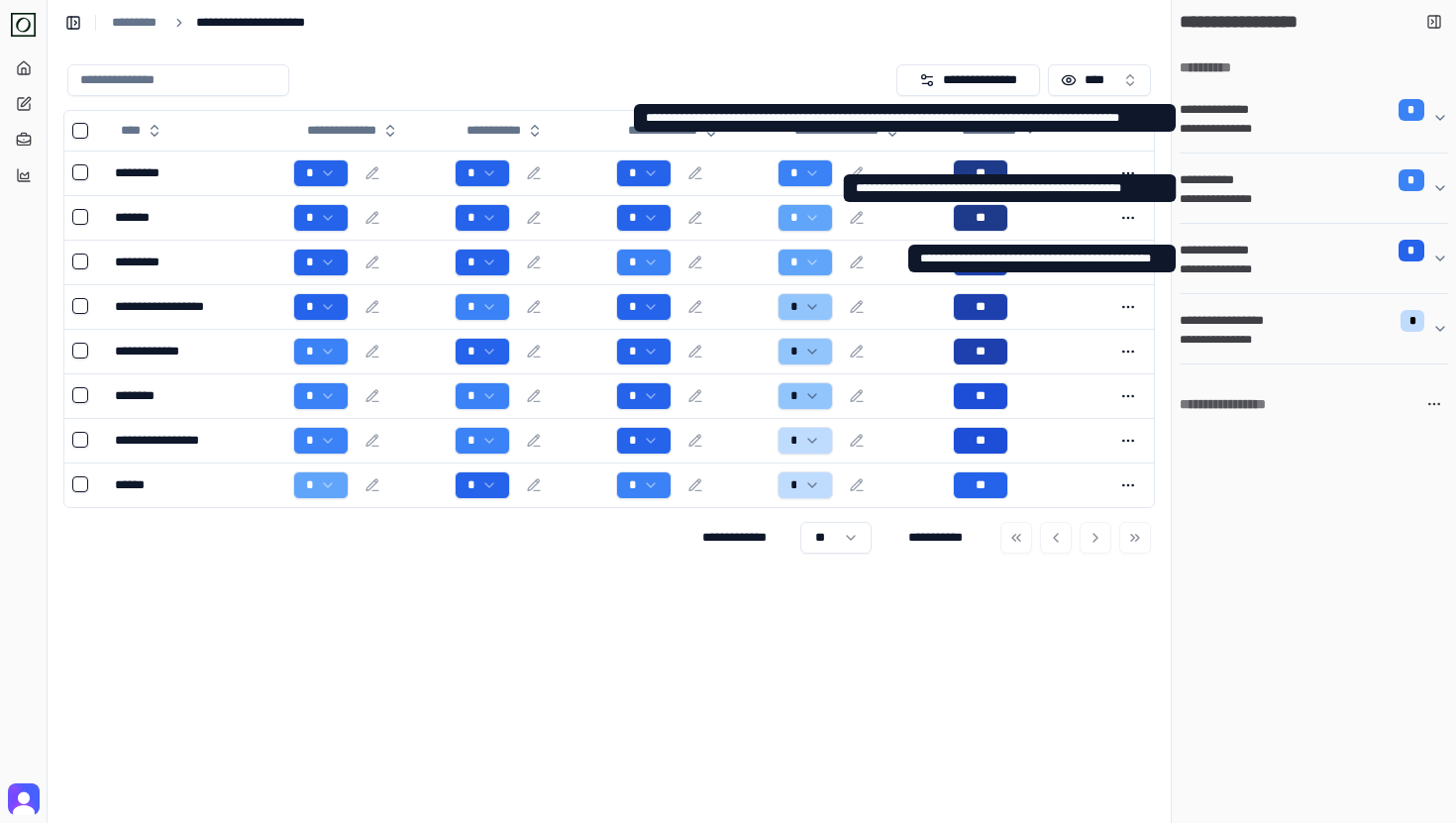 click on "**********" at bounding box center [1313, 258] 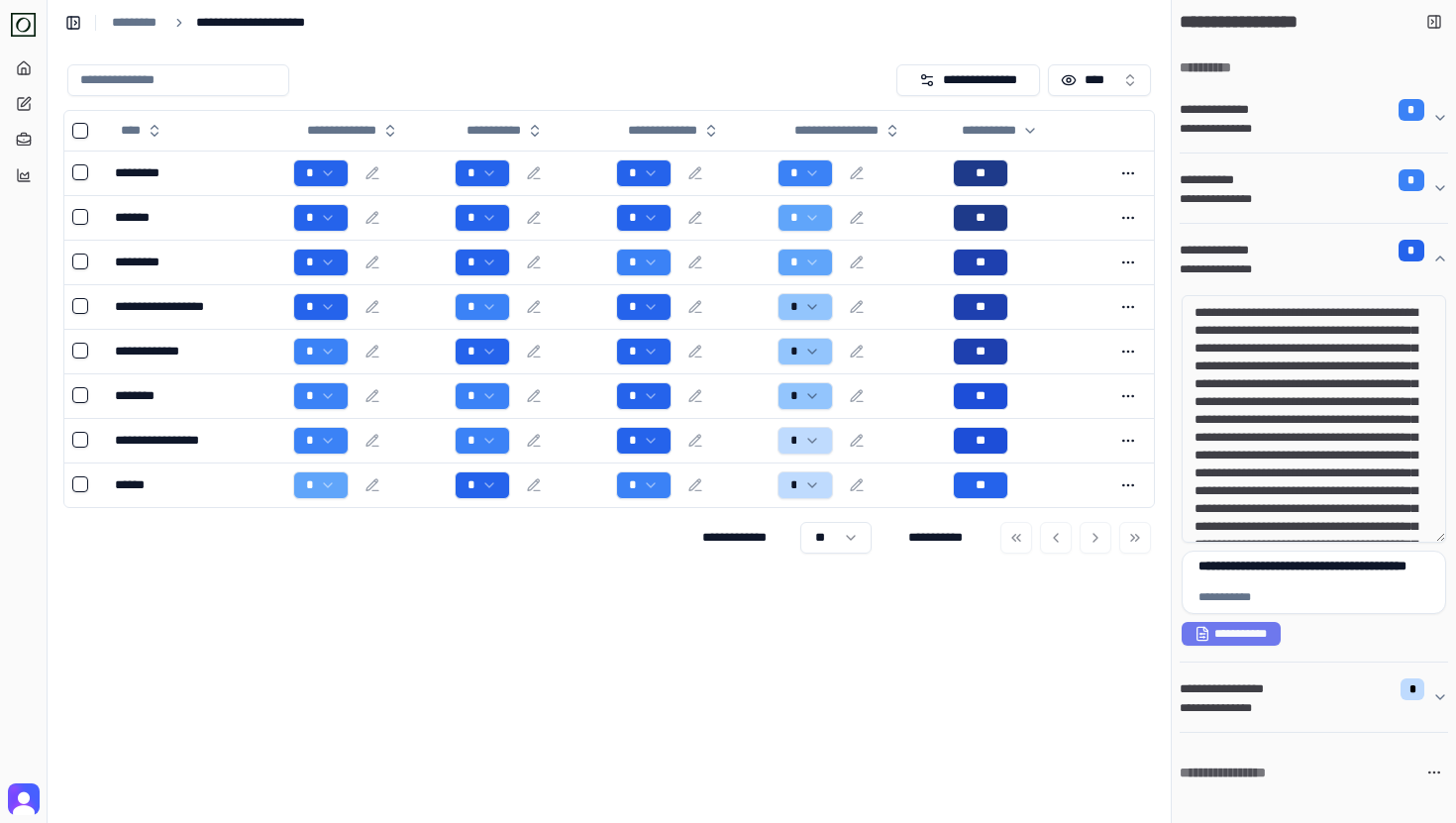 drag, startPoint x: 1231, startPoint y: 320, endPoint x: 1291, endPoint y: 396, distance: 96.8297 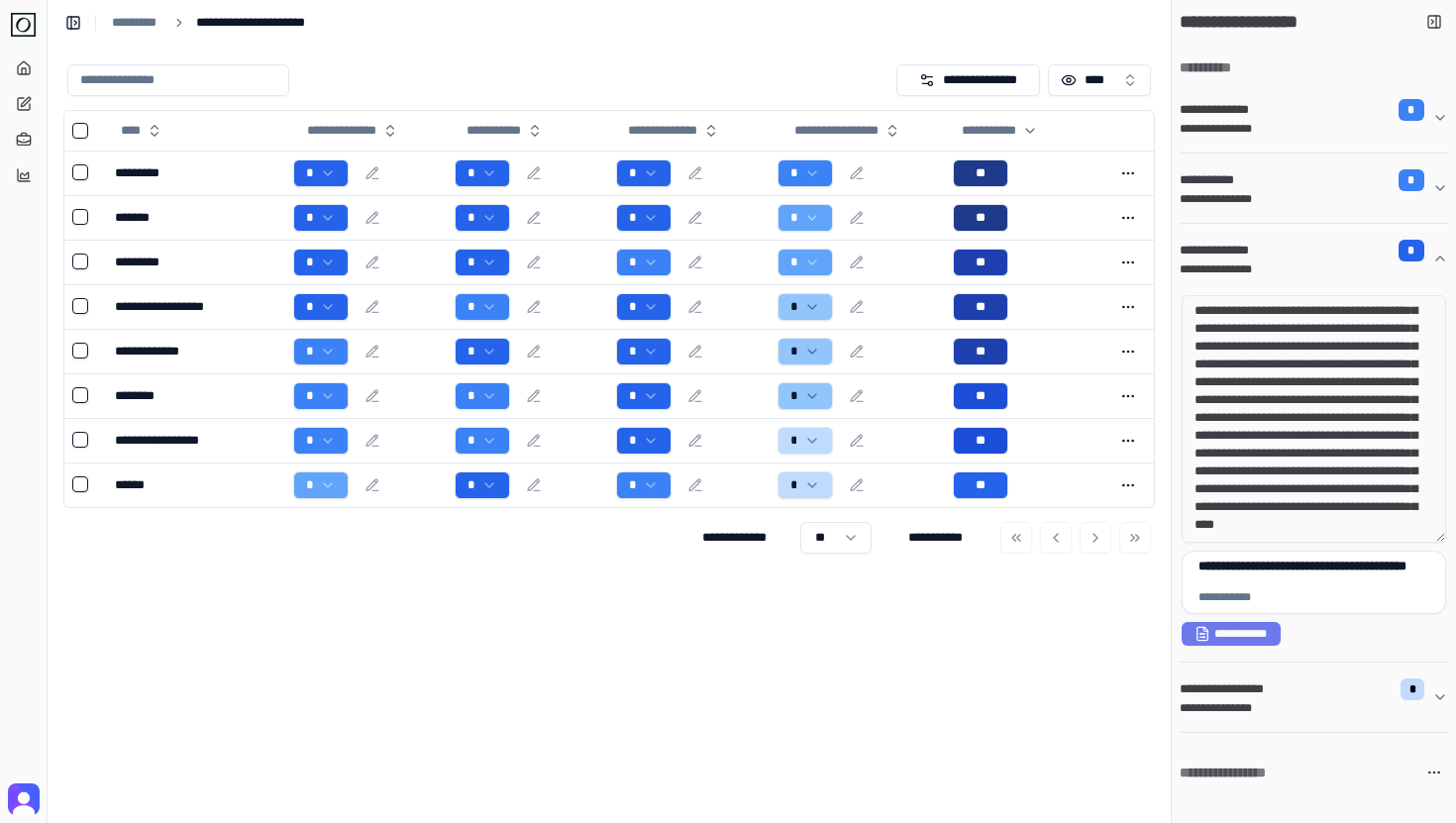 scroll, scrollTop: 483, scrollLeft: 0, axis: vertical 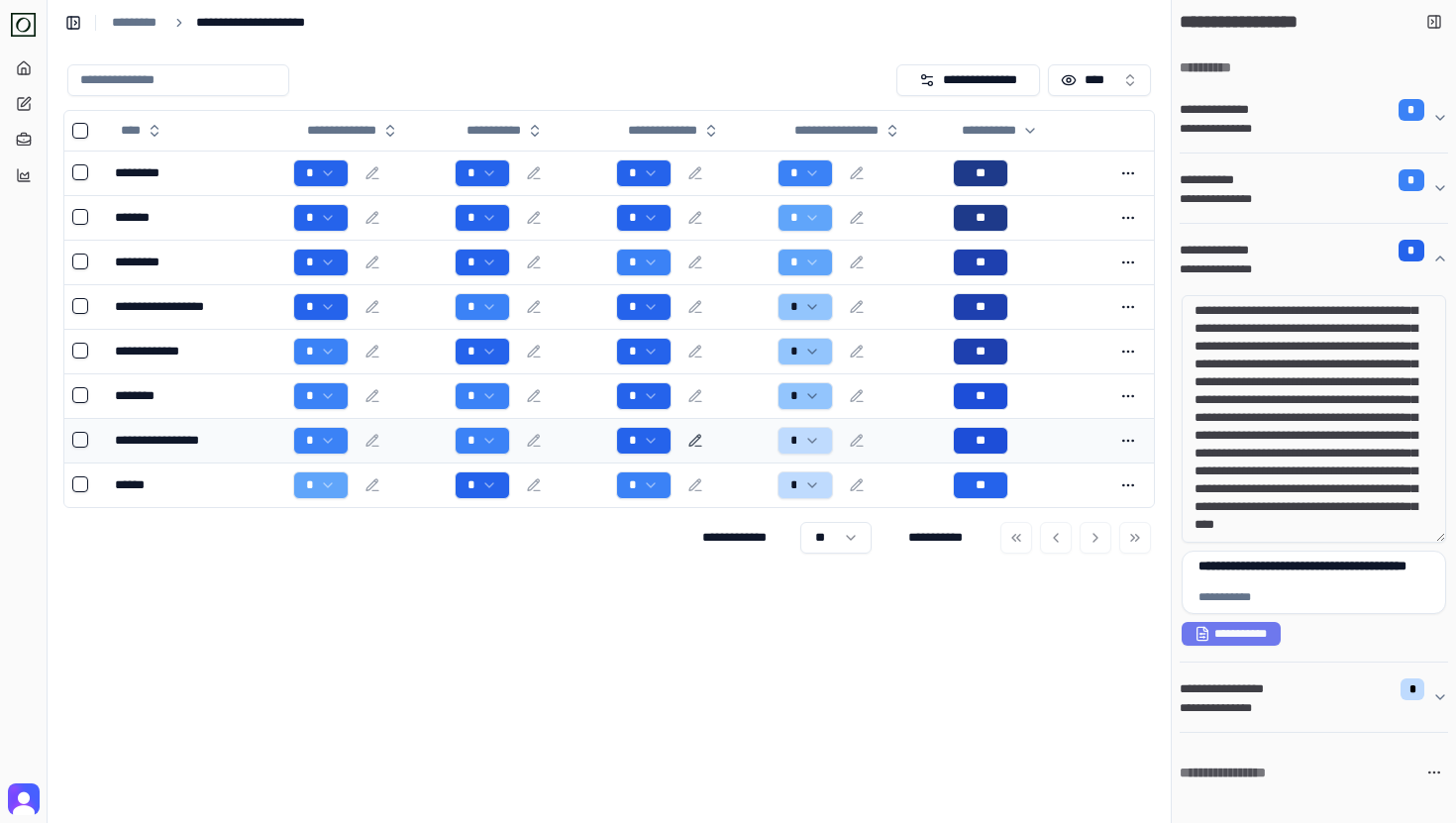 click 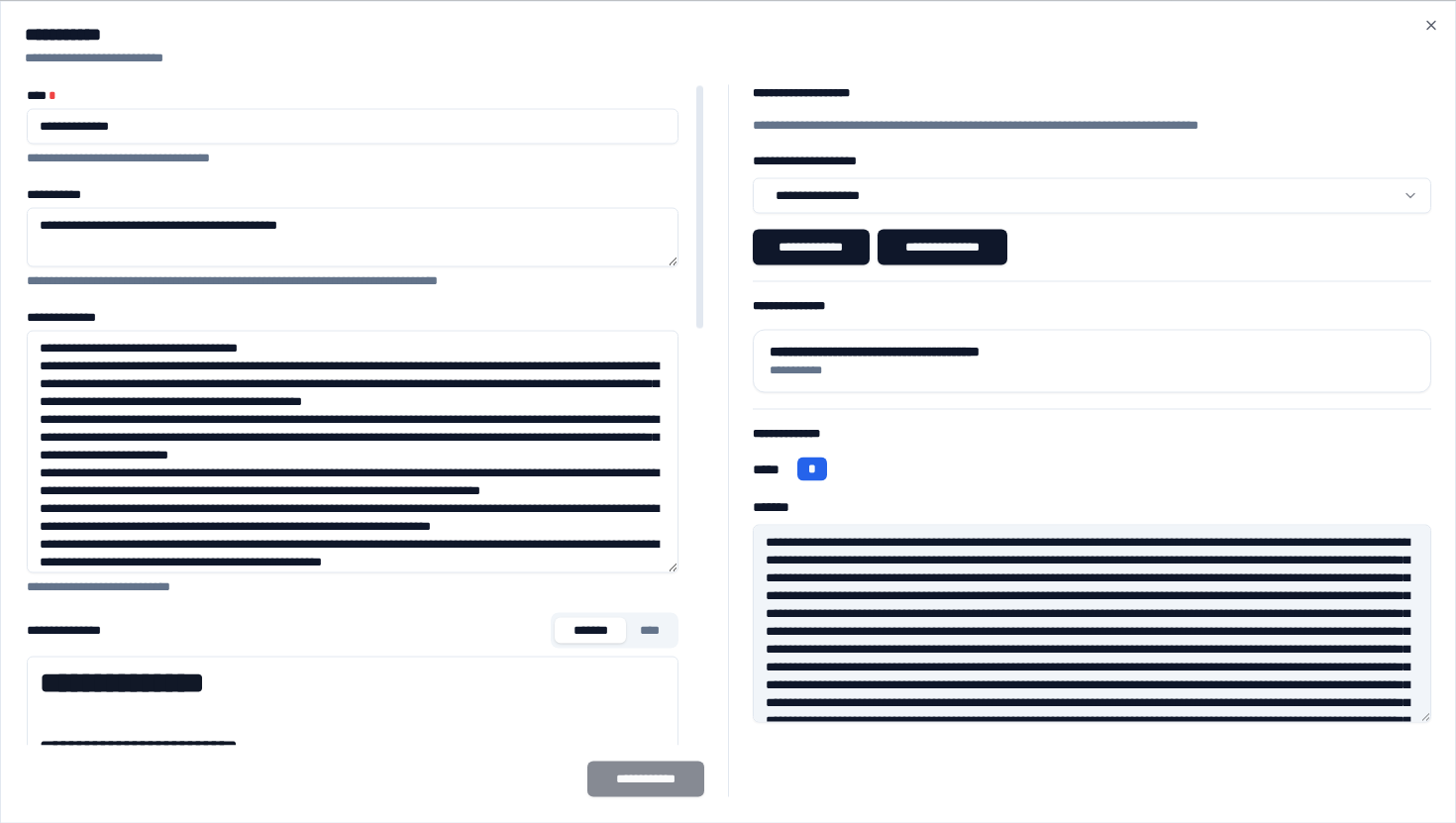 drag, startPoint x: 667, startPoint y: 383, endPoint x: 698, endPoint y: 570, distance: 189.5521 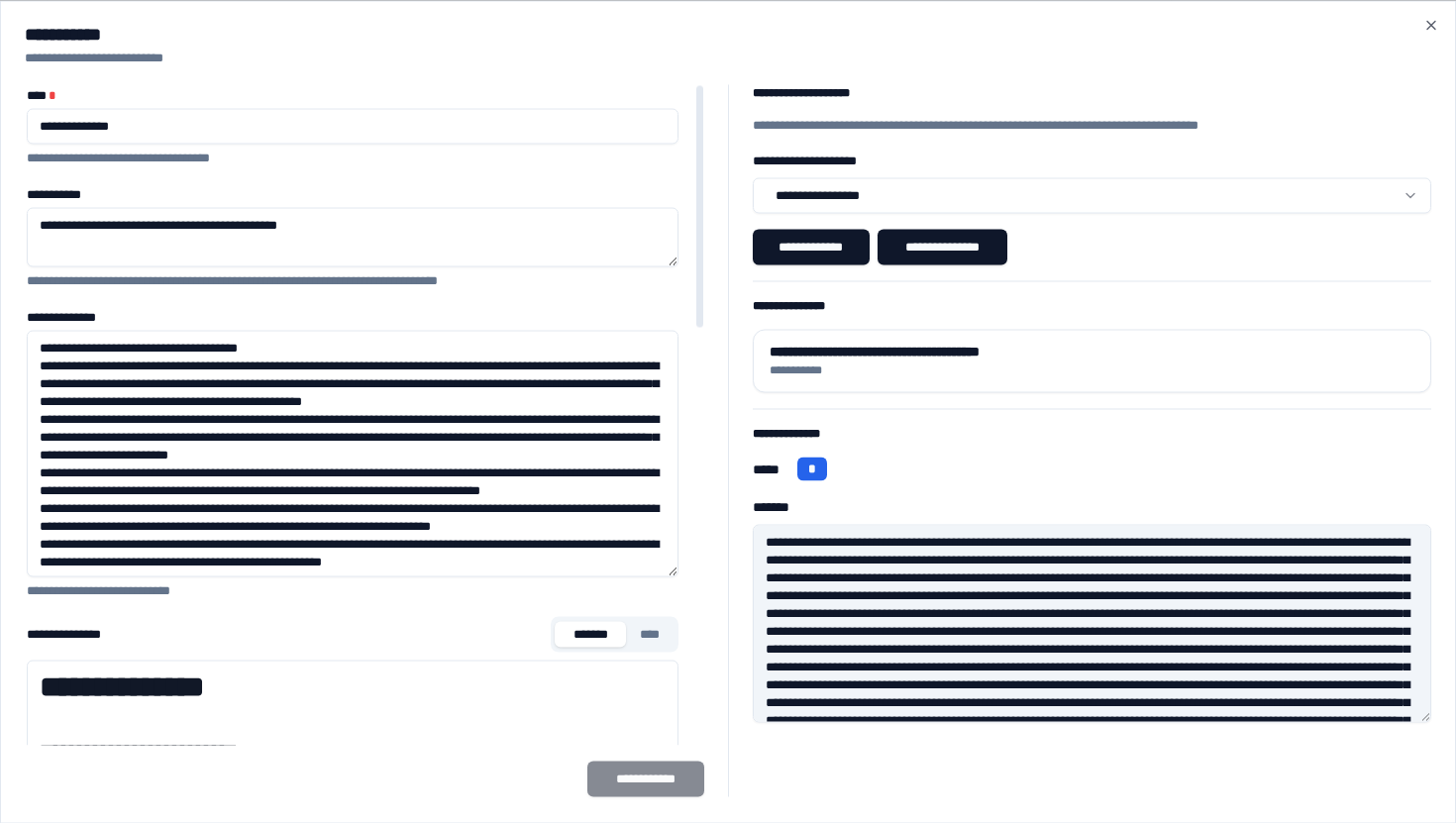 drag, startPoint x: 465, startPoint y: 372, endPoint x: 271, endPoint y: 376, distance: 194.04123 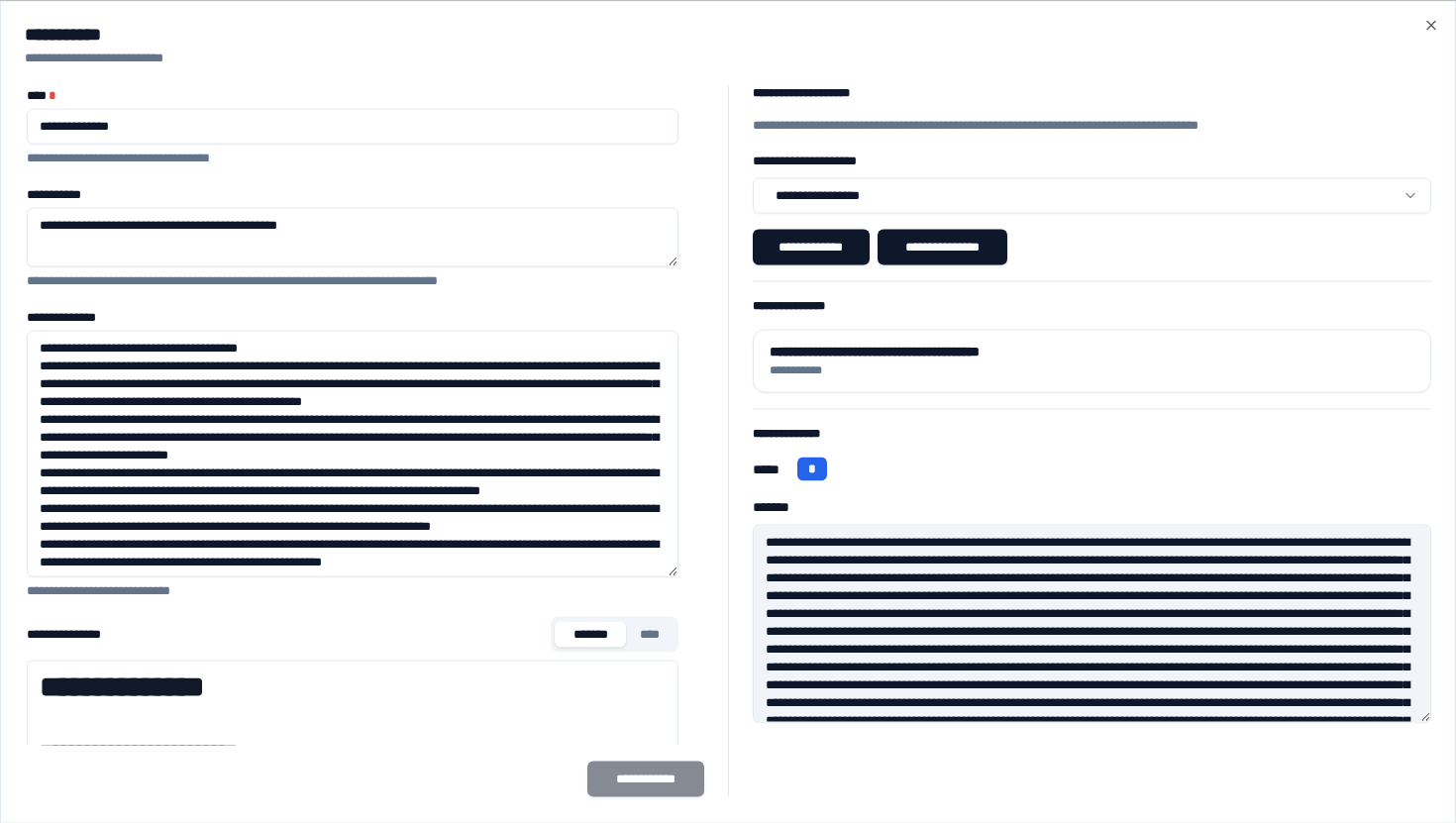 drag, startPoint x: 828, startPoint y: 540, endPoint x: 1137, endPoint y: 649, distance: 327.6614 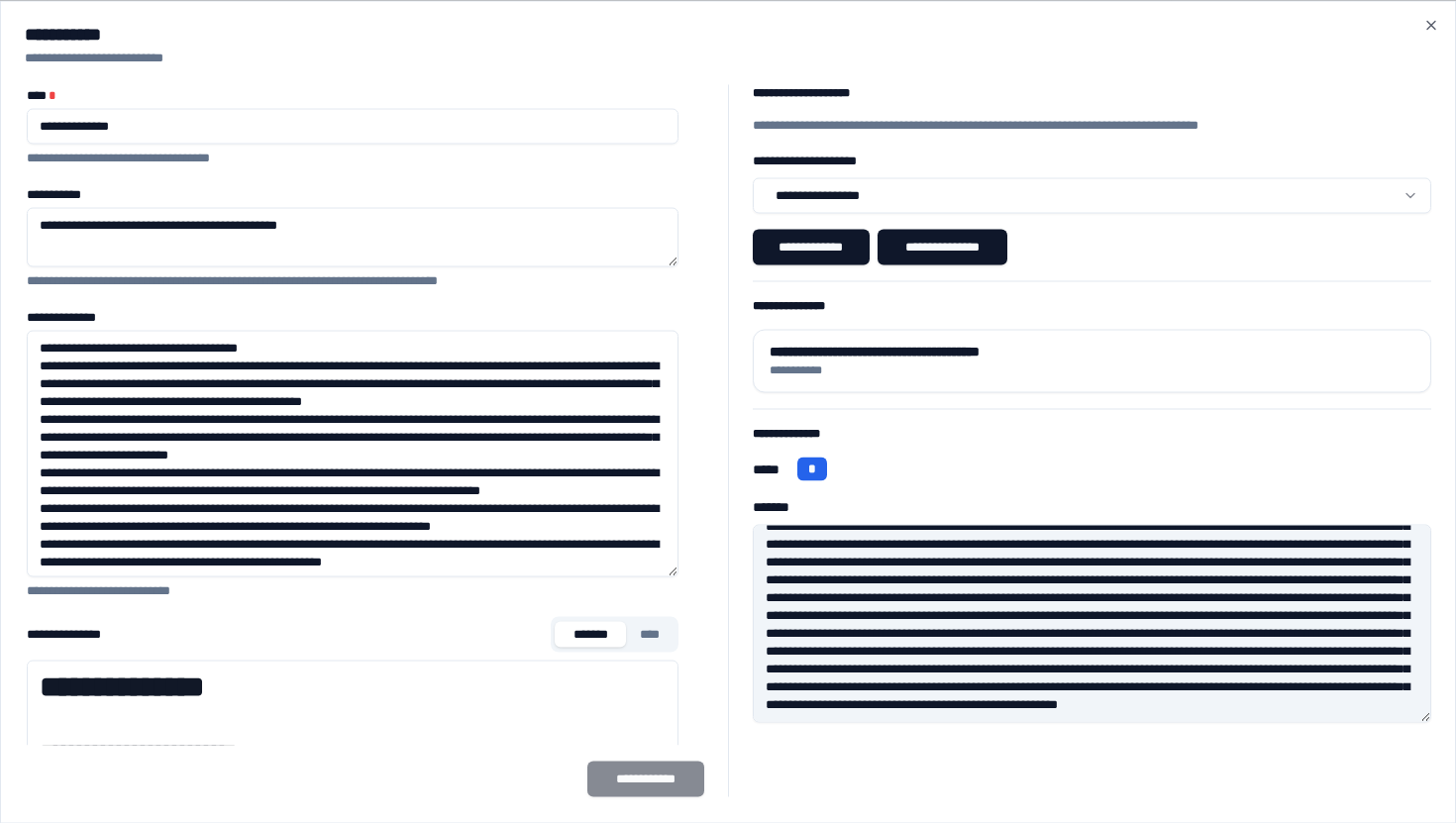 scroll, scrollTop: 69, scrollLeft: 0, axis: vertical 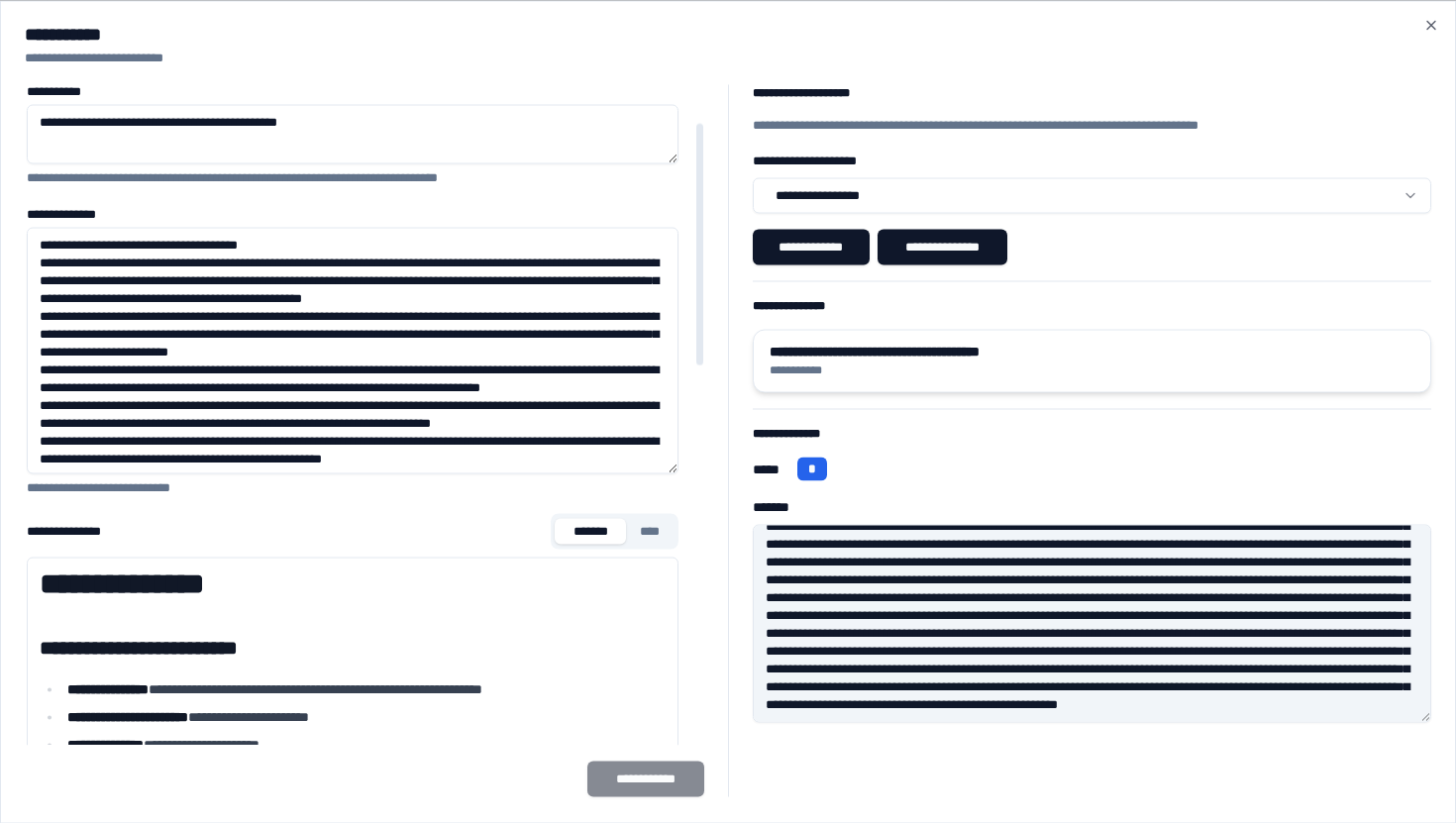 click on "**********" at bounding box center [1092, 351] 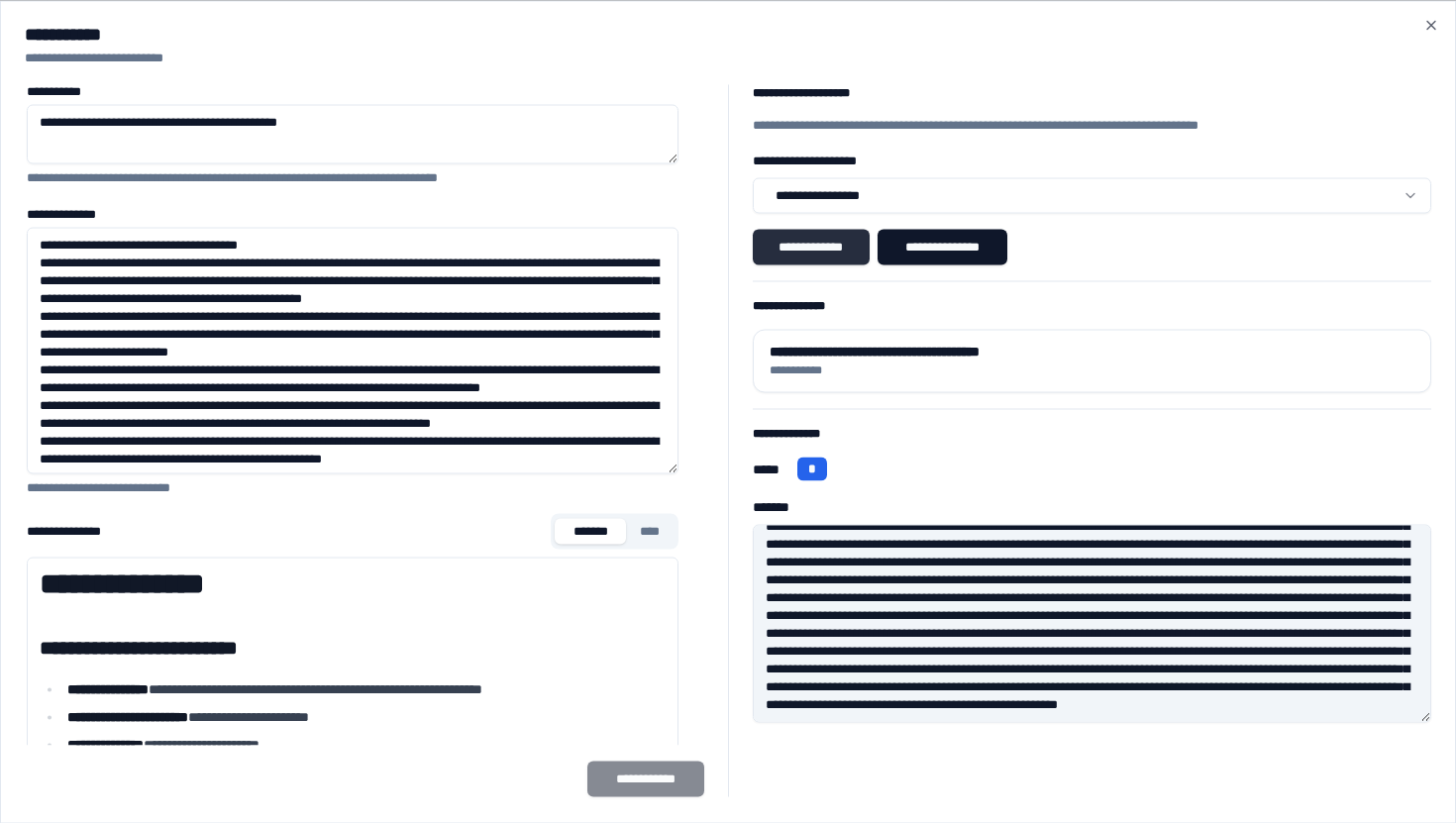 click on "**********" at bounding box center (811, 247) 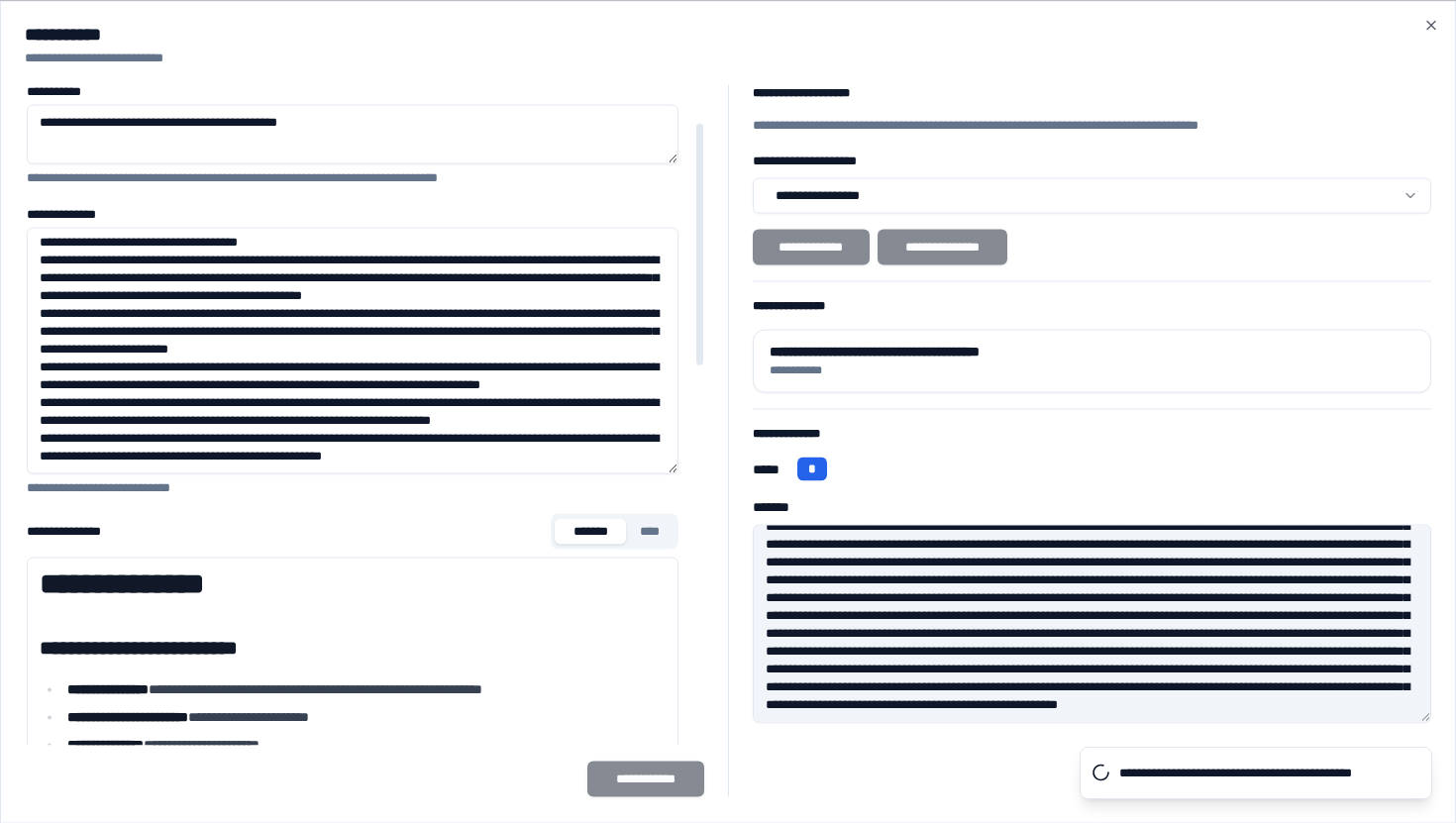 scroll, scrollTop: 100, scrollLeft: 0, axis: vertical 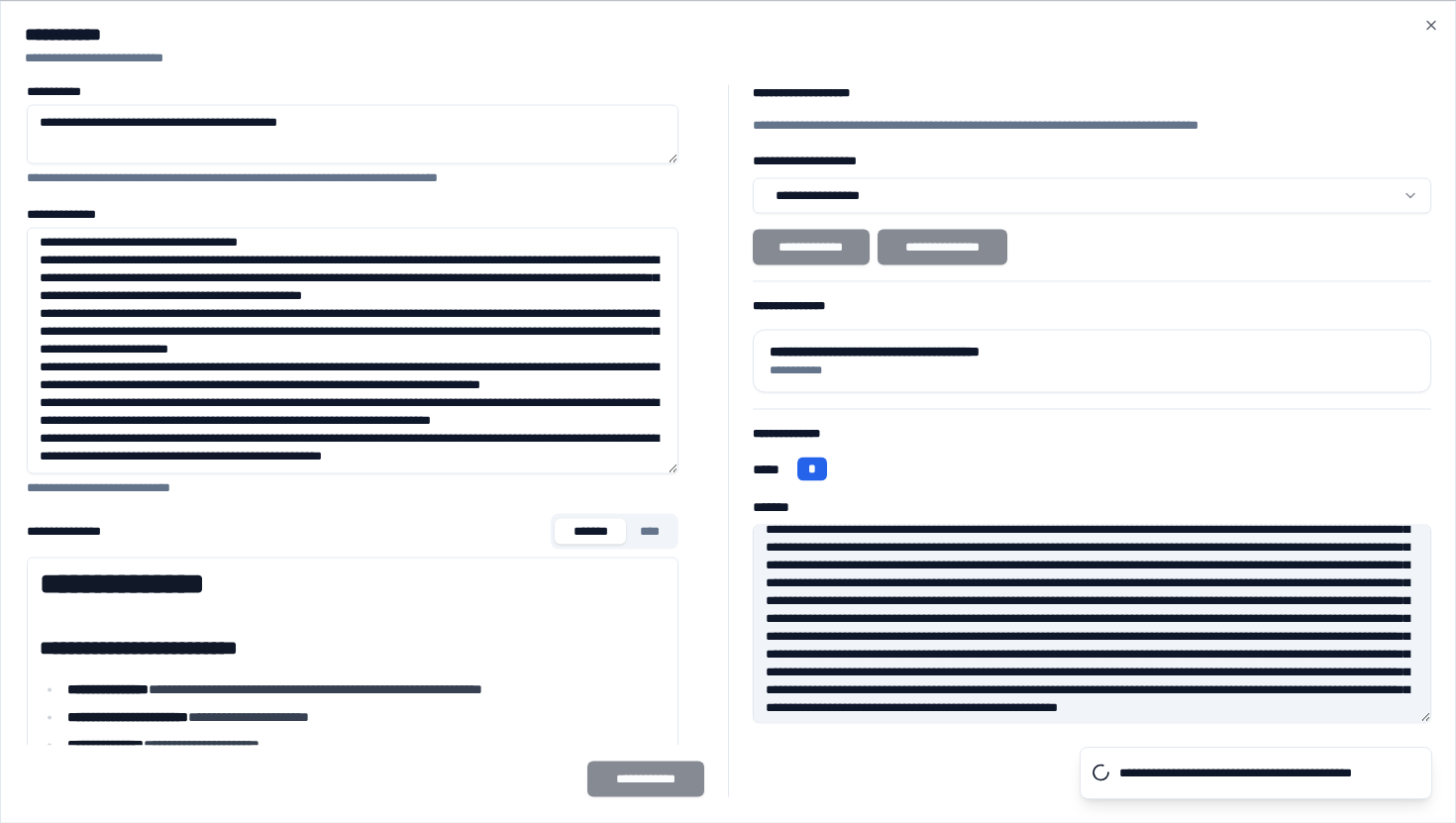 type on "**********" 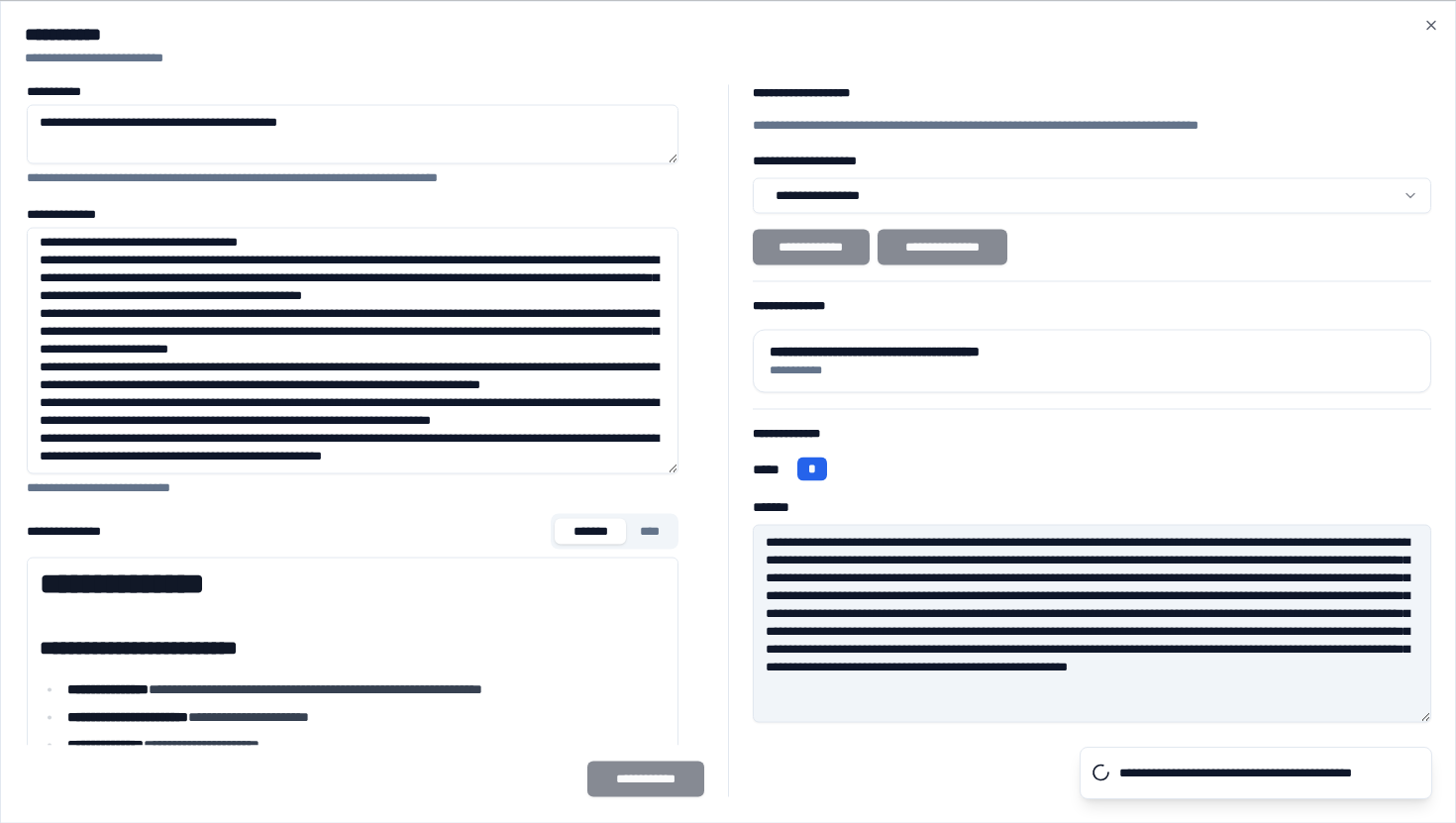 scroll, scrollTop: 0, scrollLeft: 0, axis: both 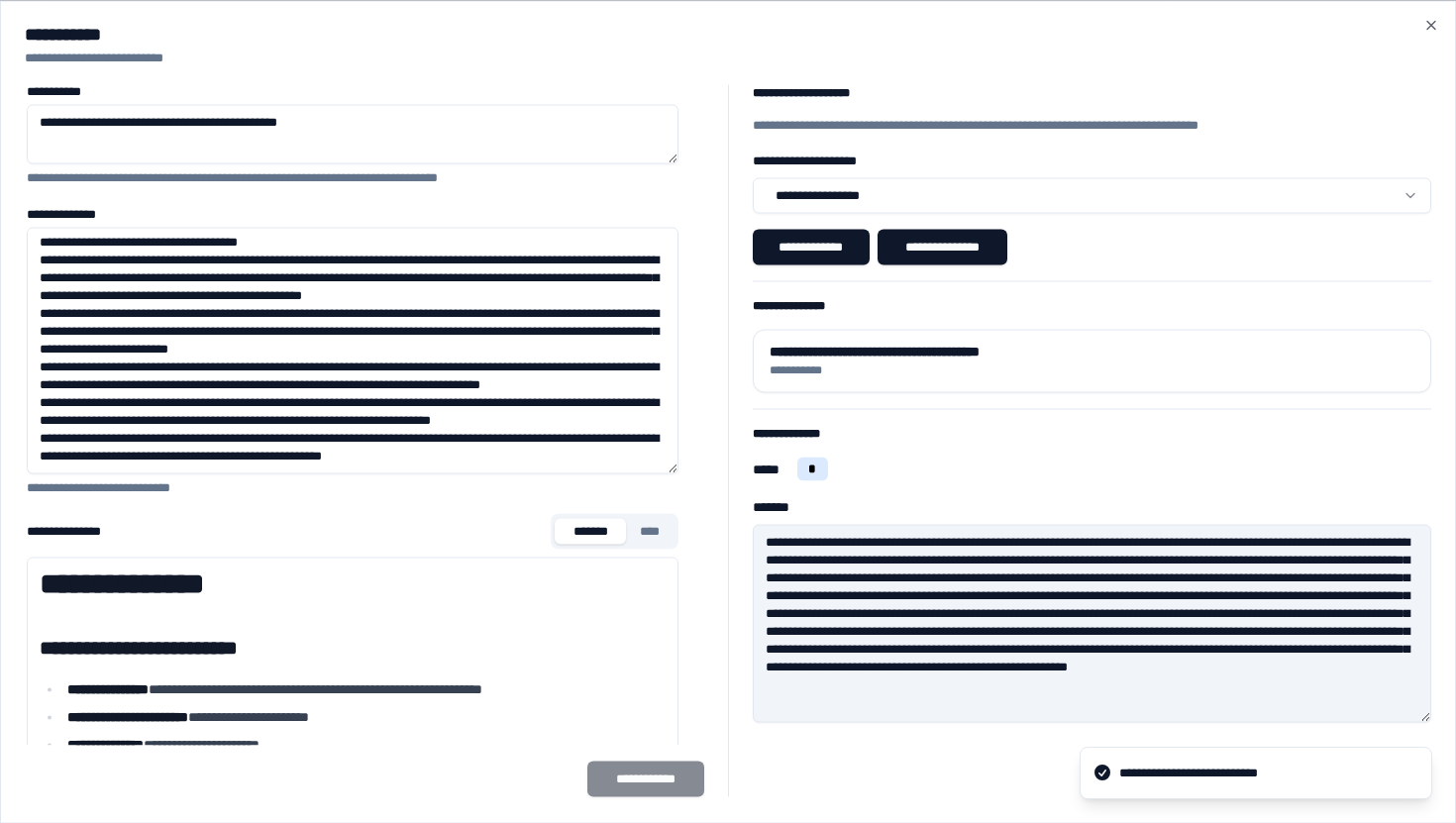 click on "**********" at bounding box center [1092, 573] 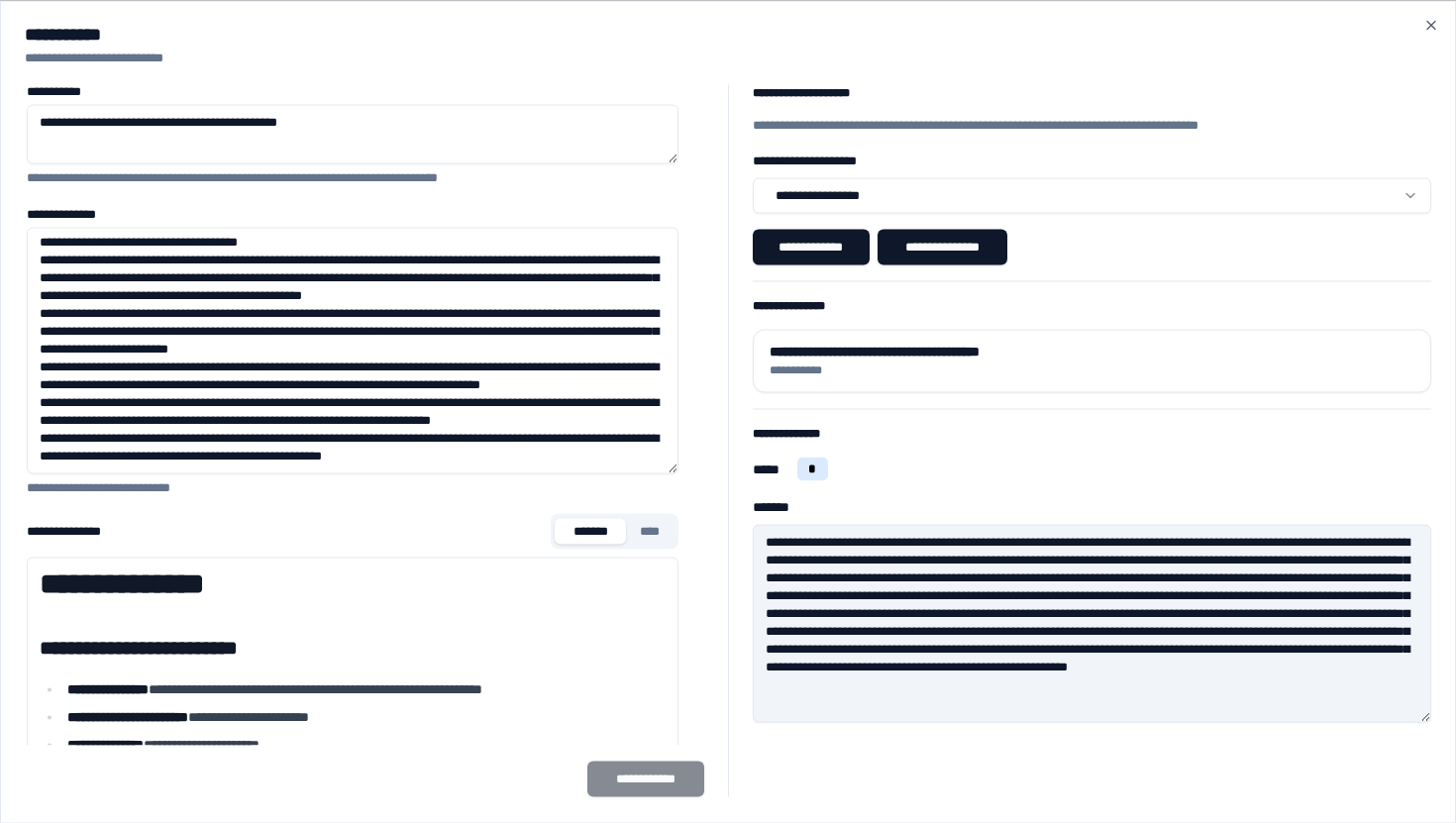 drag, startPoint x: 1378, startPoint y: 688, endPoint x: 843, endPoint y: 544, distance: 554.041 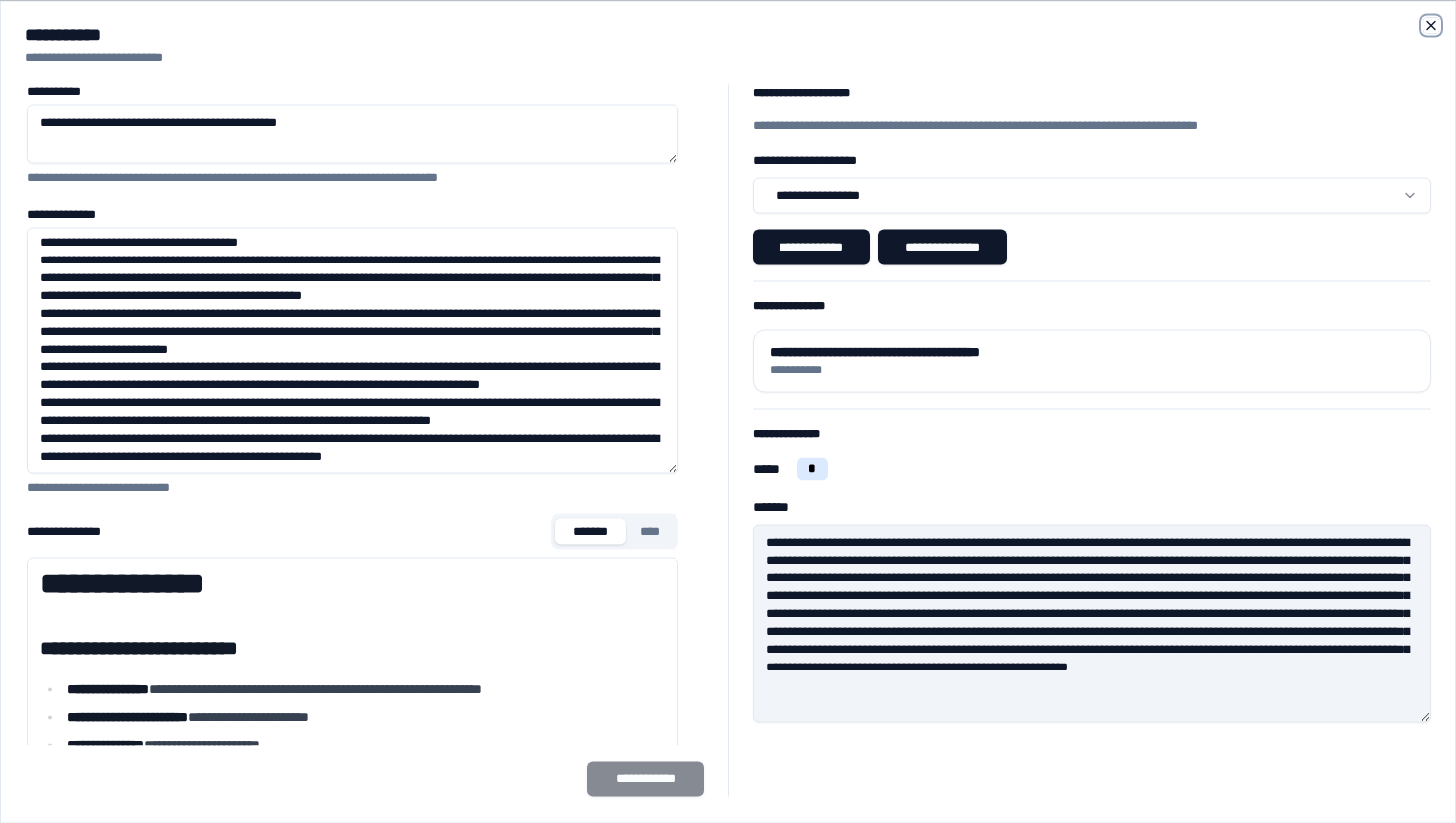 click 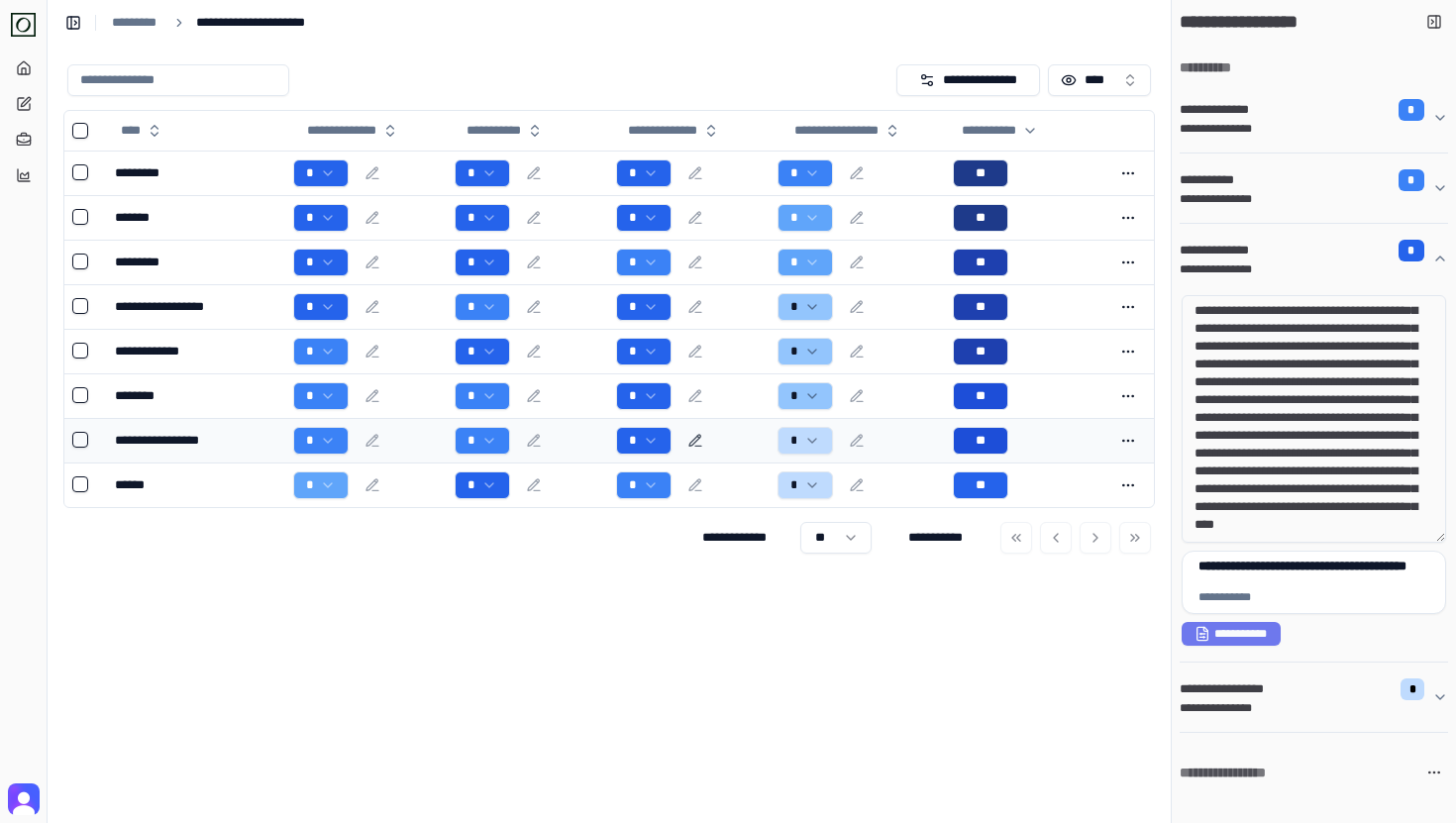 click 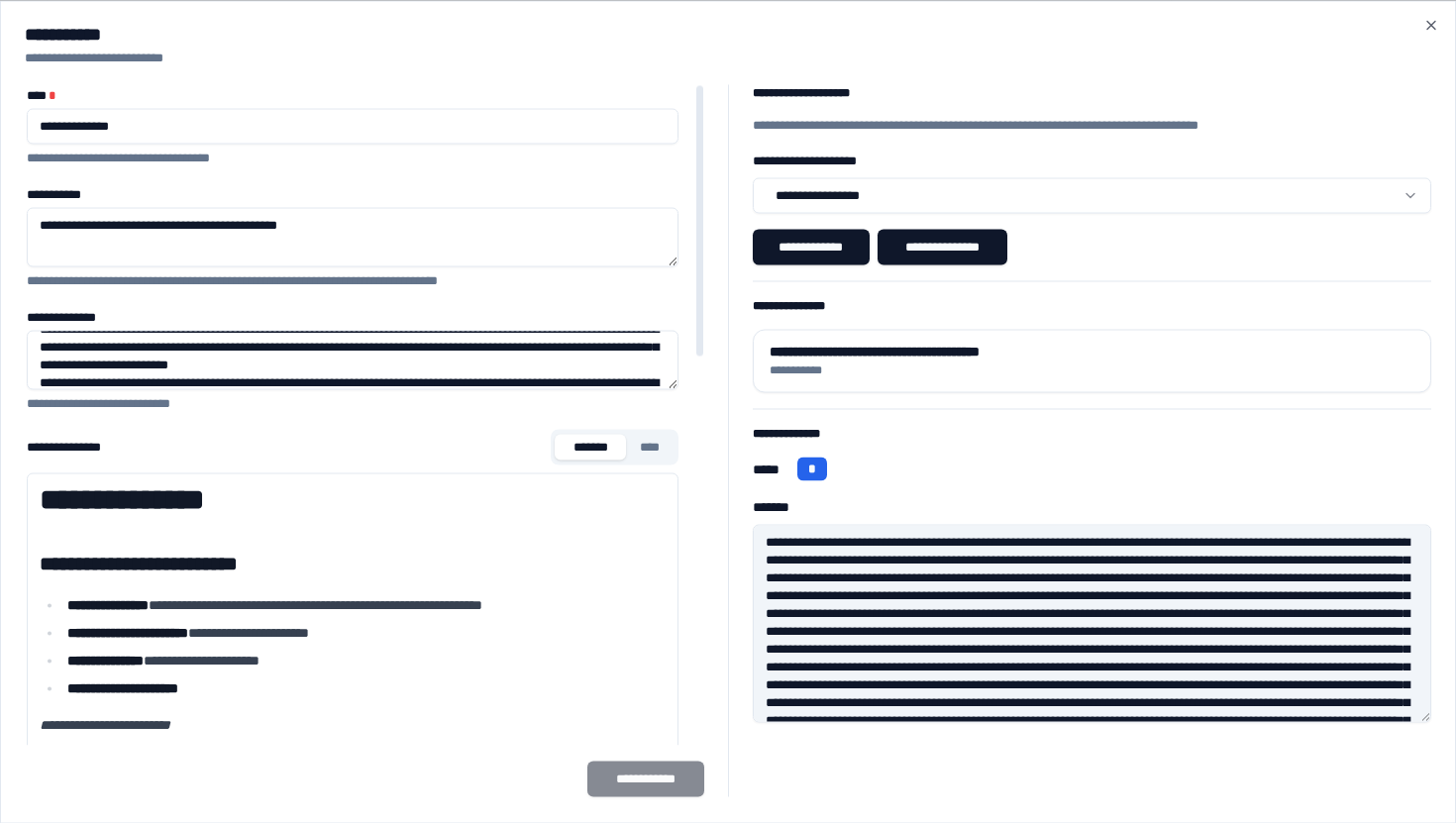 scroll, scrollTop: 139, scrollLeft: 0, axis: vertical 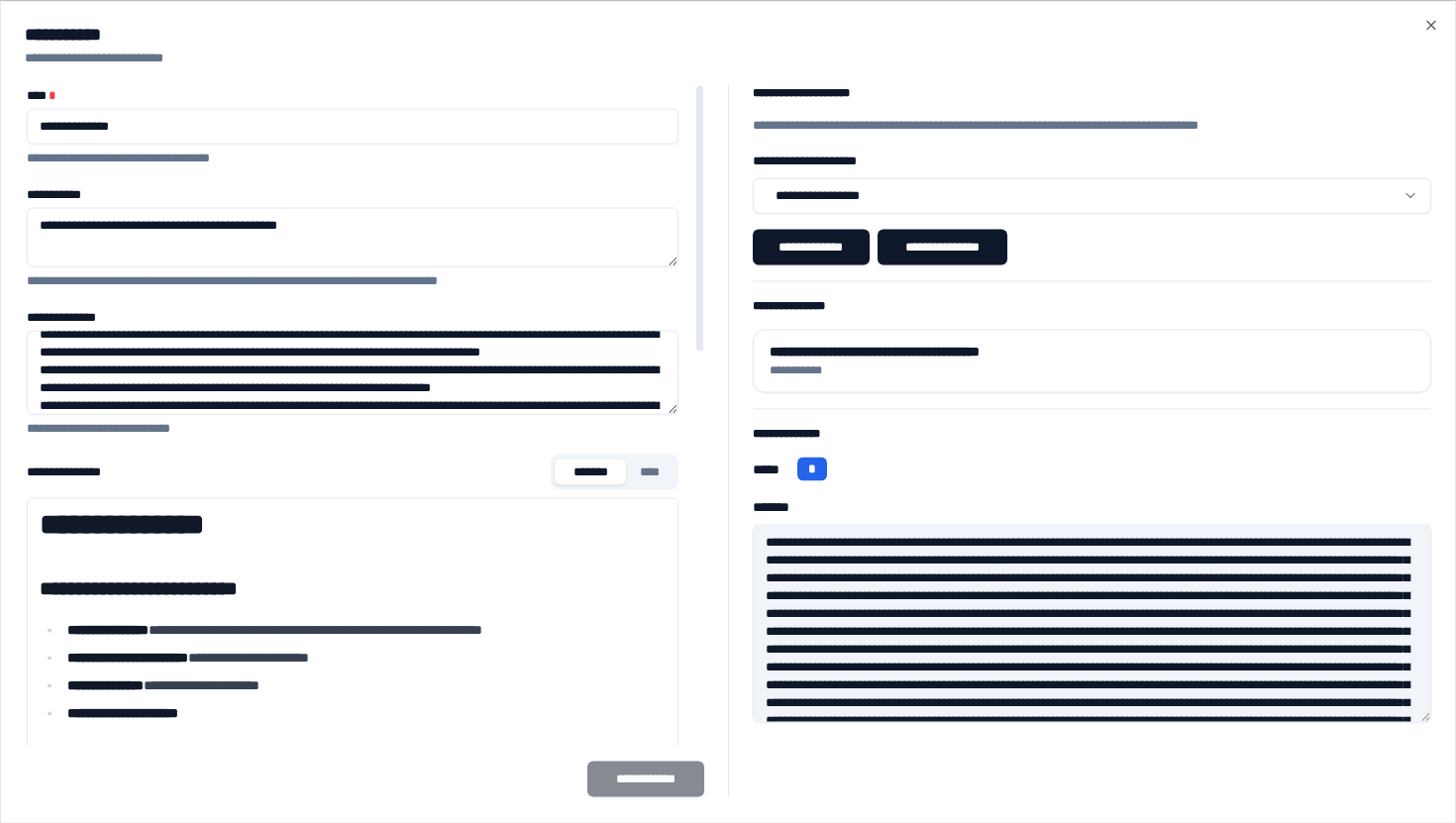 drag, startPoint x: 669, startPoint y: 382, endPoint x: 669, endPoint y: 442, distance: 60 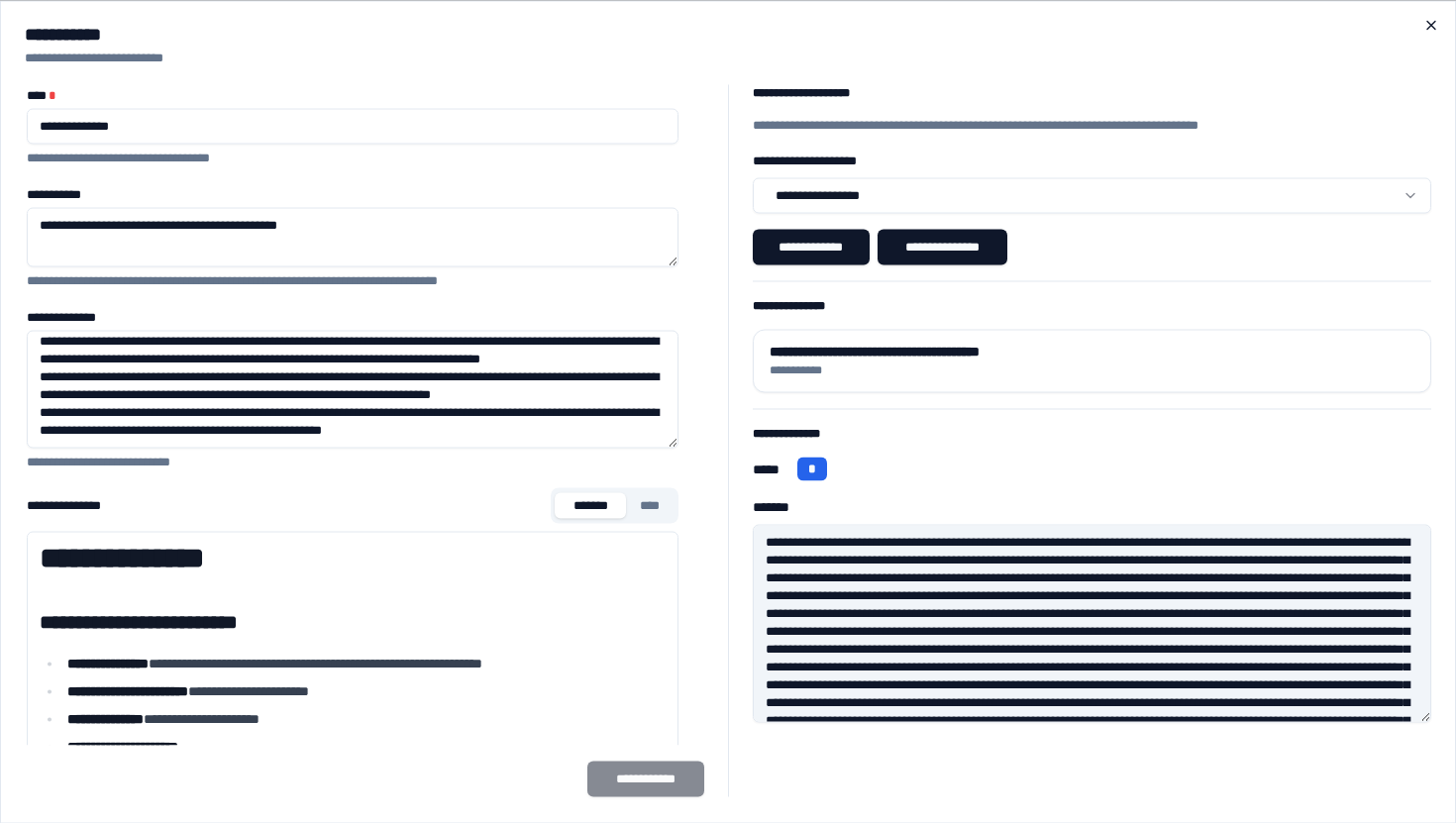 click 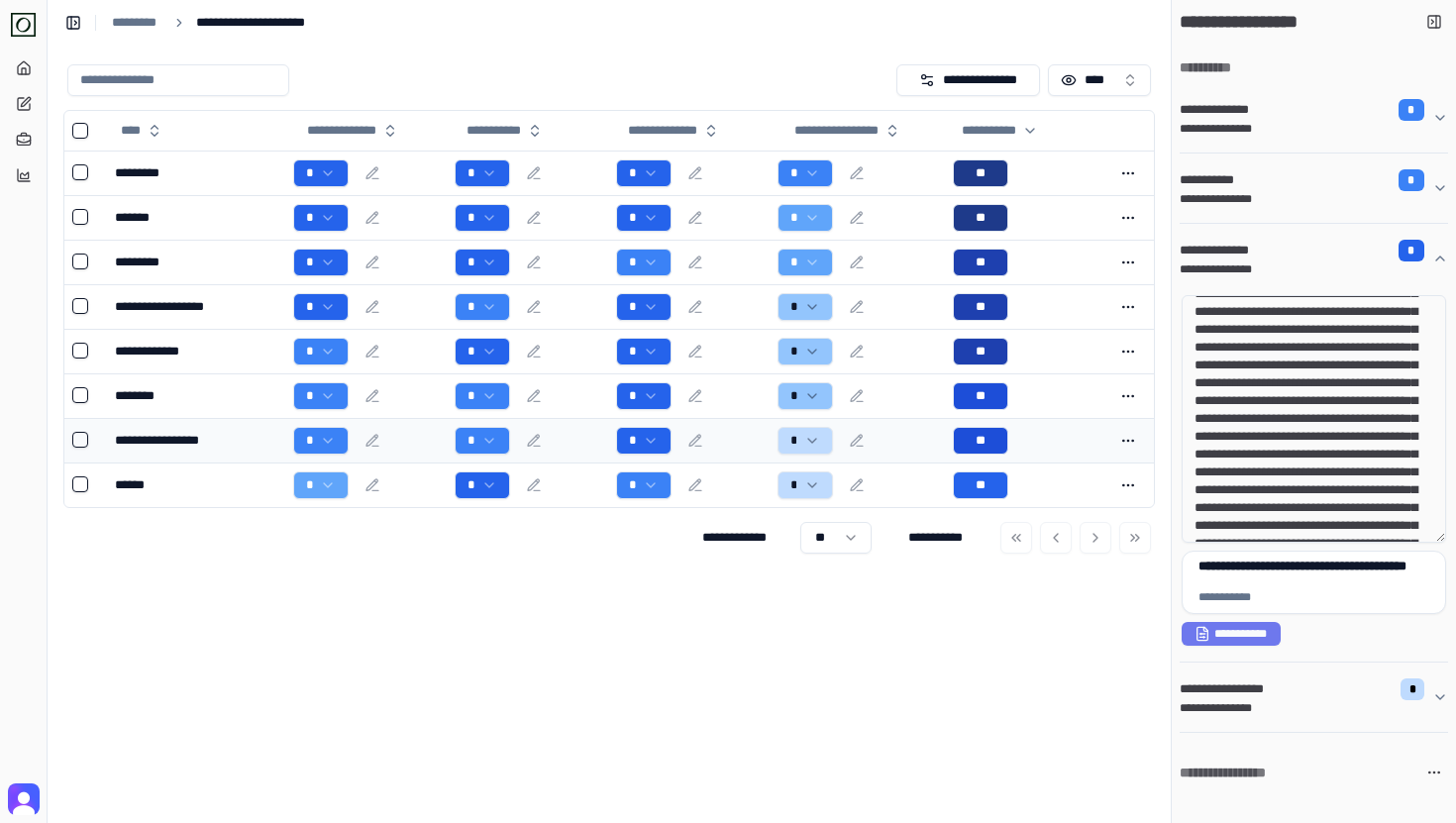 scroll, scrollTop: 0, scrollLeft: 0, axis: both 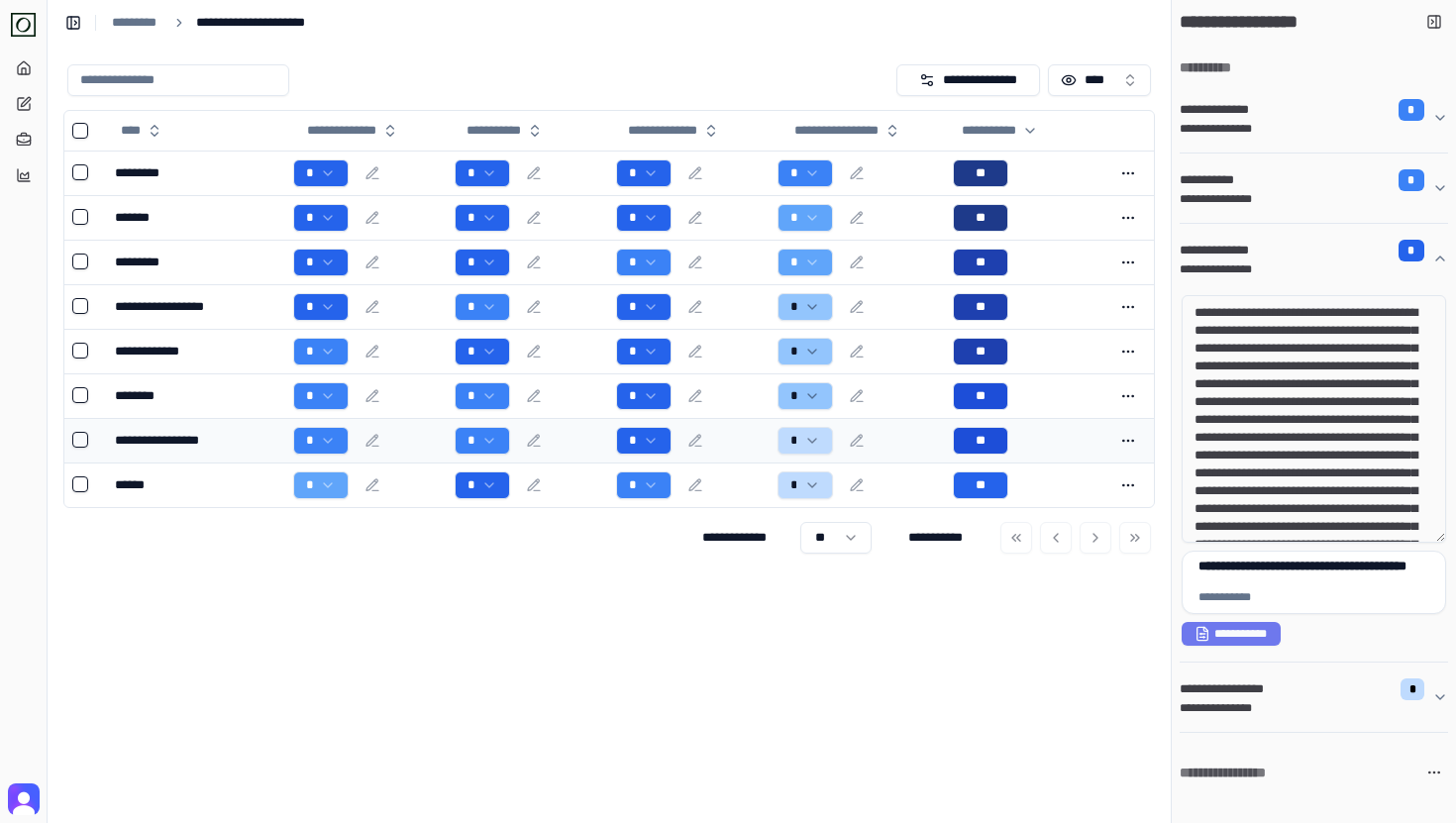 drag, startPoint x: 1212, startPoint y: 311, endPoint x: 1357, endPoint y: 474, distance: 218.16049 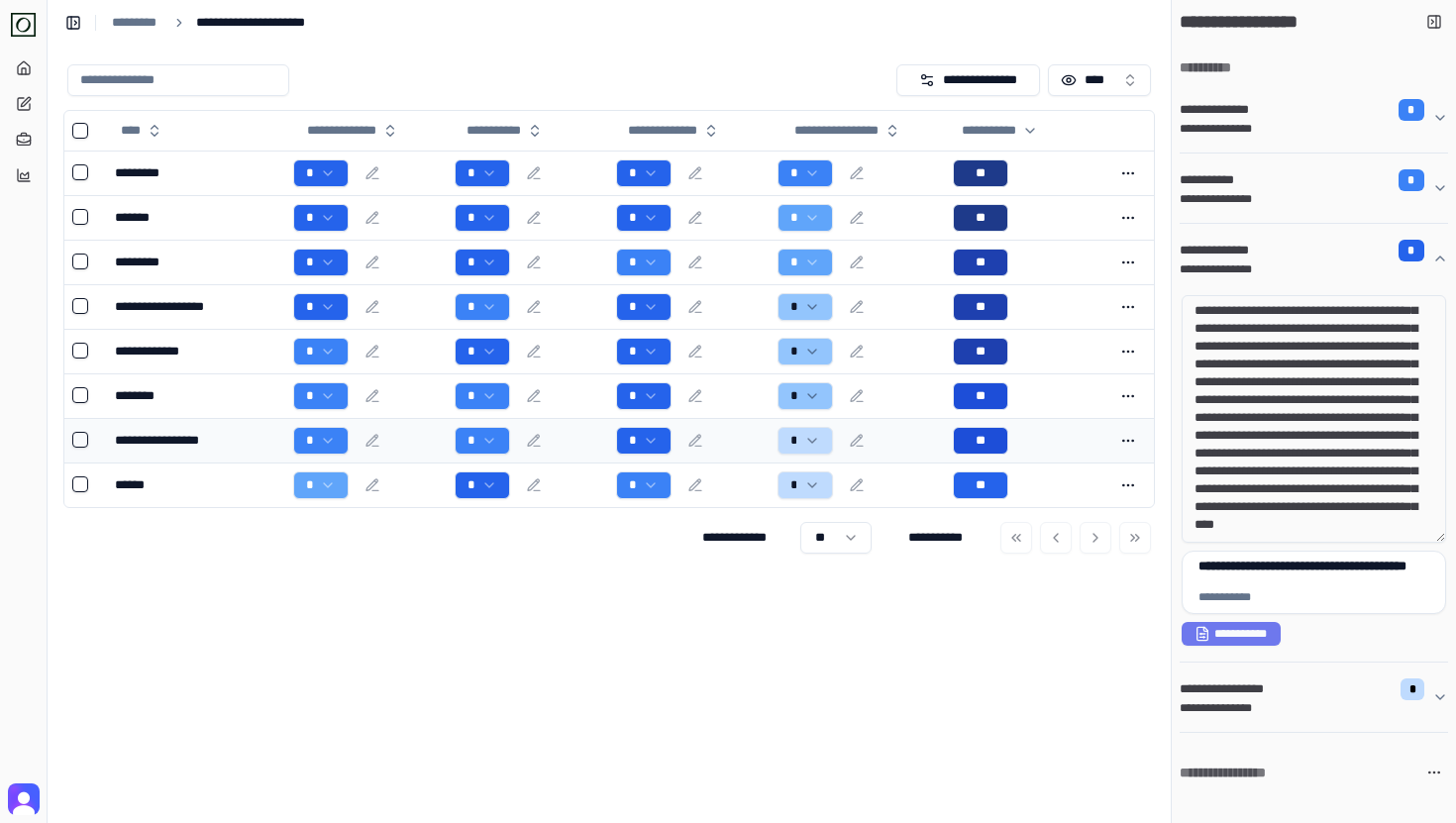 scroll, scrollTop: 483, scrollLeft: 0, axis: vertical 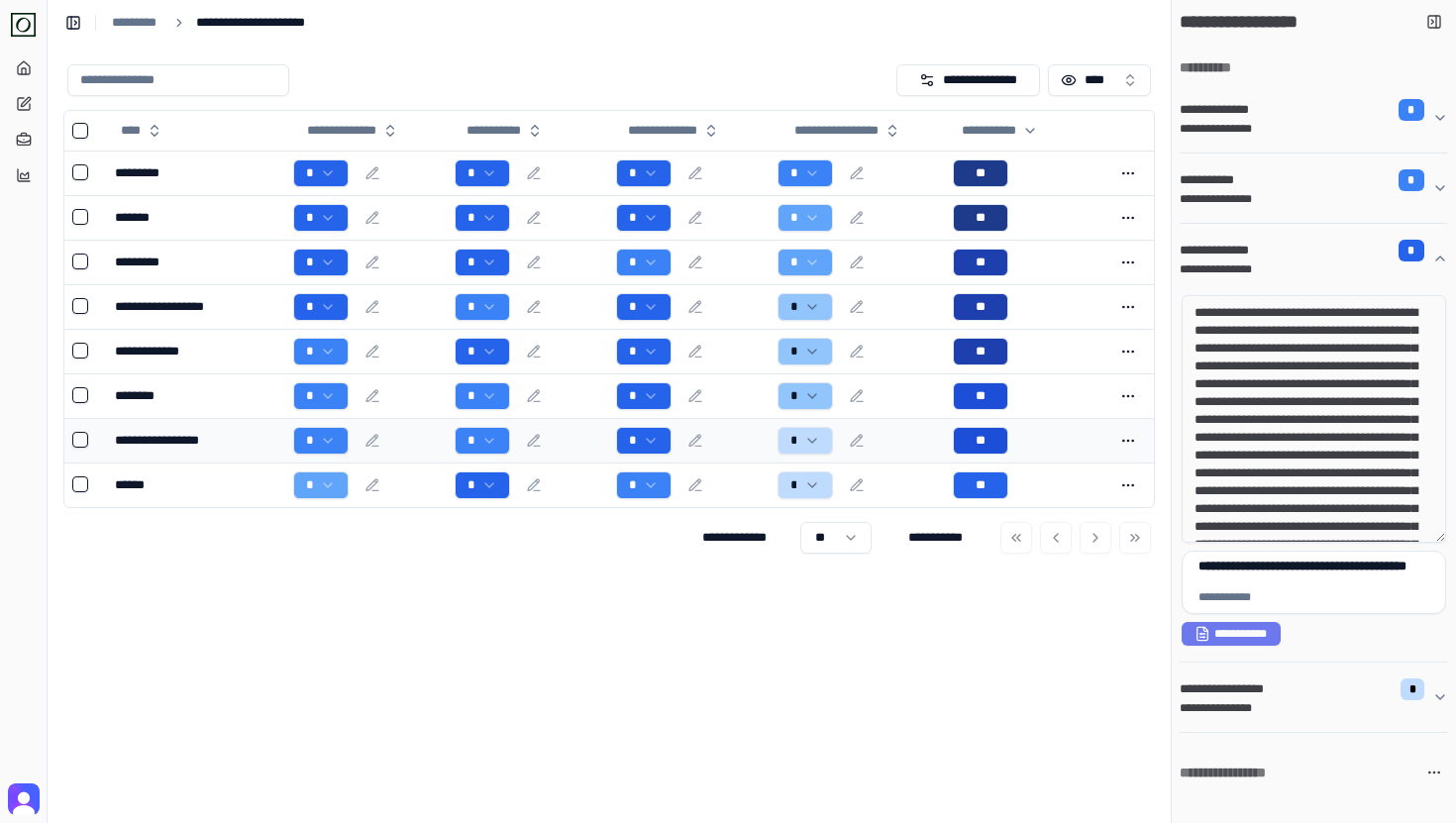 click on "**********" at bounding box center (609, 434) 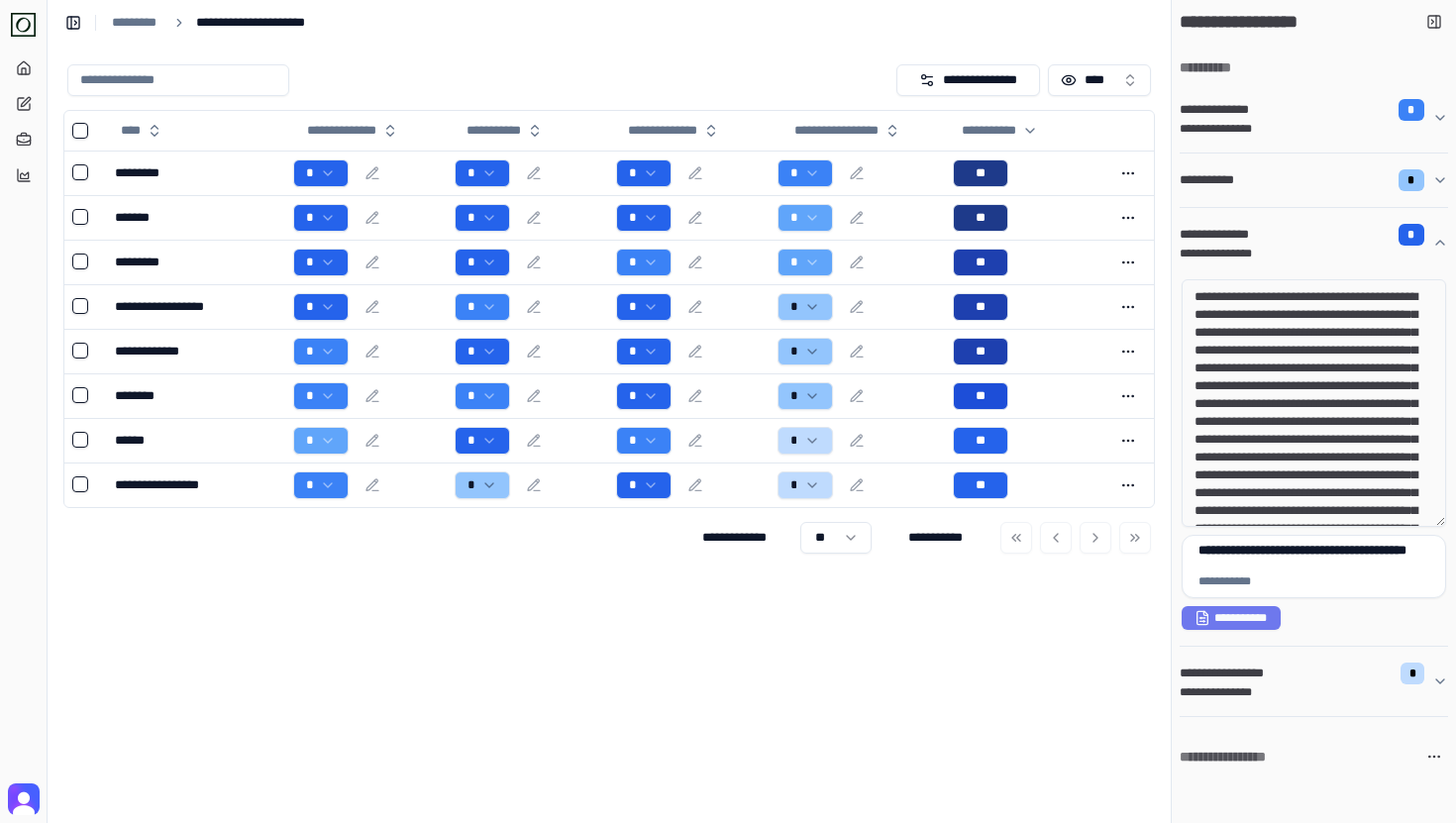 click on "**********" at bounding box center [609, 434] 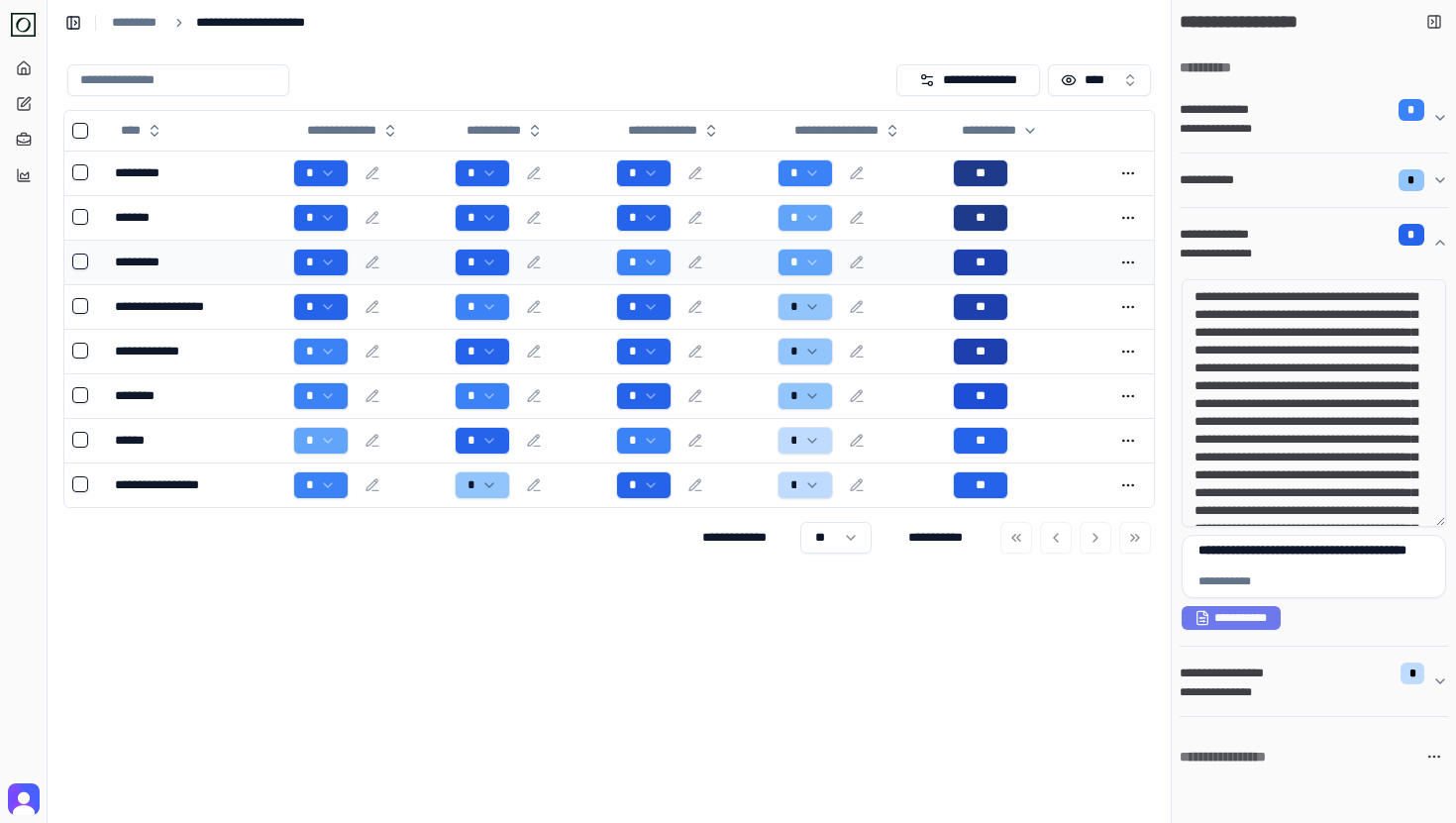 click on "*" at bounding box center (857, 262) 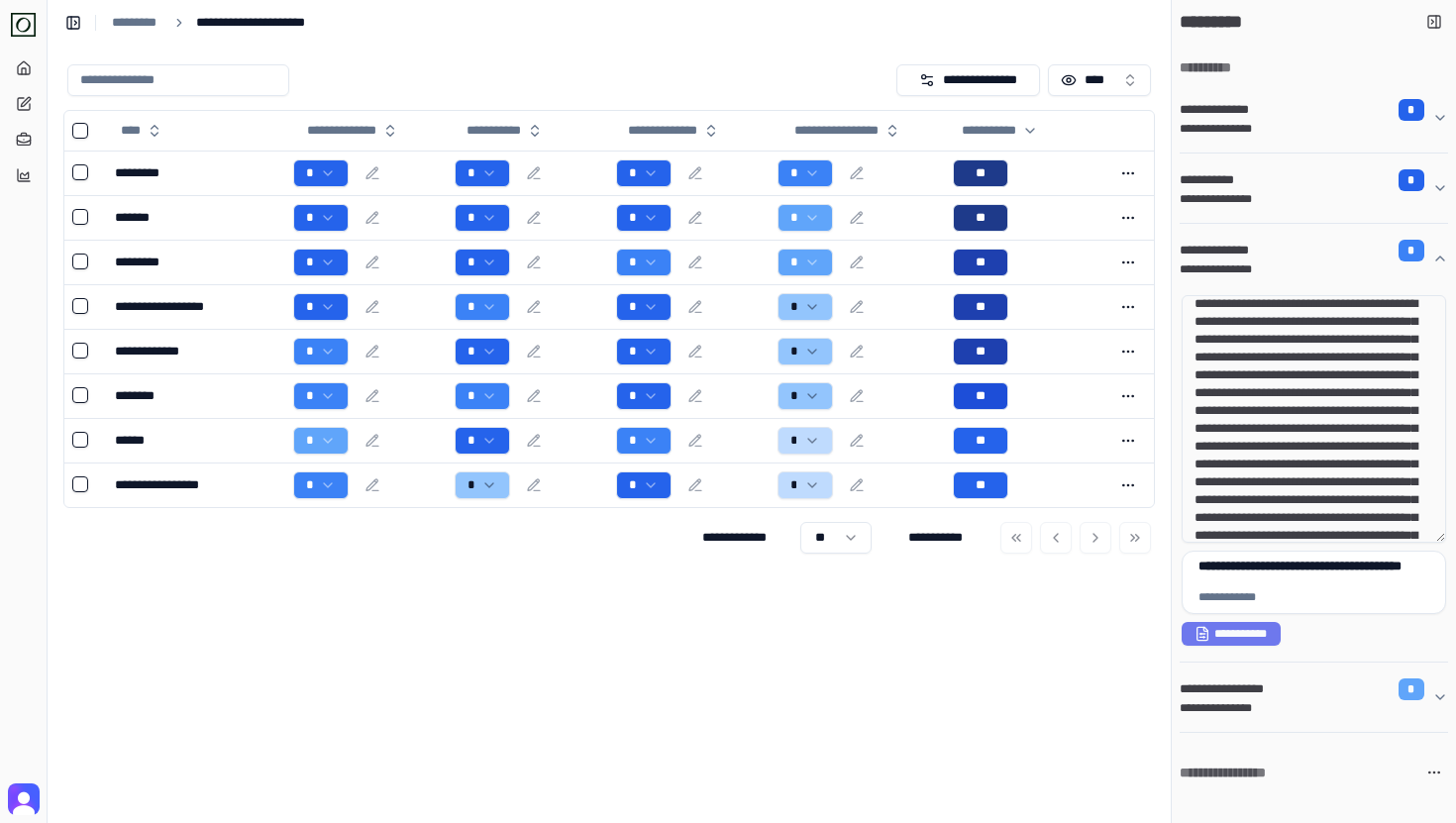 scroll, scrollTop: 0, scrollLeft: 0, axis: both 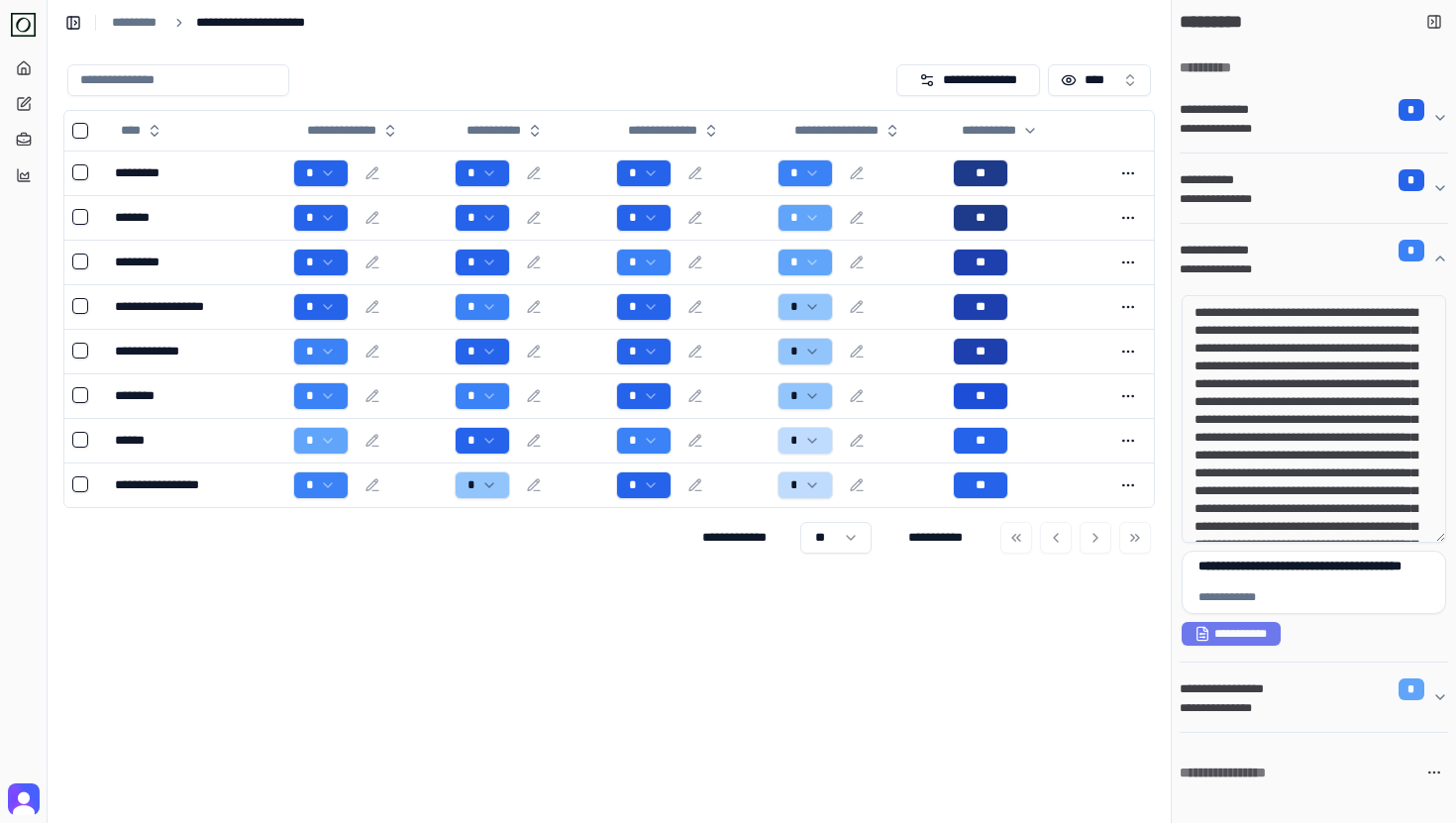 drag, startPoint x: 1231, startPoint y: 325, endPoint x: 1302, endPoint y: 404, distance: 106.21676 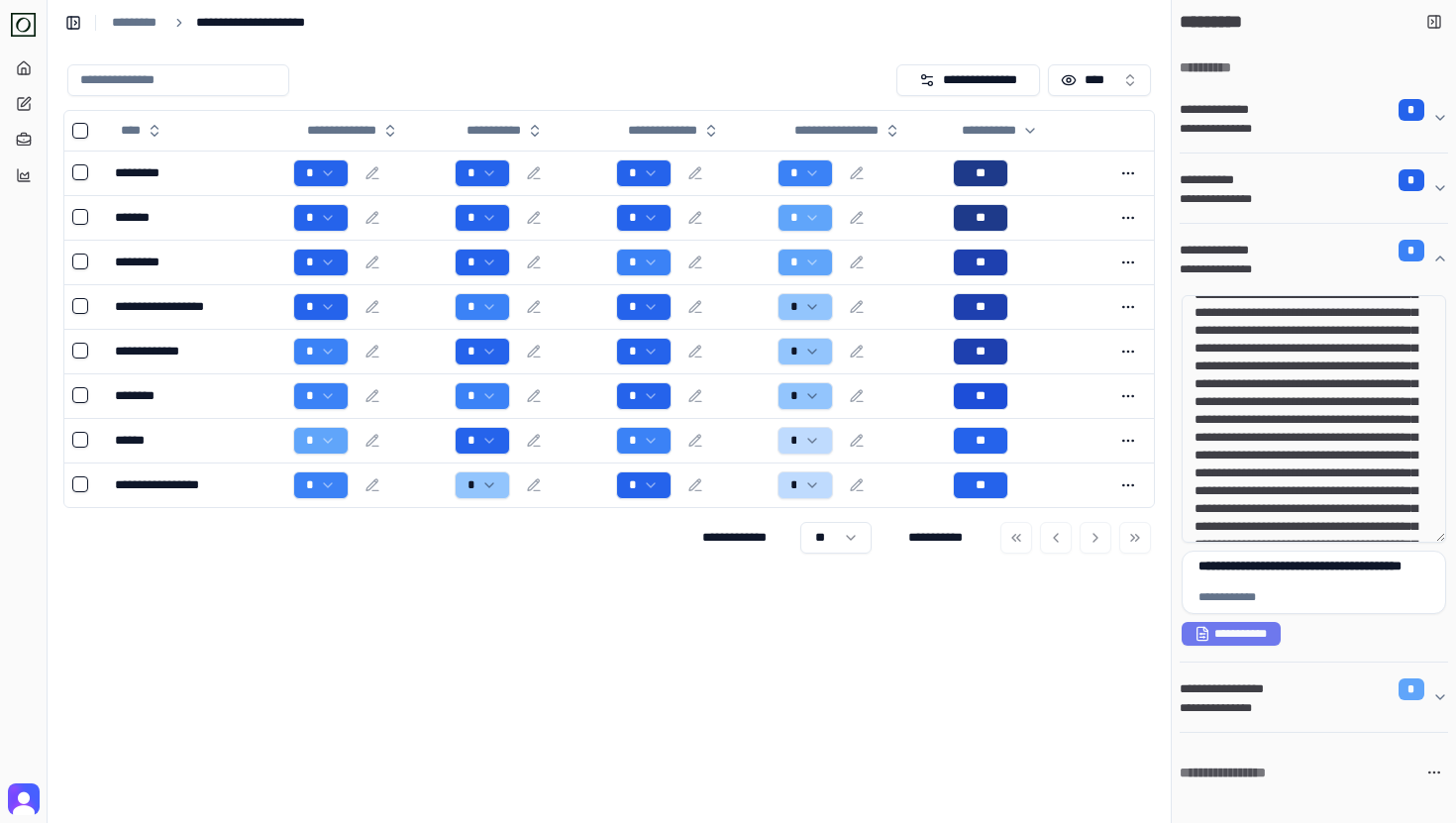 scroll, scrollTop: 94, scrollLeft: 0, axis: vertical 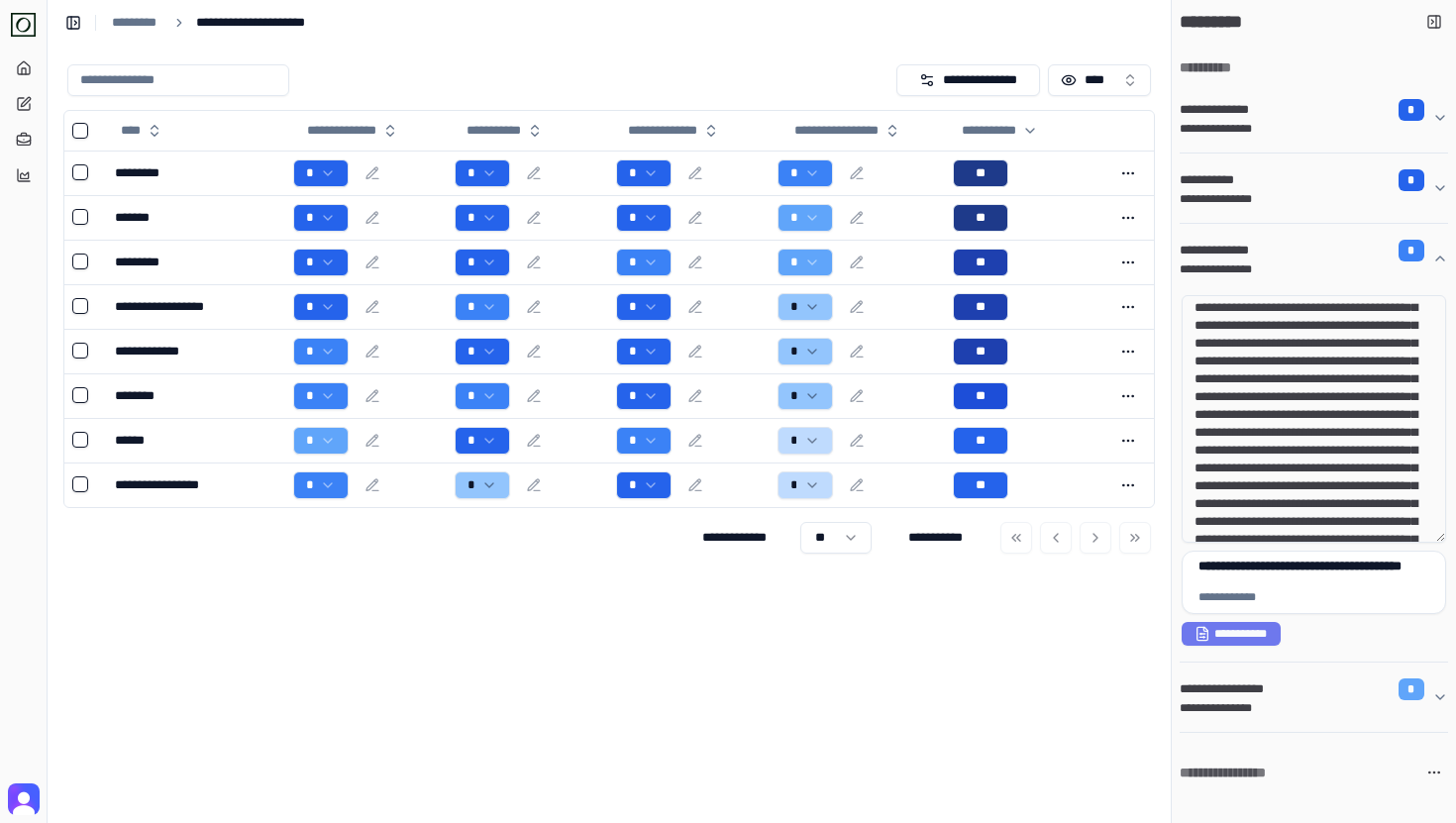 drag, startPoint x: 1346, startPoint y: 488, endPoint x: 1270, endPoint y: 375, distance: 136.18003 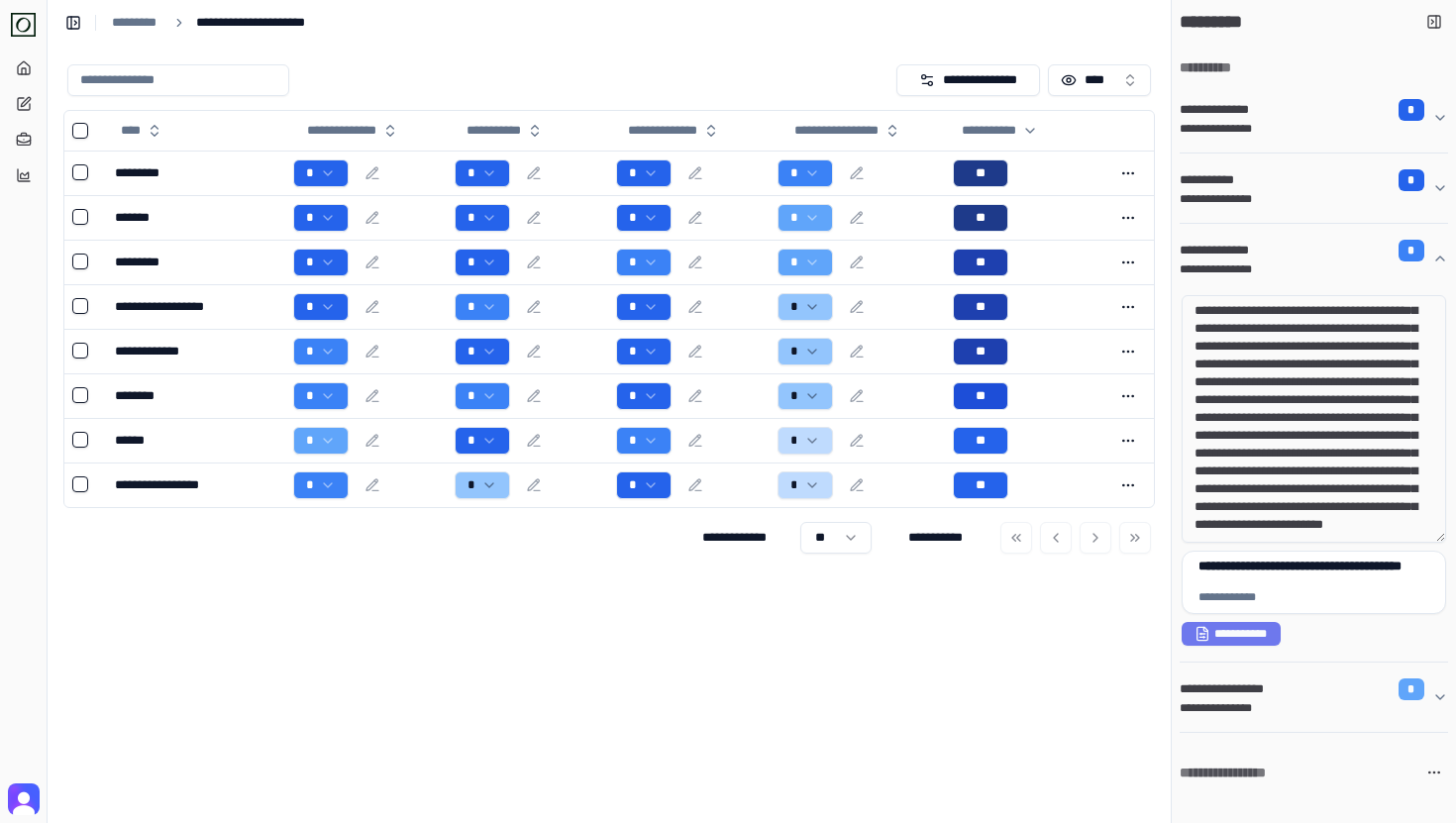 scroll, scrollTop: 394, scrollLeft: 0, axis: vertical 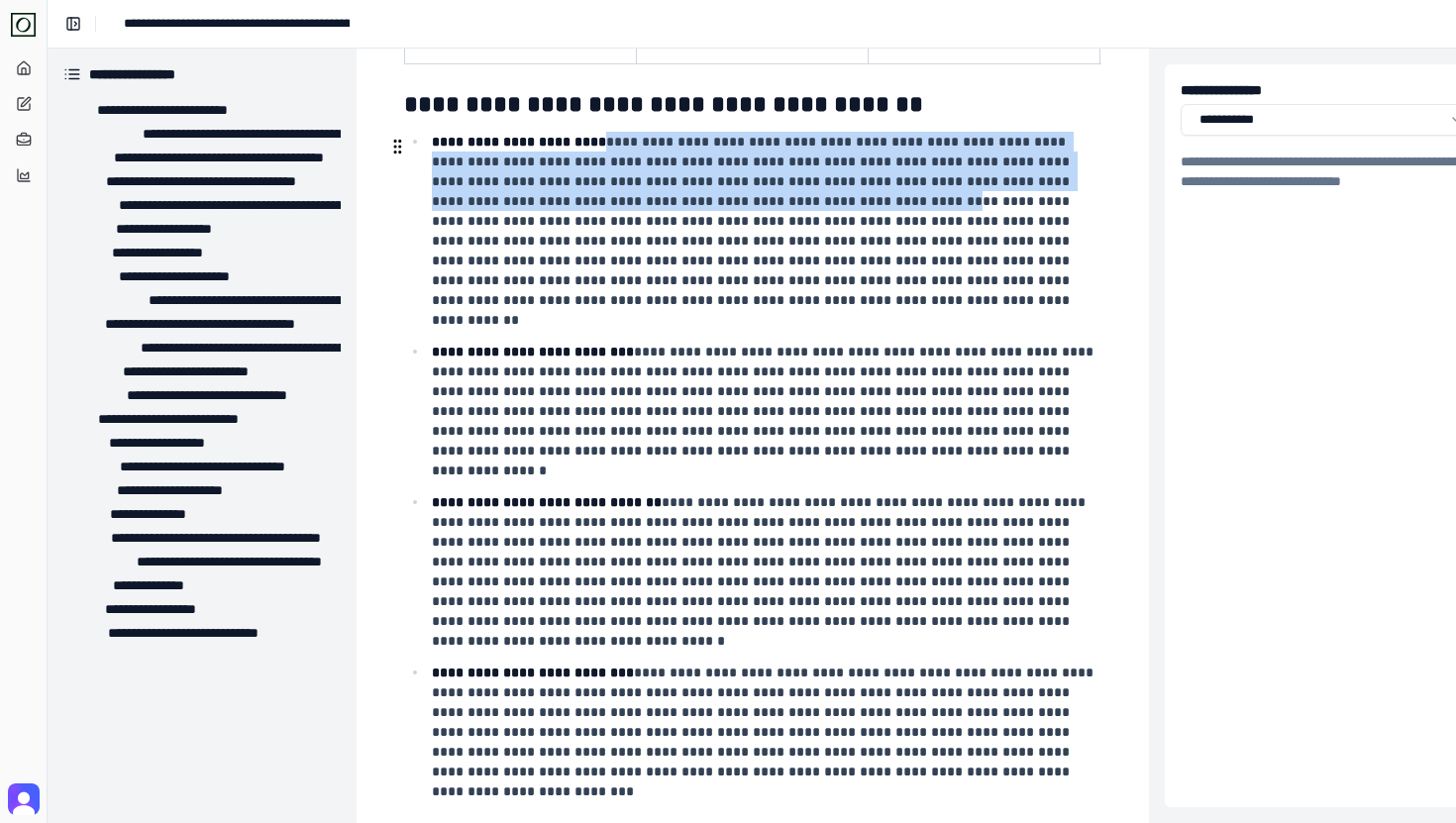 drag, startPoint x: 598, startPoint y: 143, endPoint x: 699, endPoint y: 214, distance: 123.4585 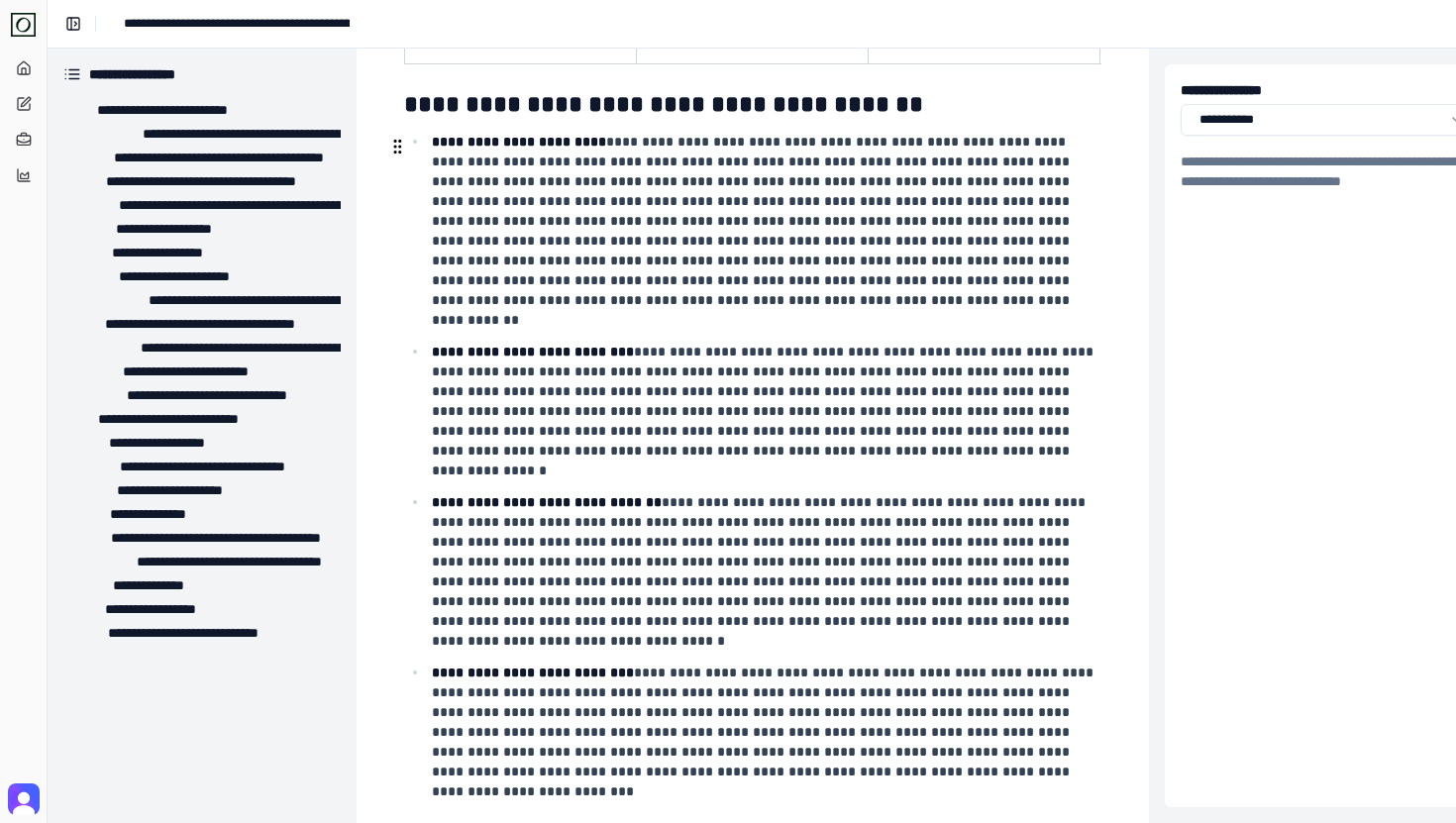 click on "**********" at bounding box center [765, 231] 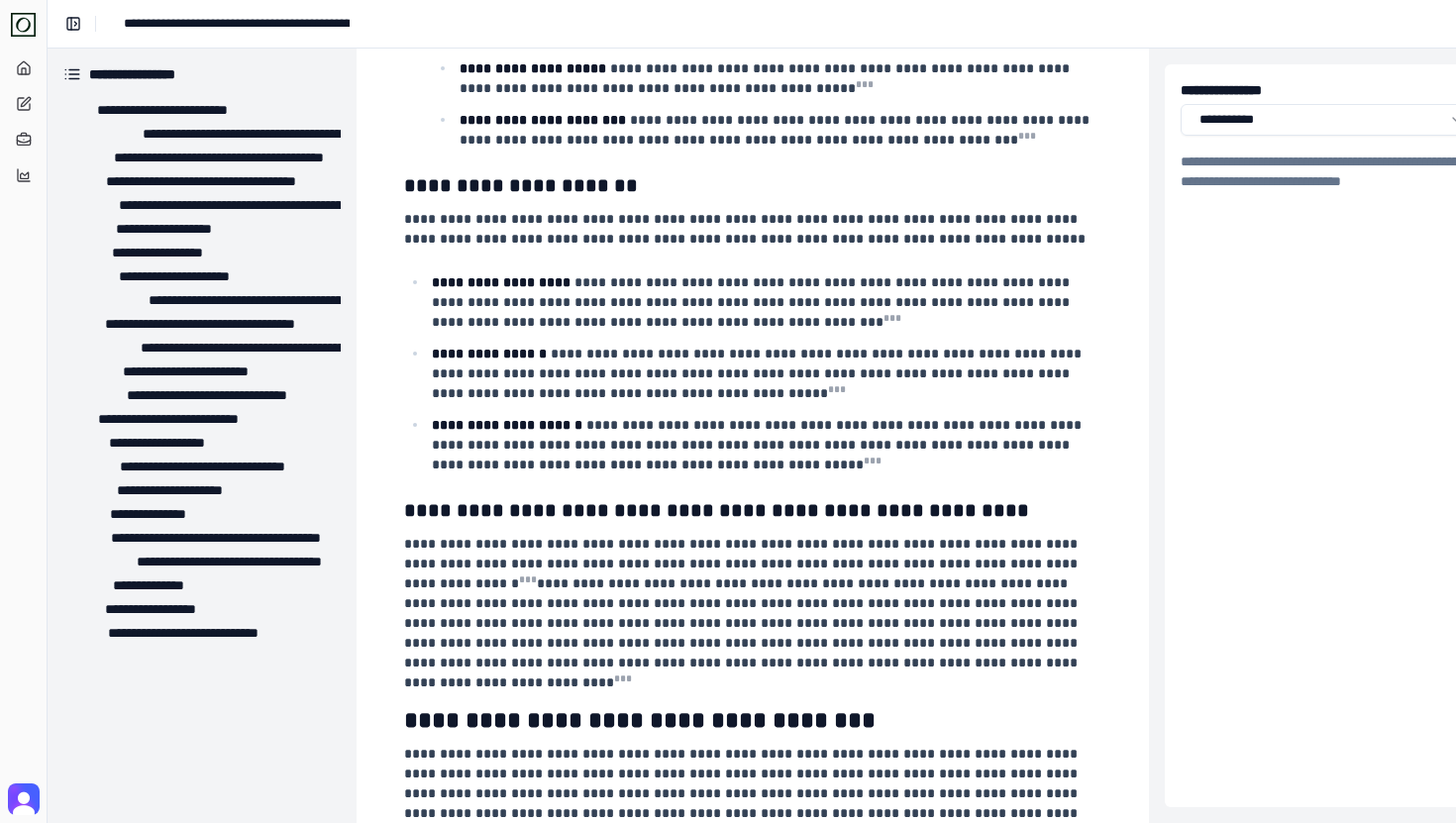 scroll, scrollTop: 3819, scrollLeft: 0, axis: vertical 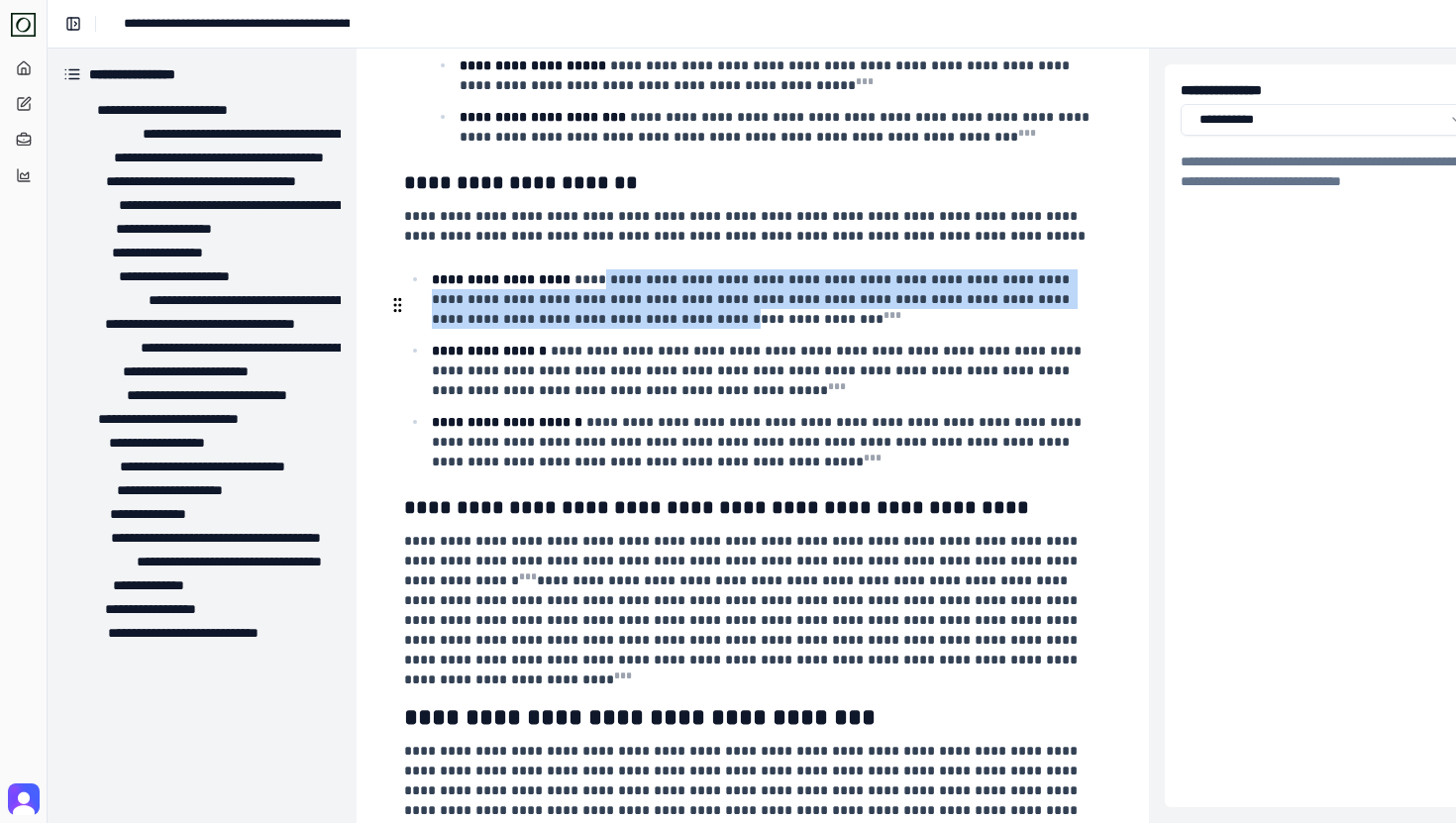 drag, startPoint x: 637, startPoint y: 316, endPoint x: 674, endPoint y: 340, distance: 44.102154 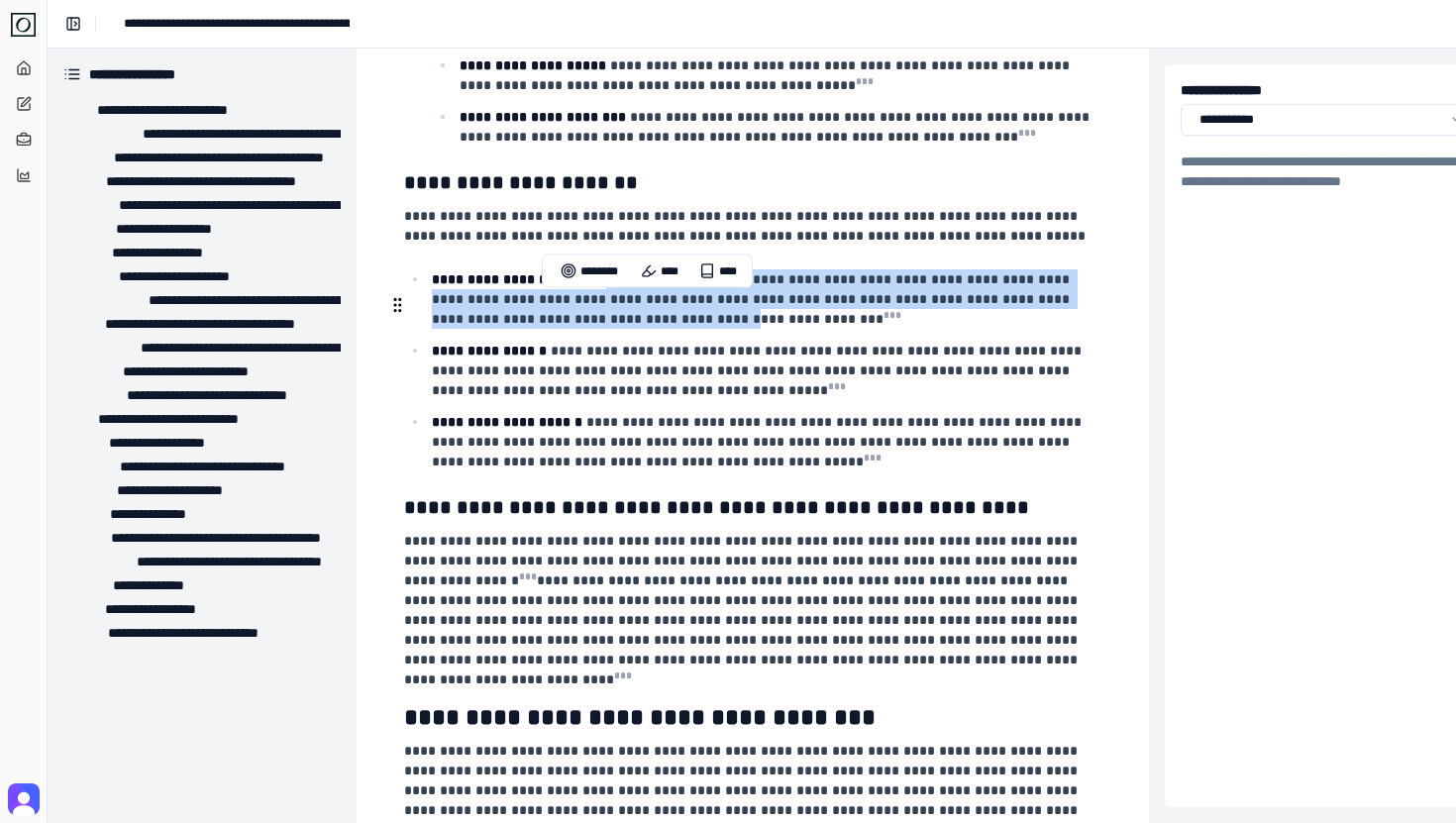 click on "**********" at bounding box center (753, 299) 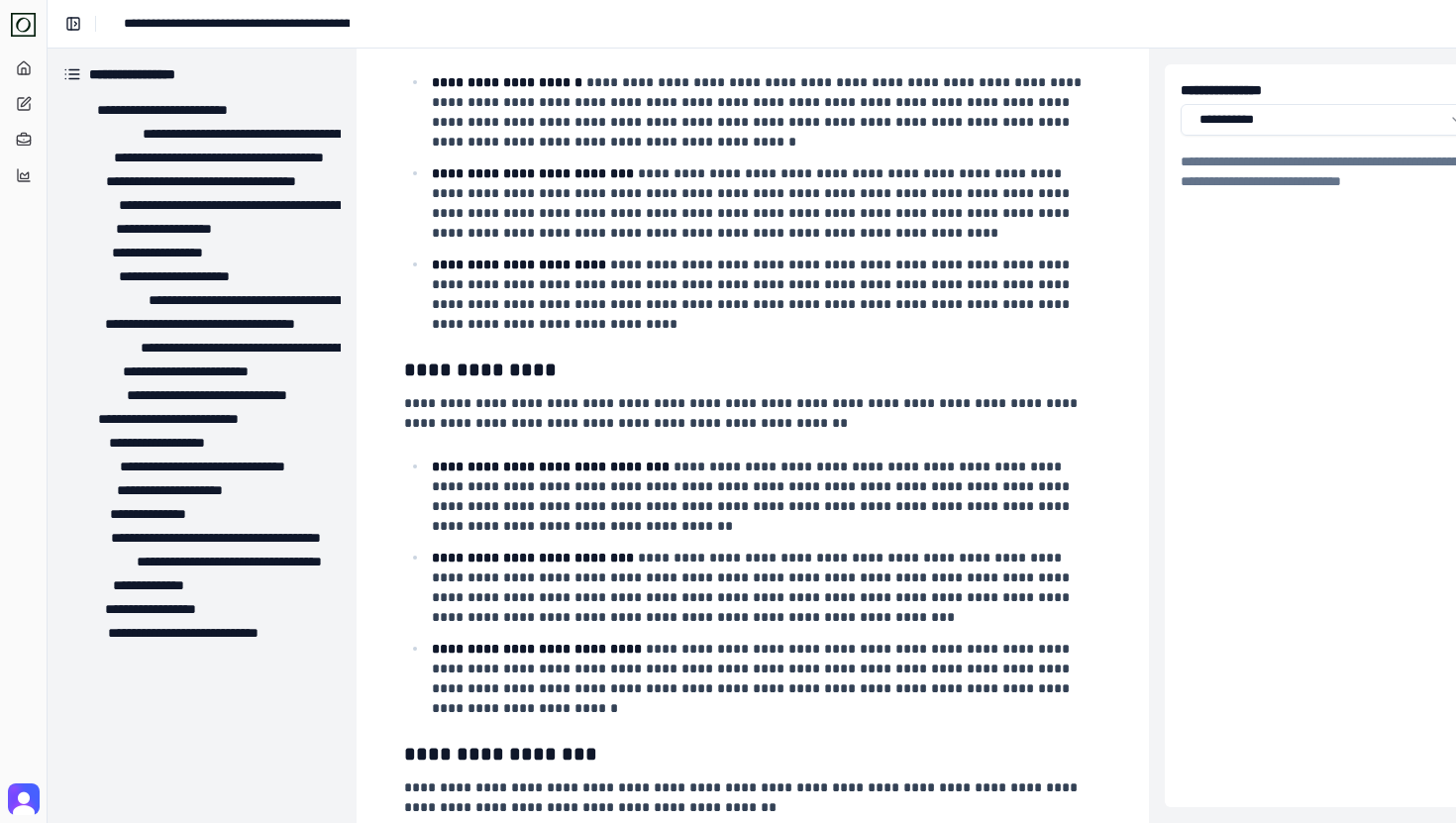scroll, scrollTop: 8039, scrollLeft: 0, axis: vertical 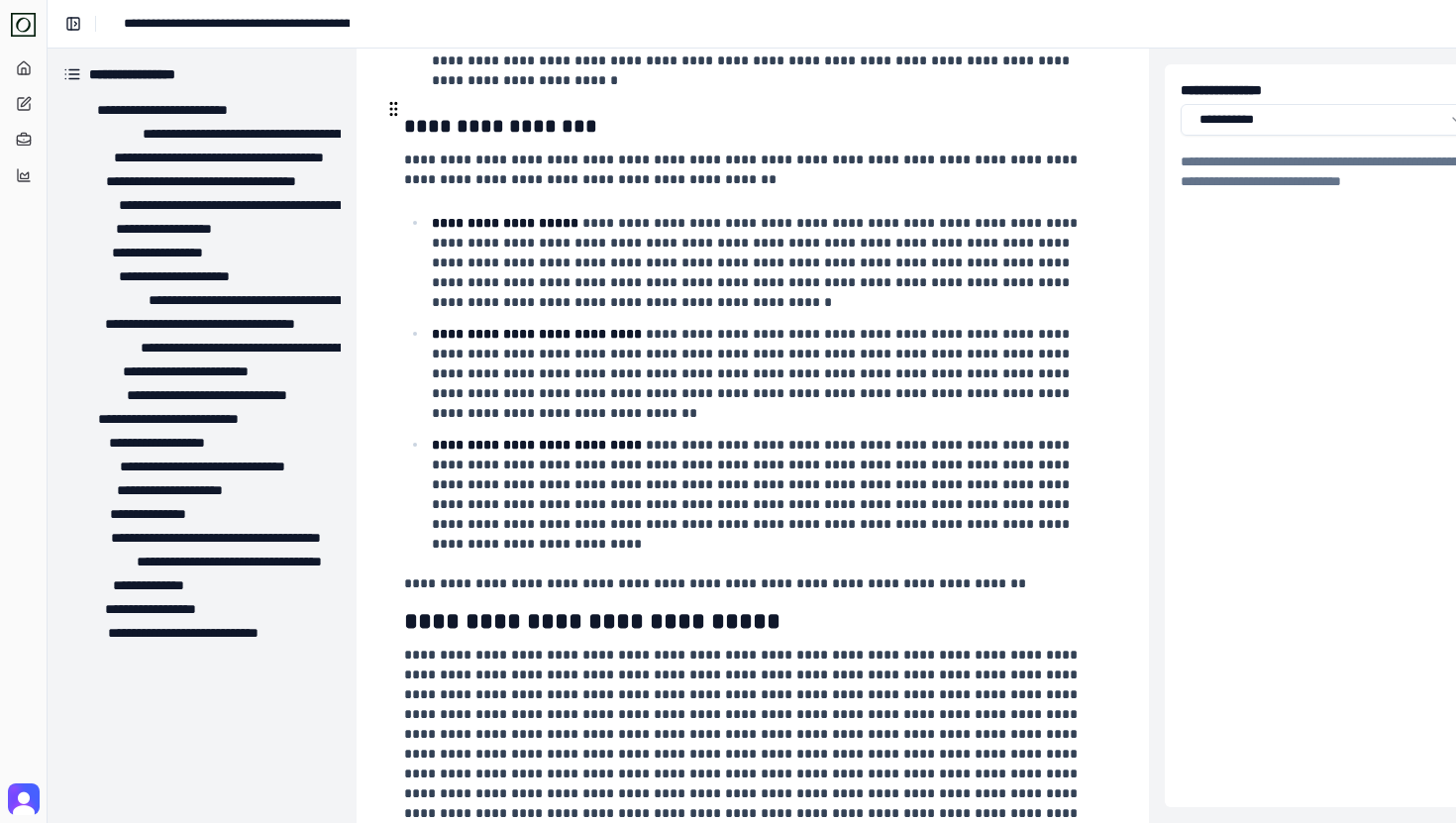 click on "**********" at bounding box center [751, 169] 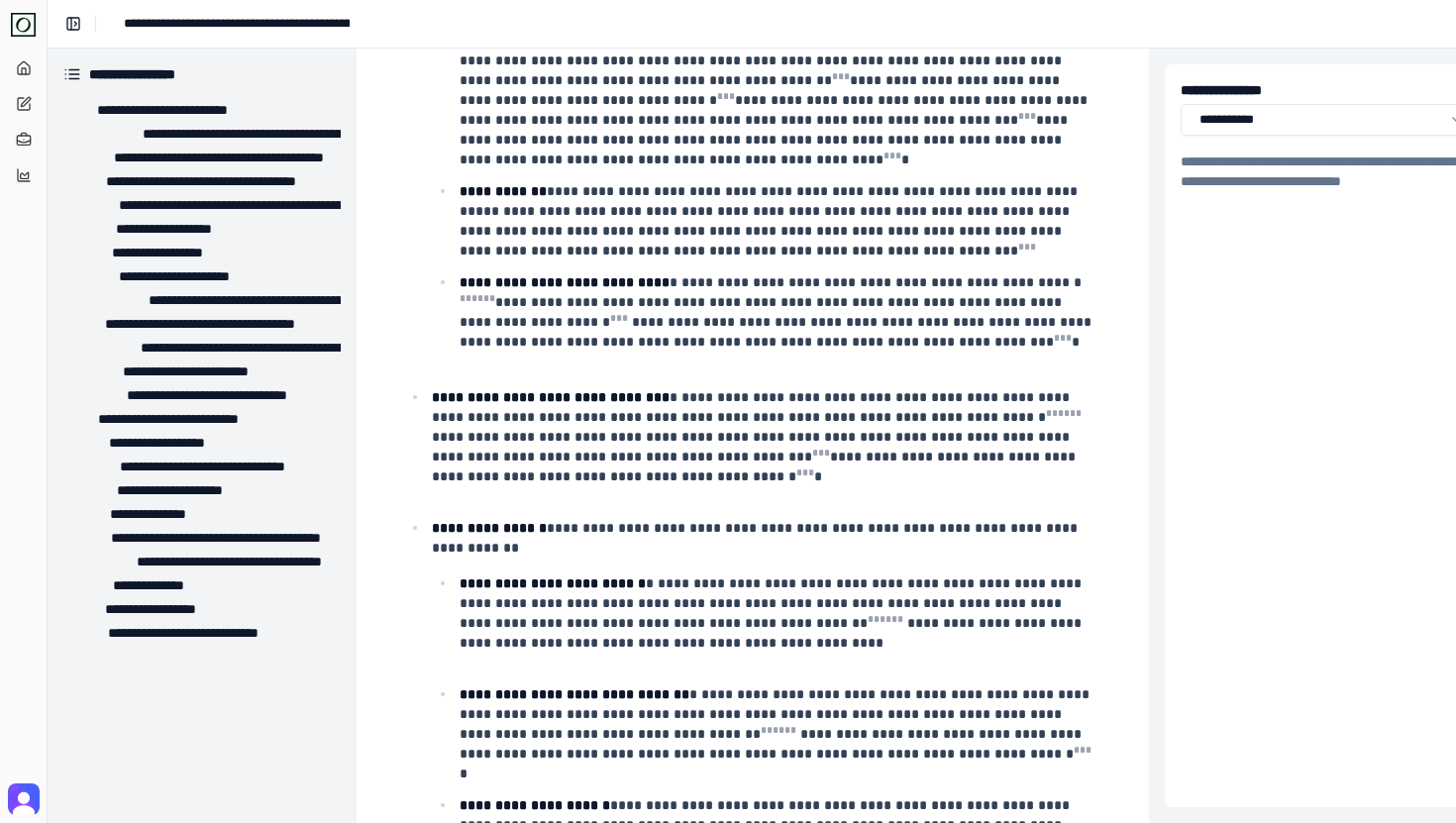 scroll, scrollTop: 2008, scrollLeft: 0, axis: vertical 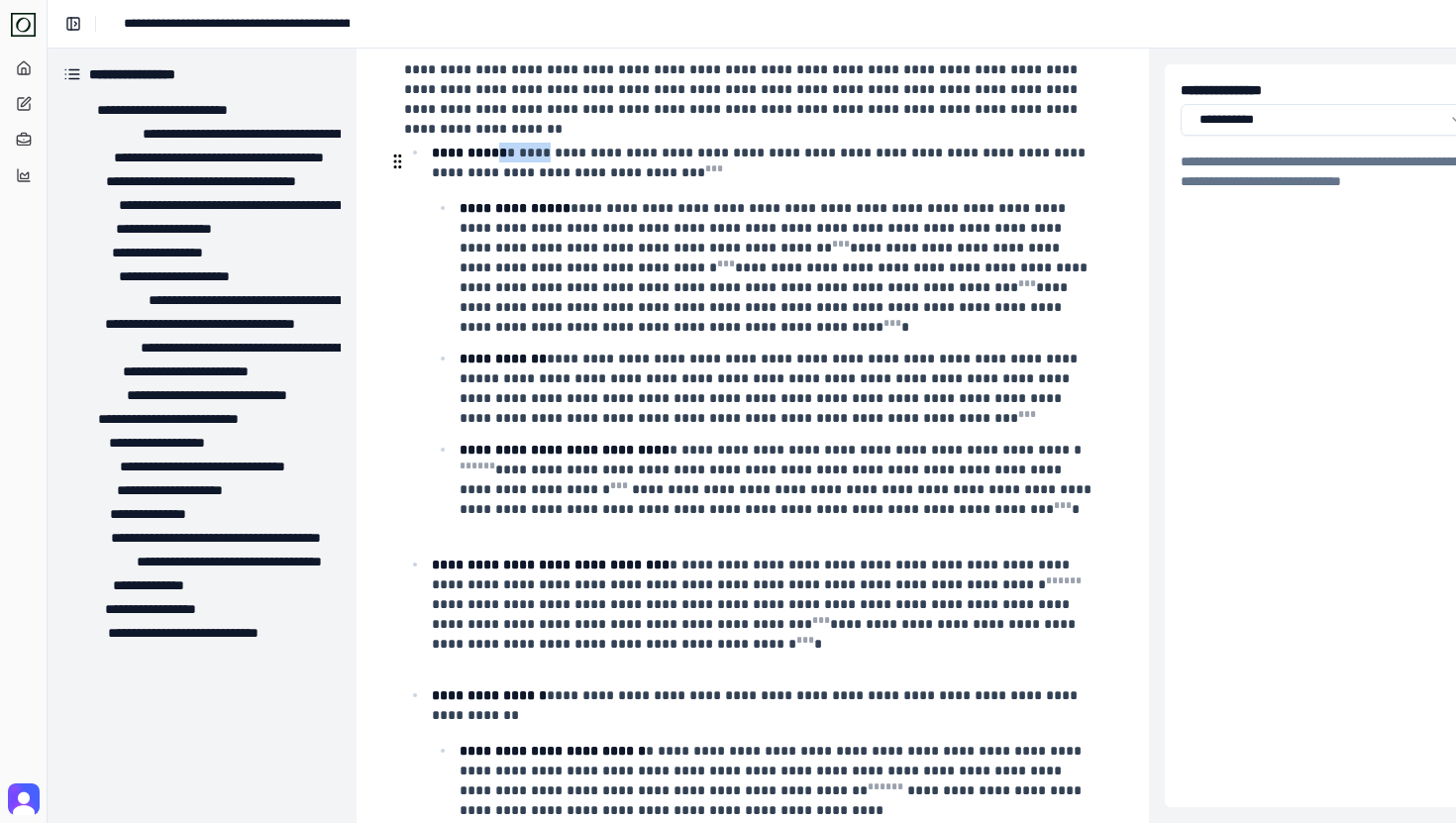 drag, startPoint x: 495, startPoint y: 160, endPoint x: 535, endPoint y: 163, distance: 40.112342 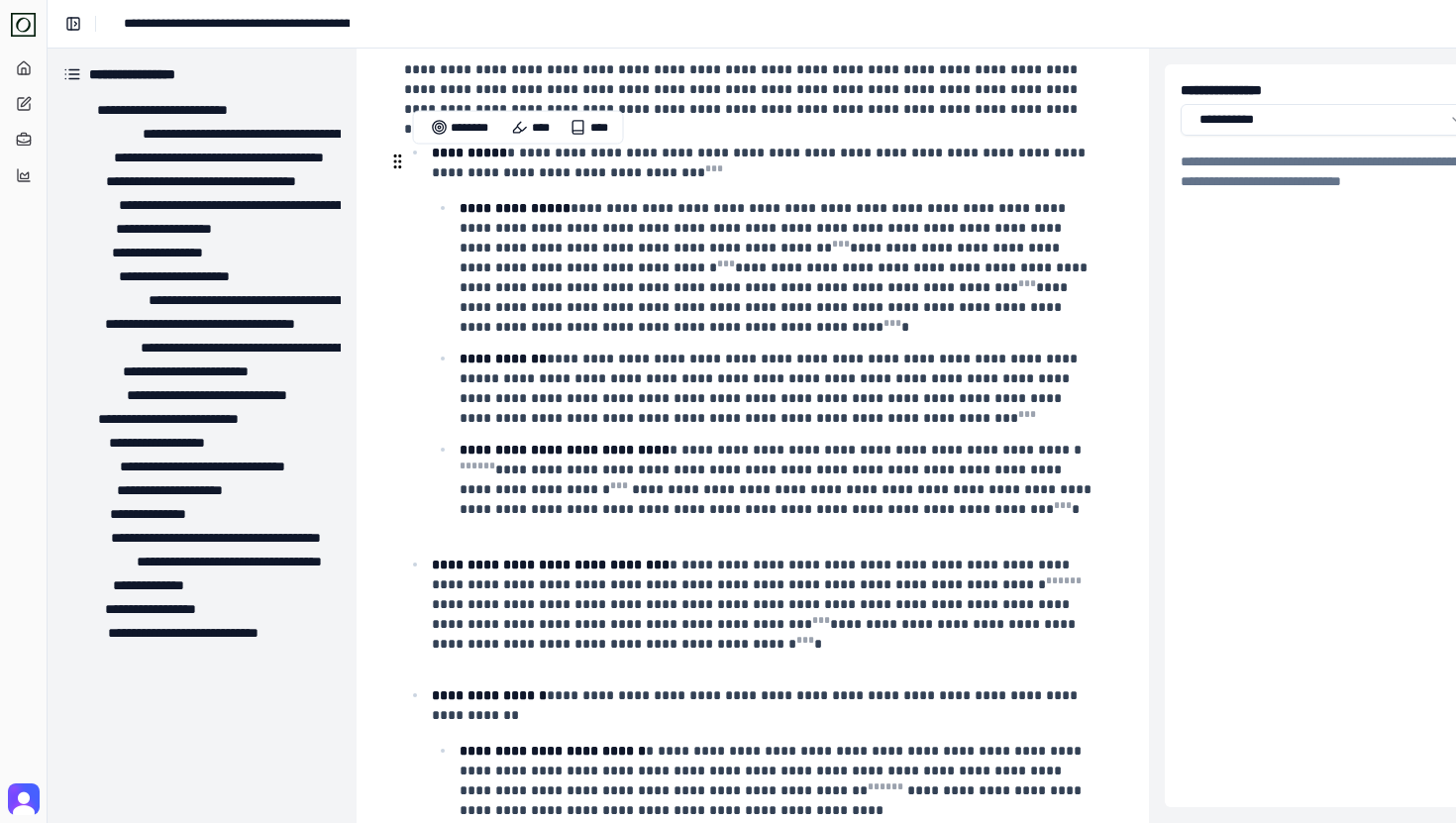 click on "**********" at bounding box center (761, 162) 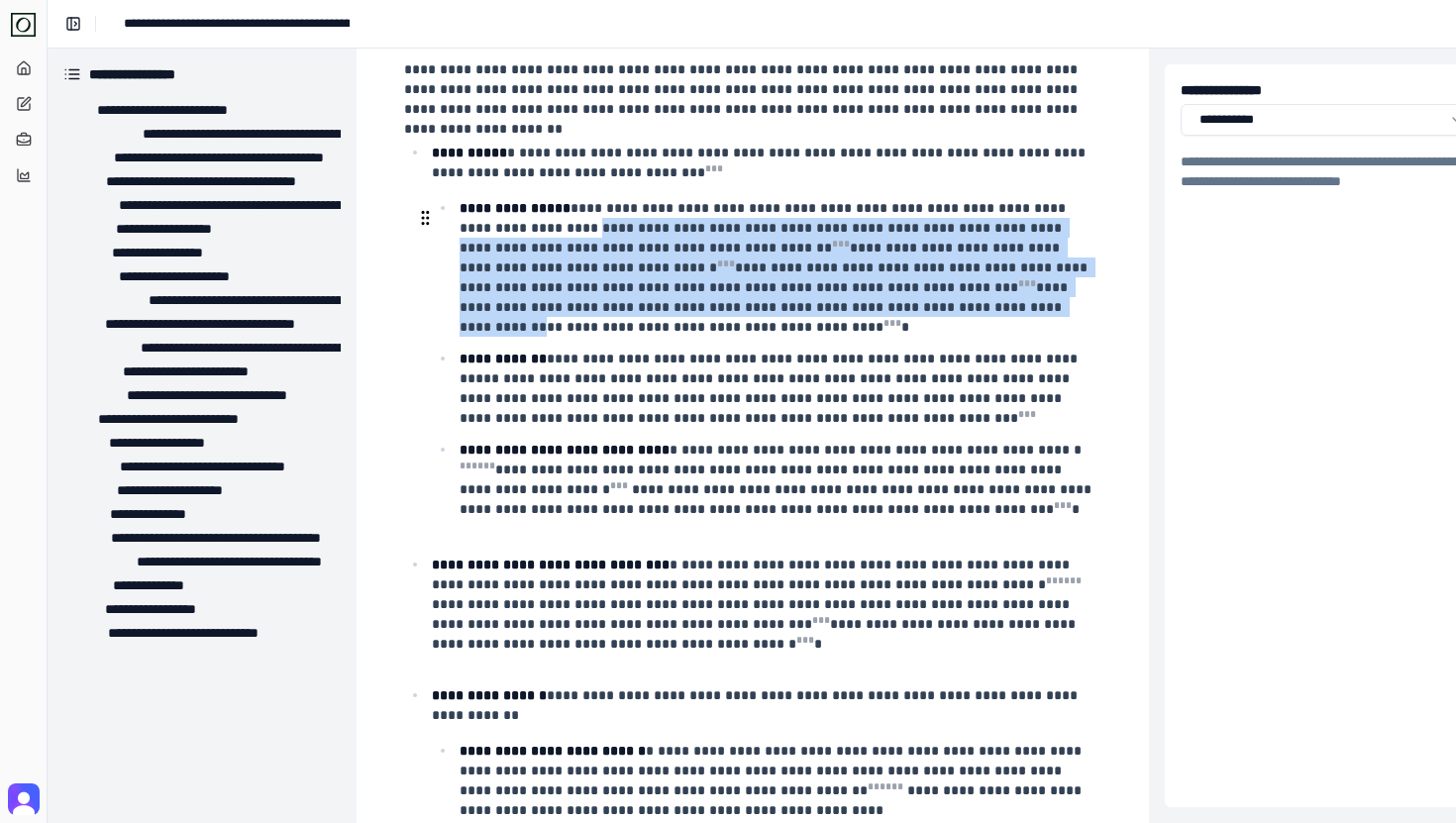 drag, startPoint x: 511, startPoint y: 235, endPoint x: 783, endPoint y: 328, distance: 287.45956 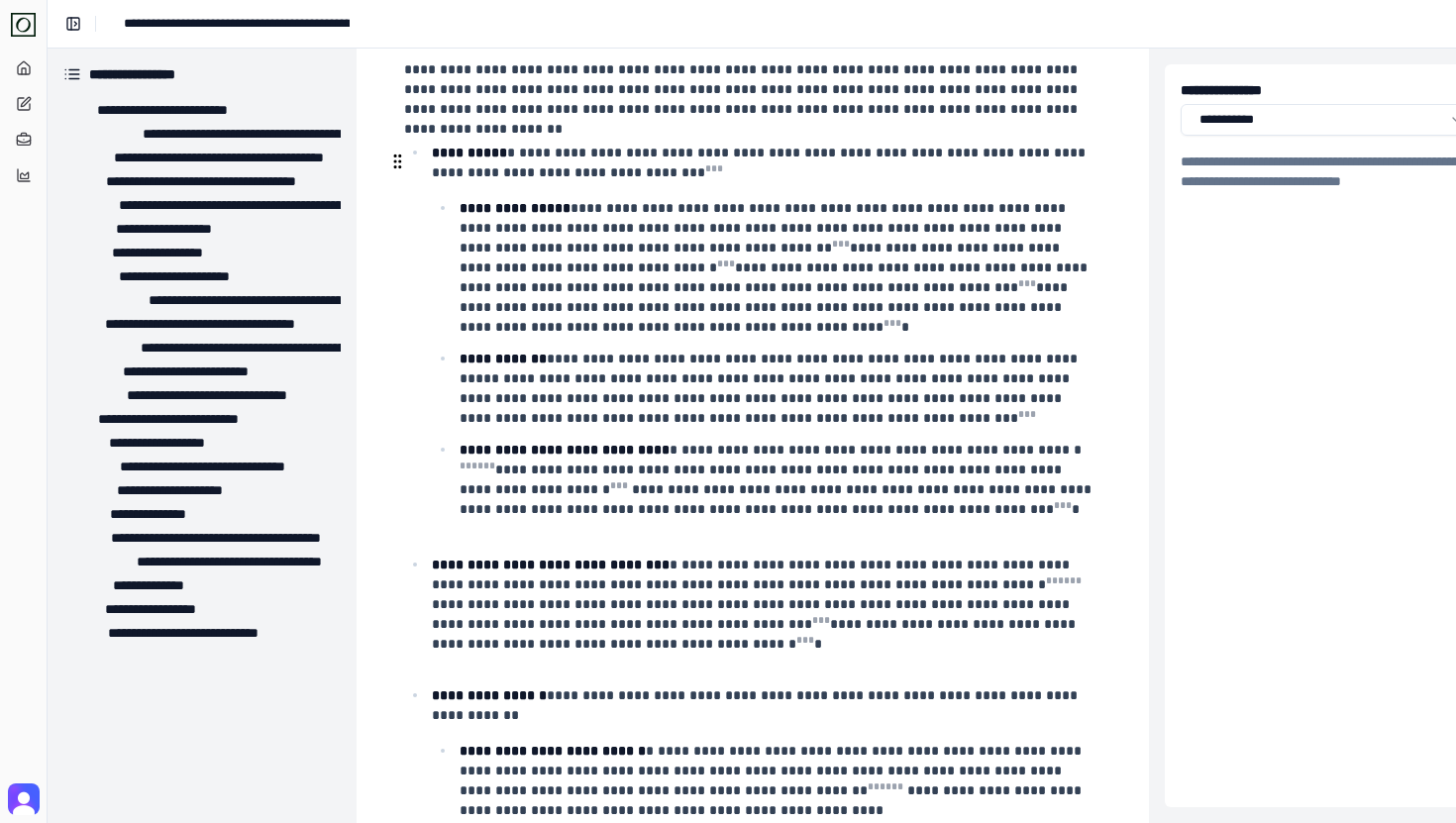 click on "**********" at bounding box center (765, 339) 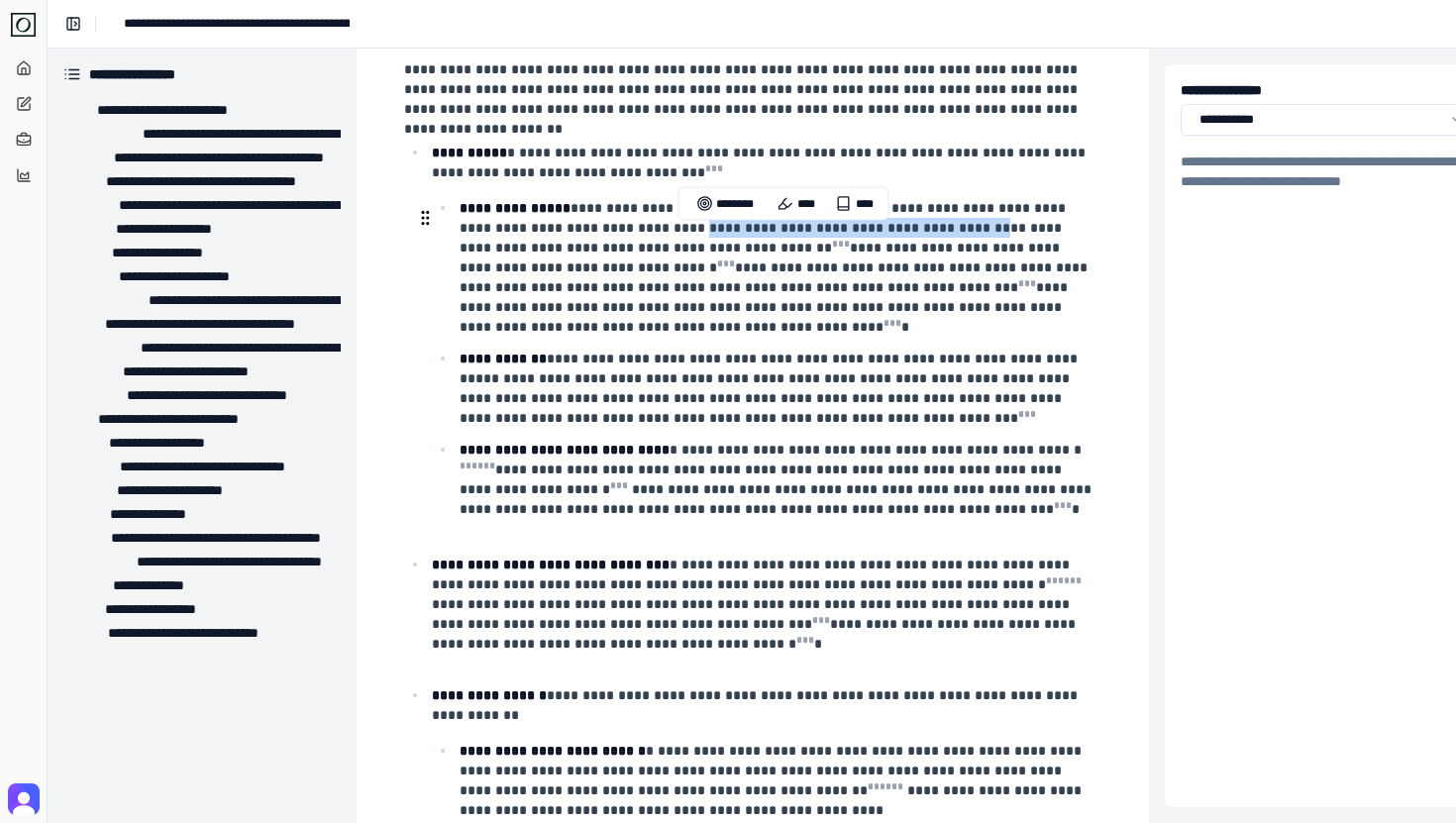 drag, startPoint x: 903, startPoint y: 229, endPoint x: 619, endPoint y: 238, distance: 284.14257 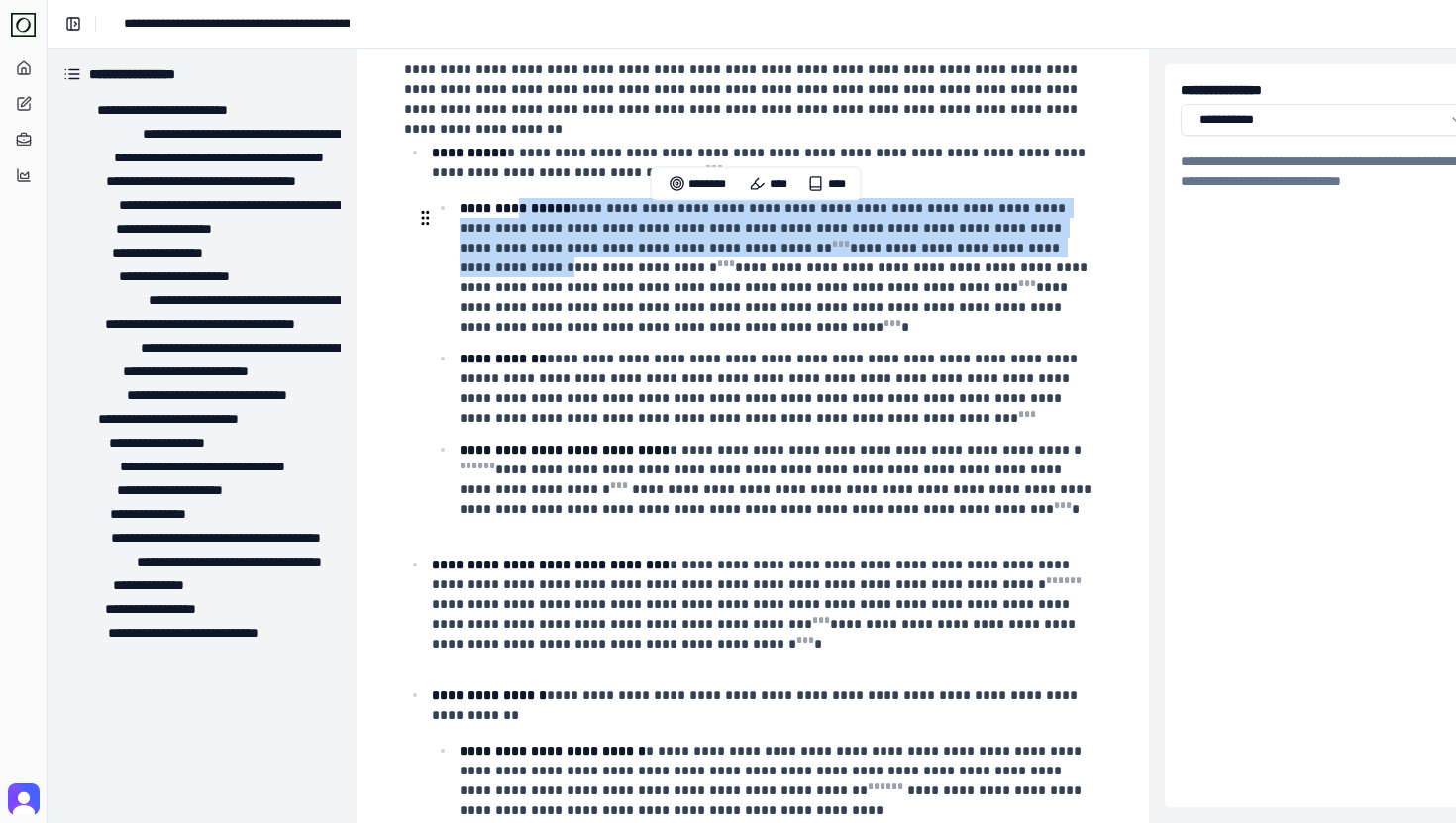 drag, startPoint x: 523, startPoint y: 219, endPoint x: 990, endPoint y: 254, distance: 468.3097 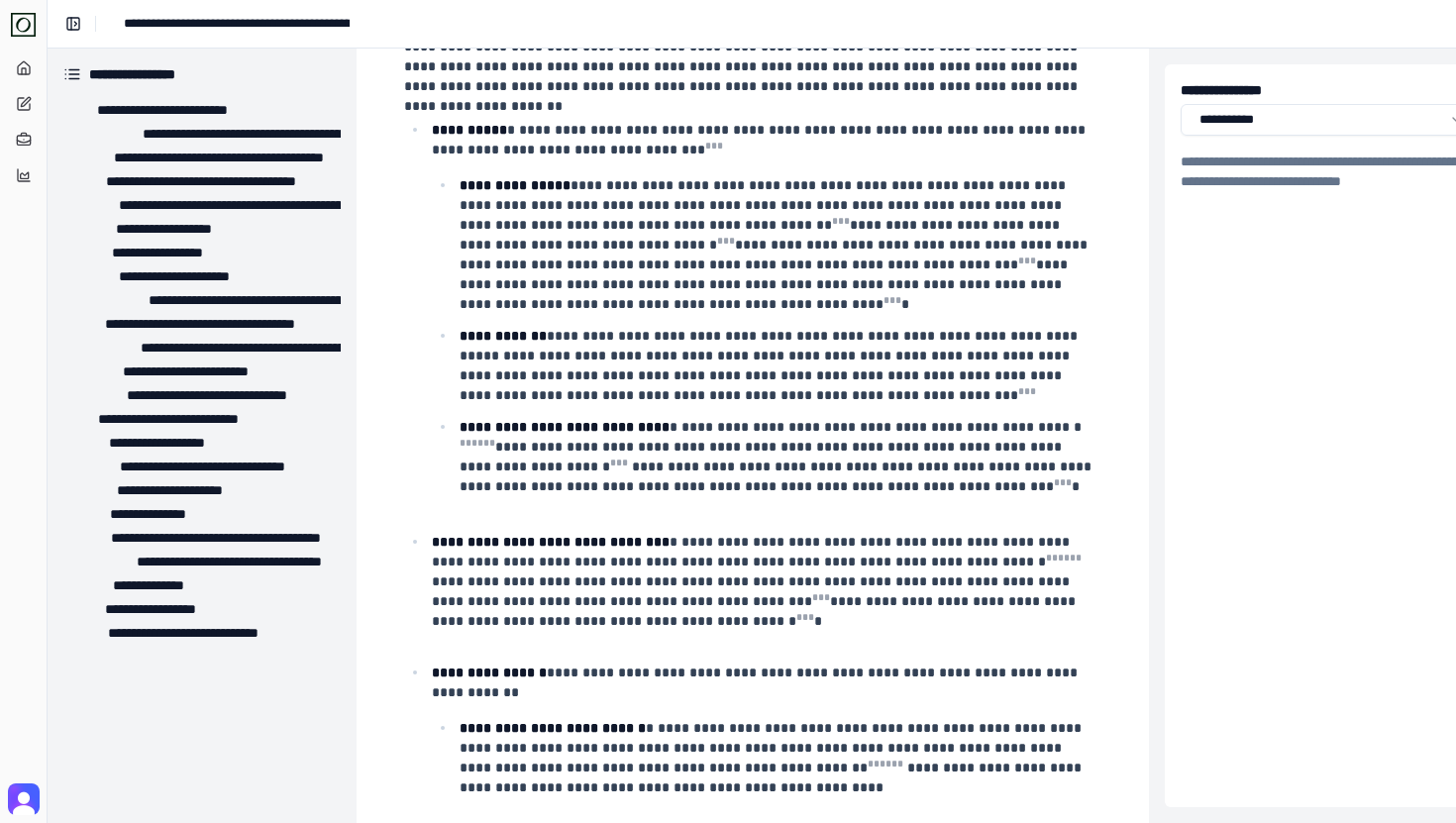 scroll, scrollTop: 1947, scrollLeft: 0, axis: vertical 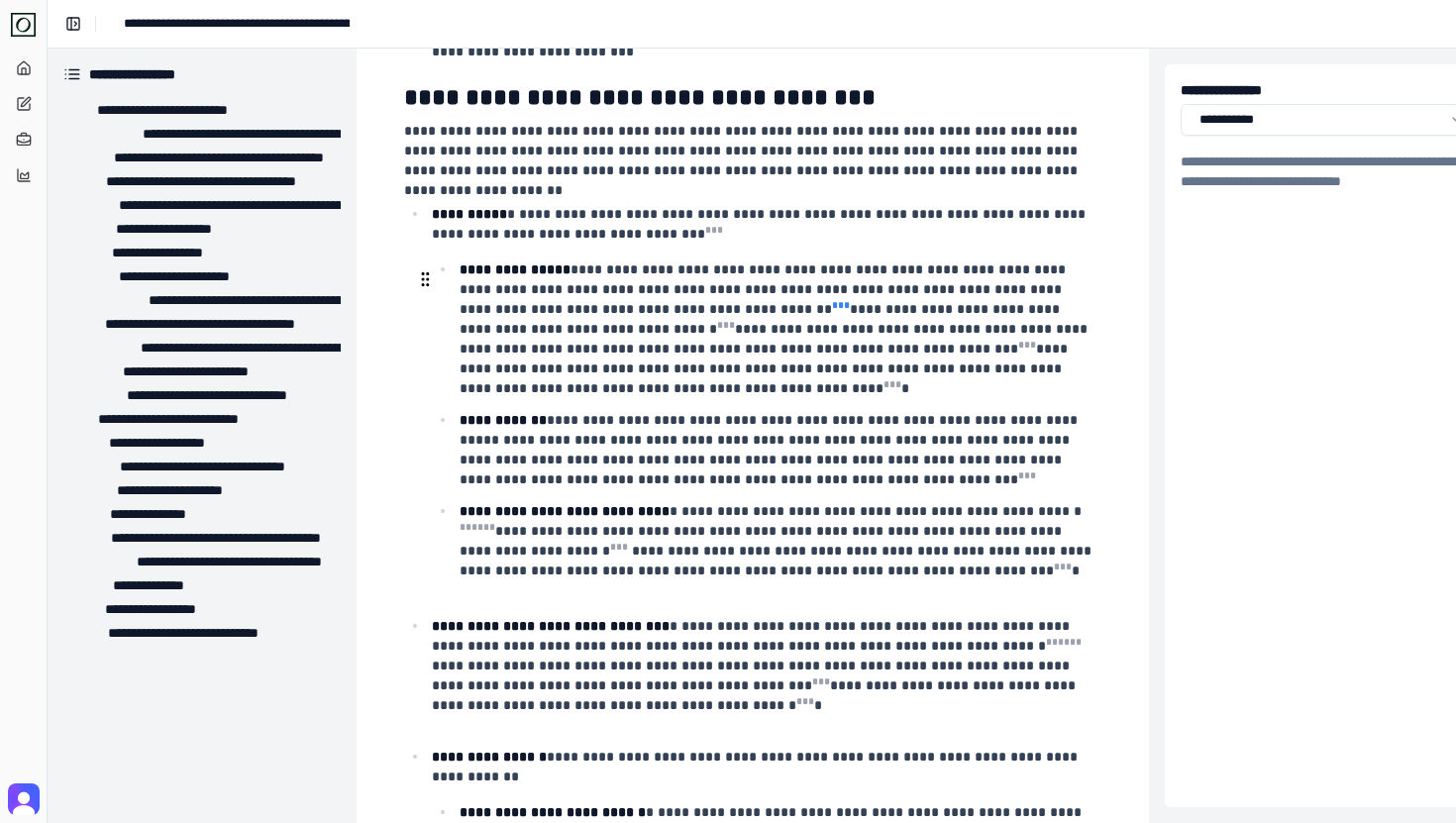 click on "* * *" at bounding box center [841, 305] 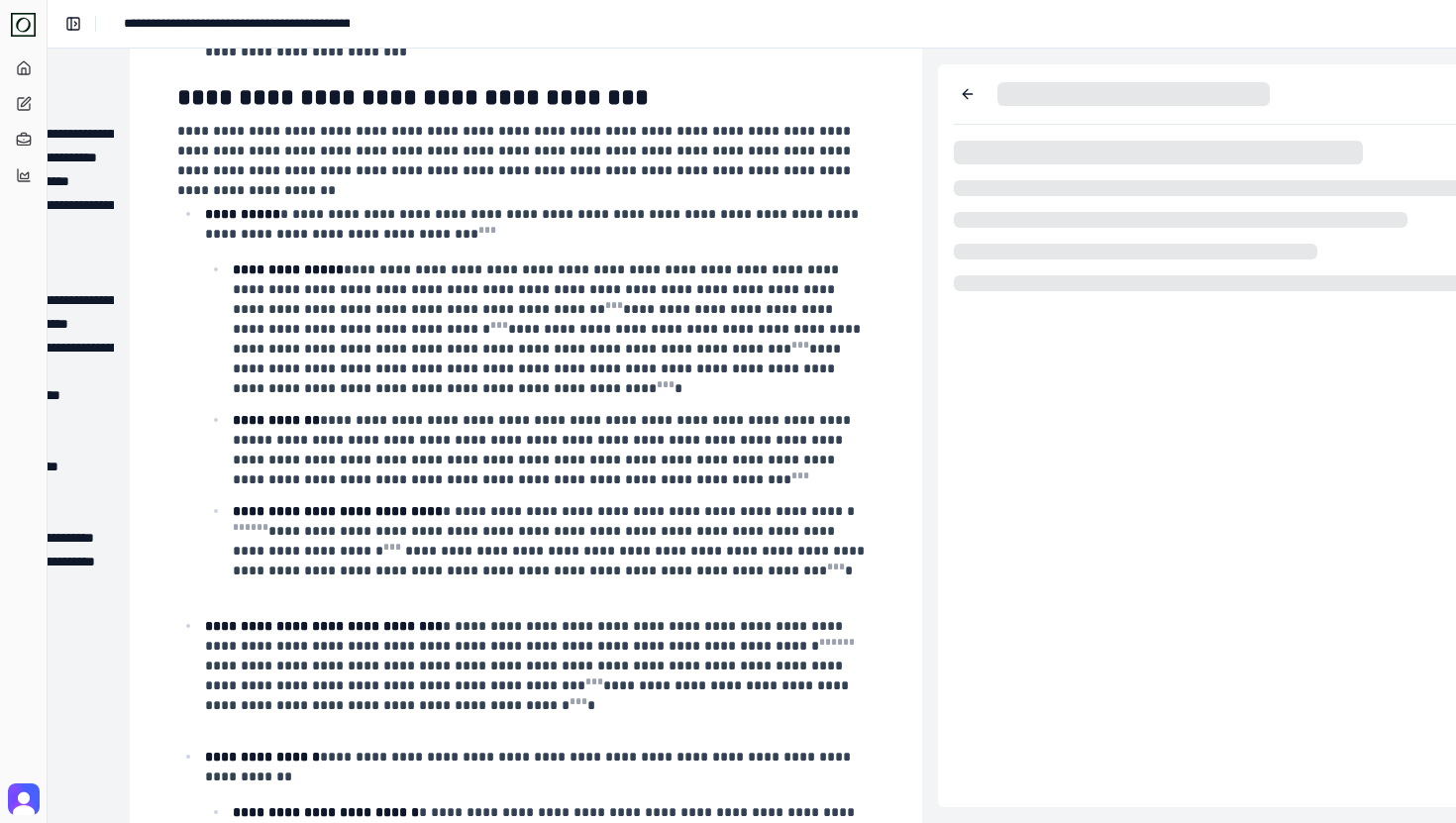scroll, scrollTop: 1947, scrollLeft: 301, axis: both 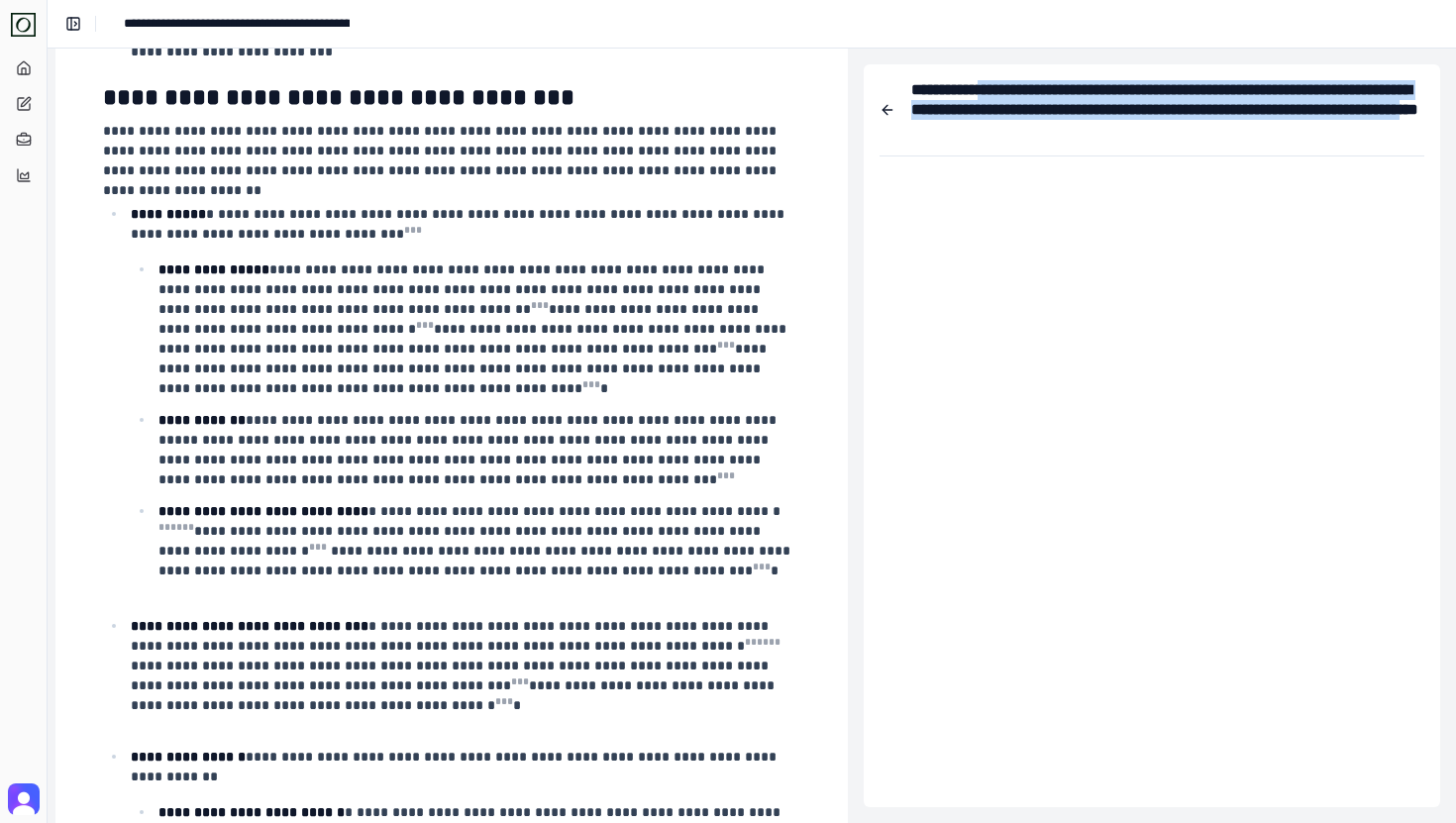drag, startPoint x: 999, startPoint y: 88, endPoint x: 1255, endPoint y: 118, distance: 257.75182 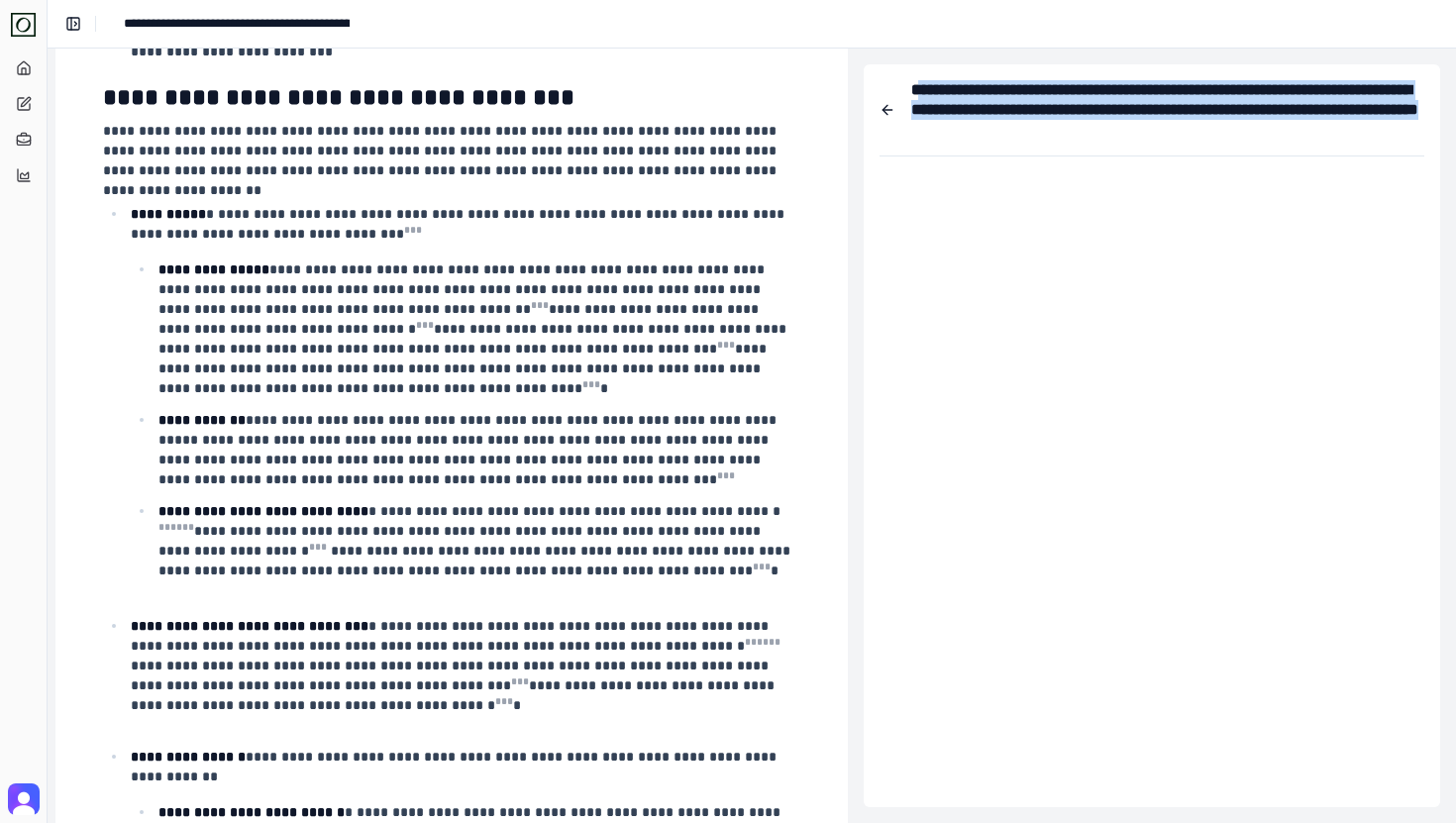 drag, startPoint x: 1286, startPoint y: 131, endPoint x: 922, endPoint y: 97, distance: 365.58446 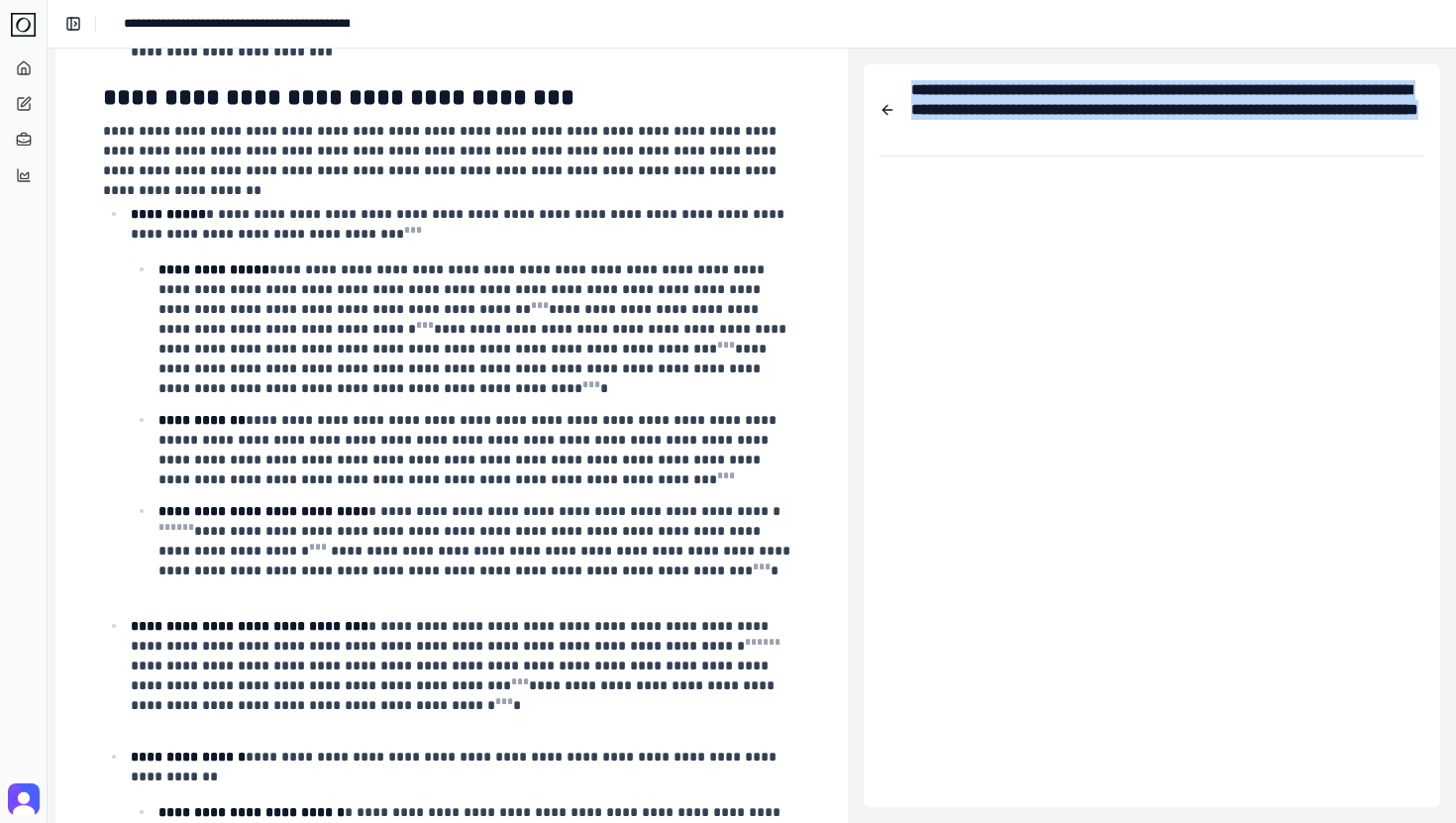 drag, startPoint x: 922, startPoint y: 97, endPoint x: 1268, endPoint y: 123, distance: 346.9755 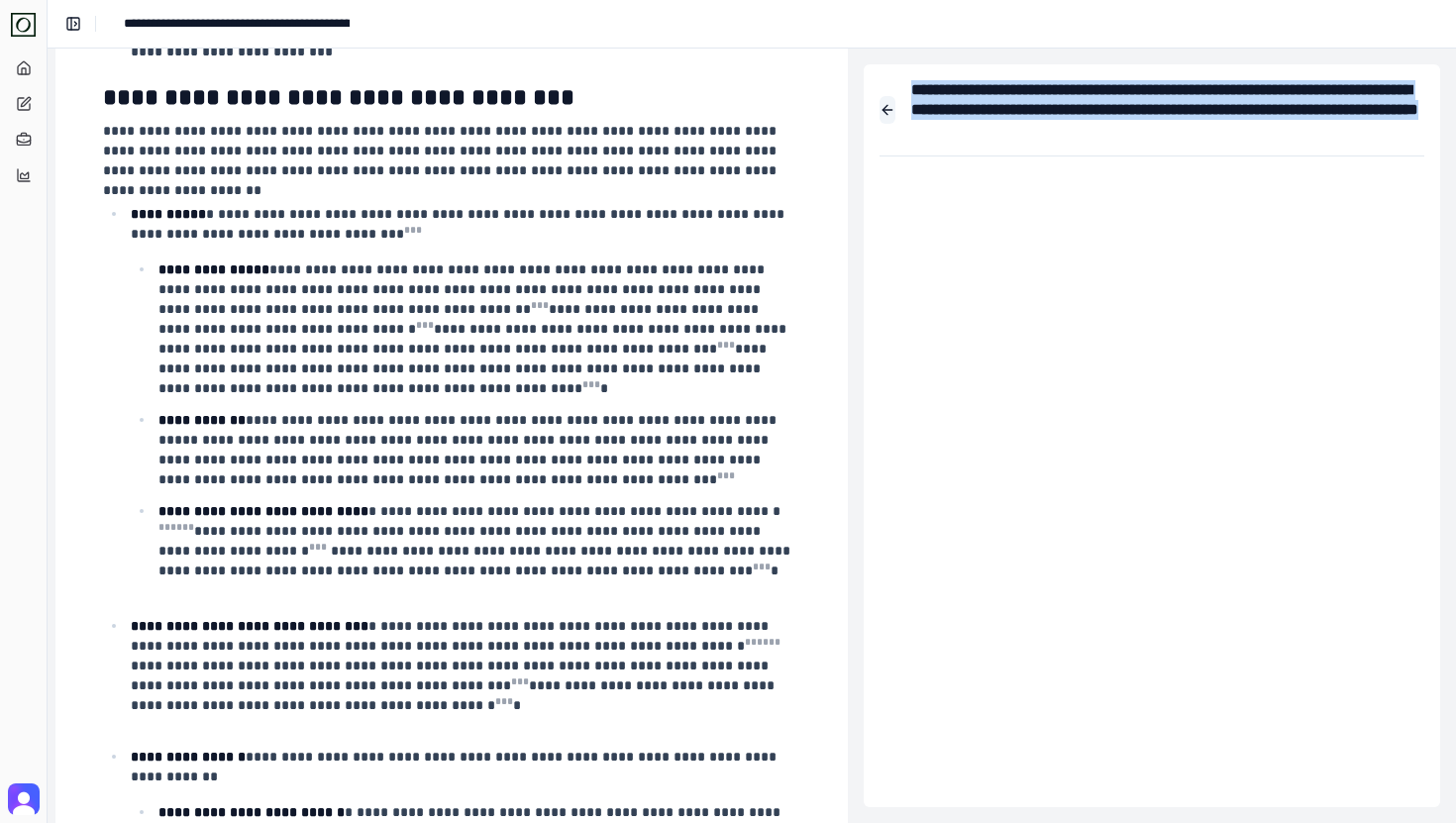 click at bounding box center [887, 110] 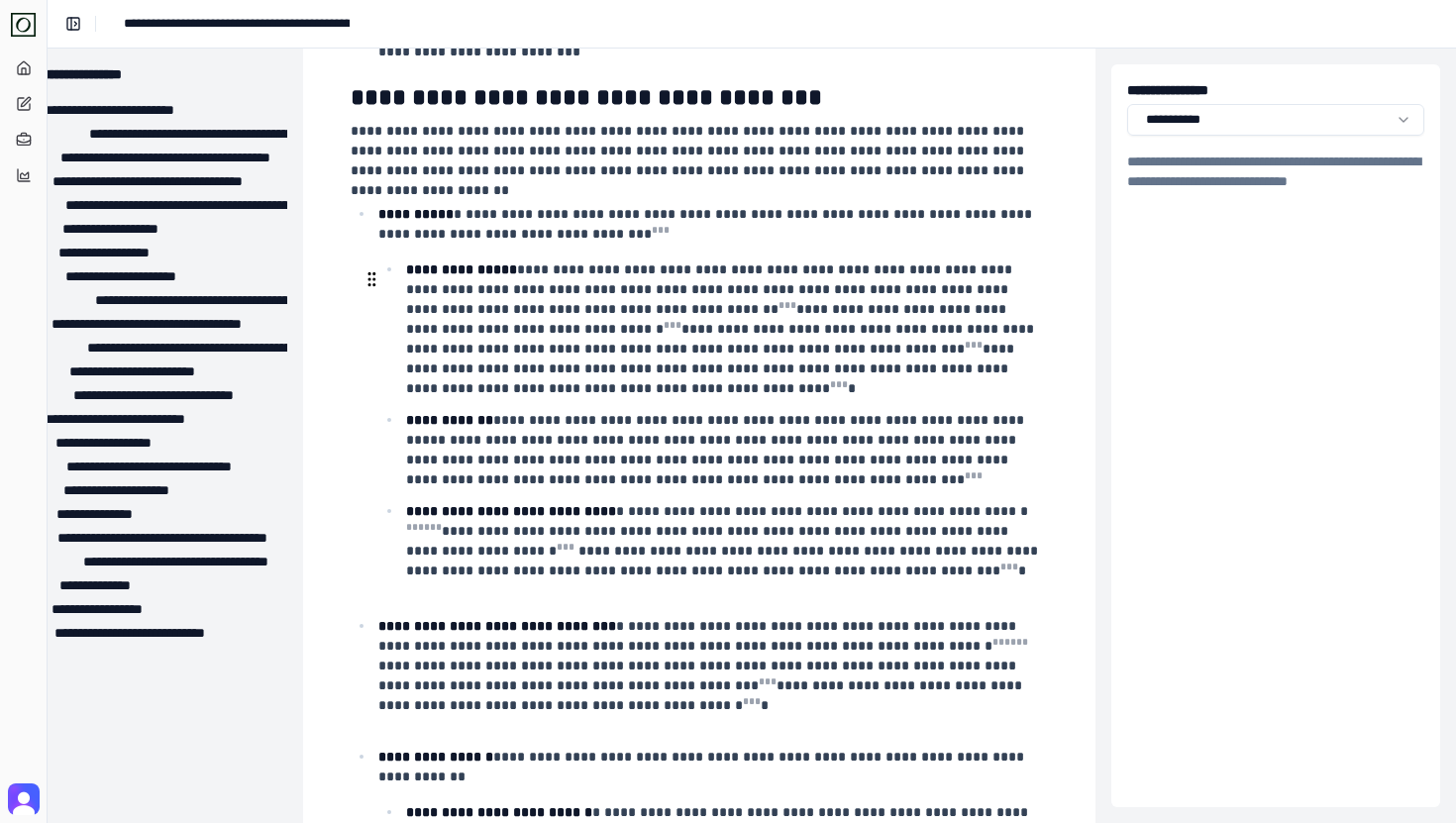 click on "**********" at bounding box center [725, 329] 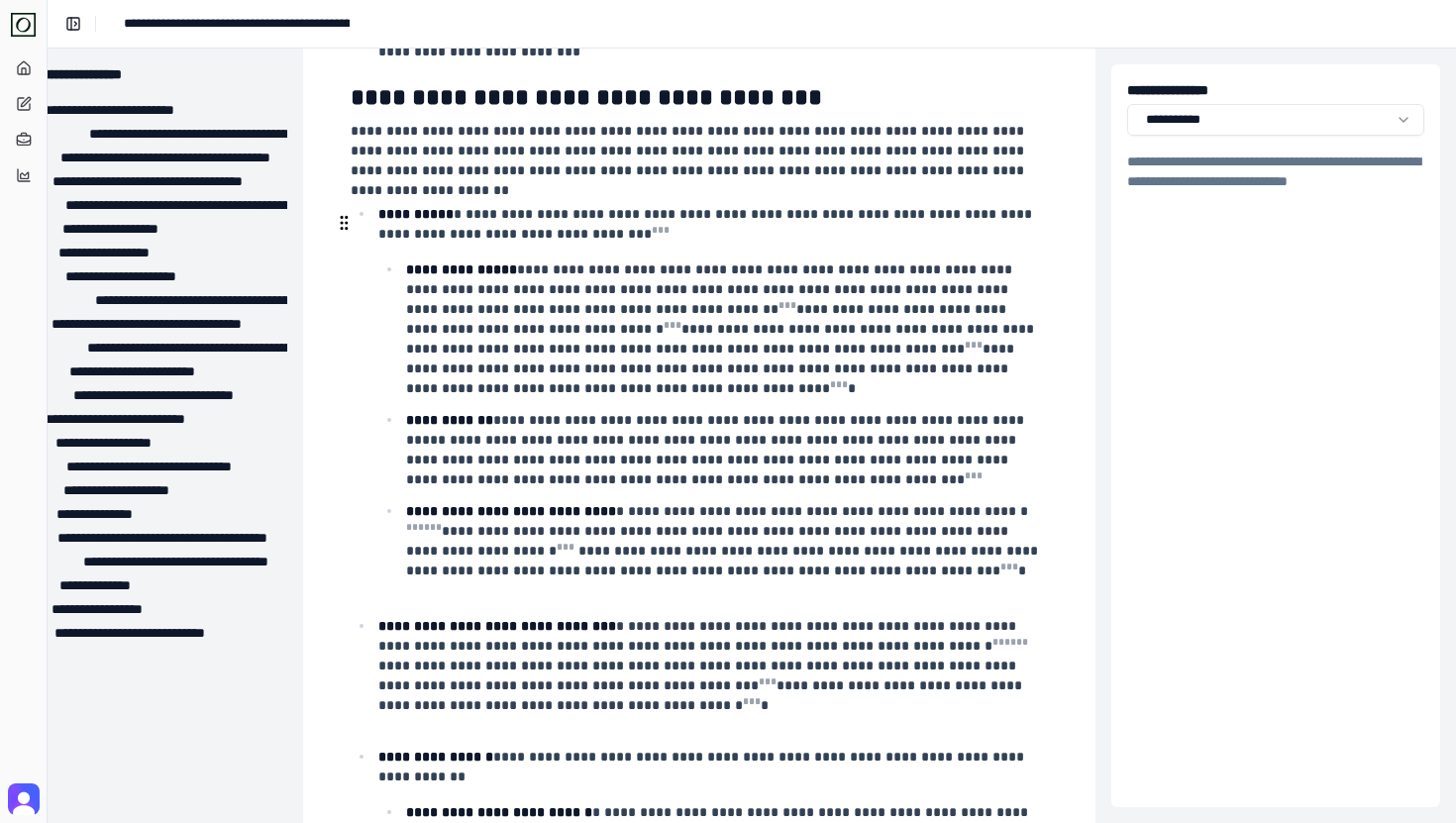 click on "**********" at bounding box center (711, 224) 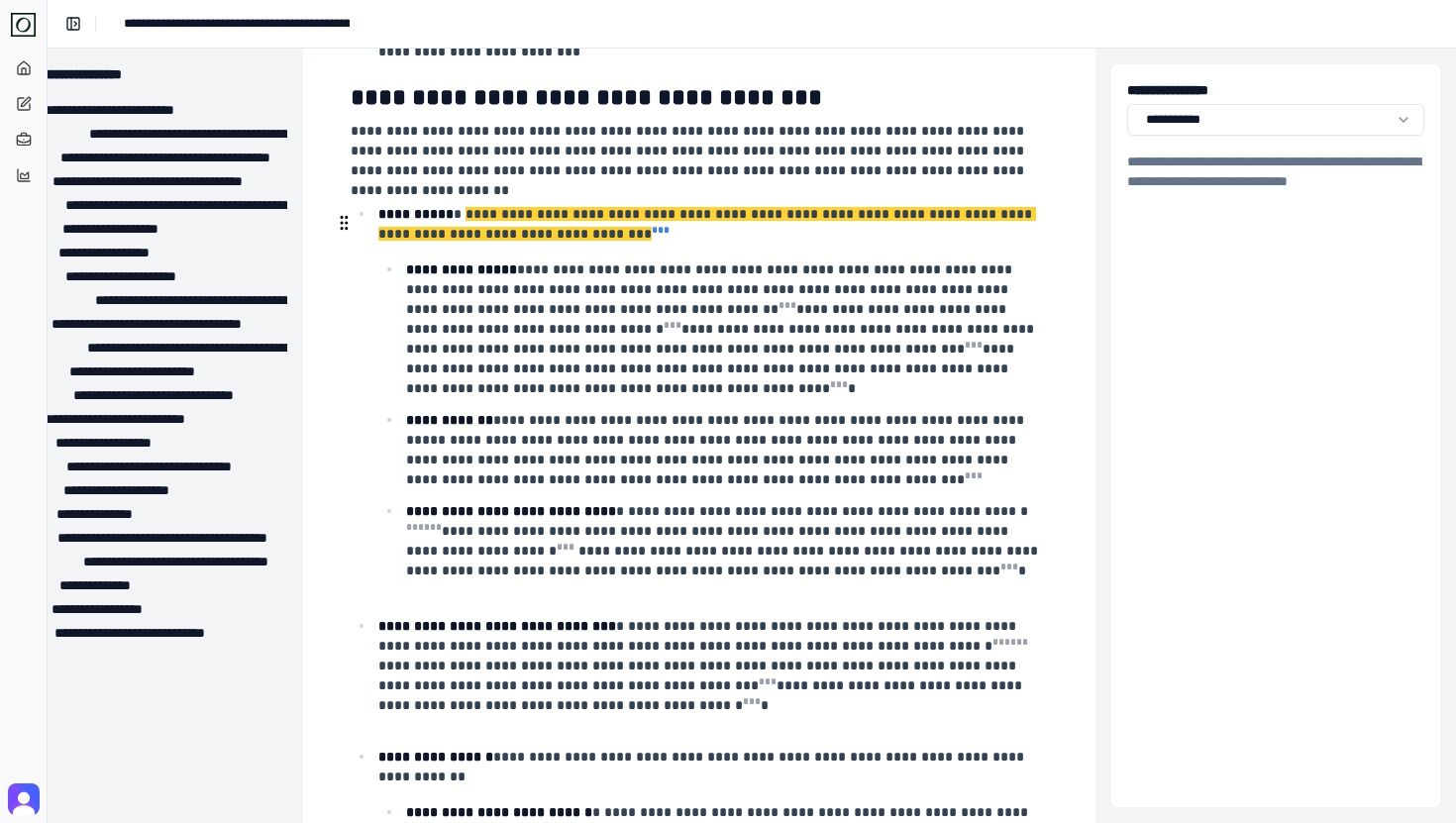 click on "* * *" at bounding box center (661, 230) 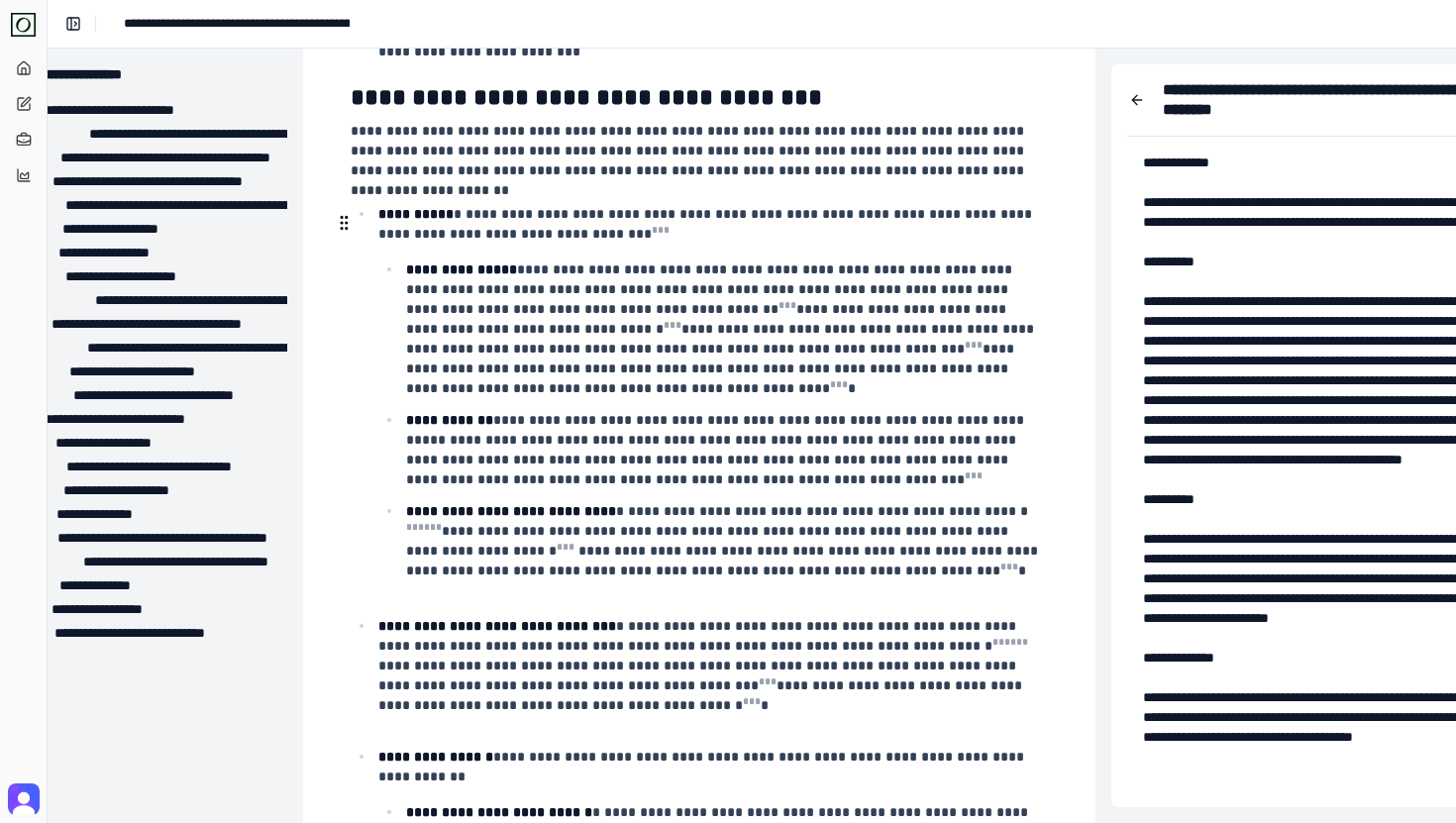 scroll, scrollTop: 1947, scrollLeft: 280, axis: both 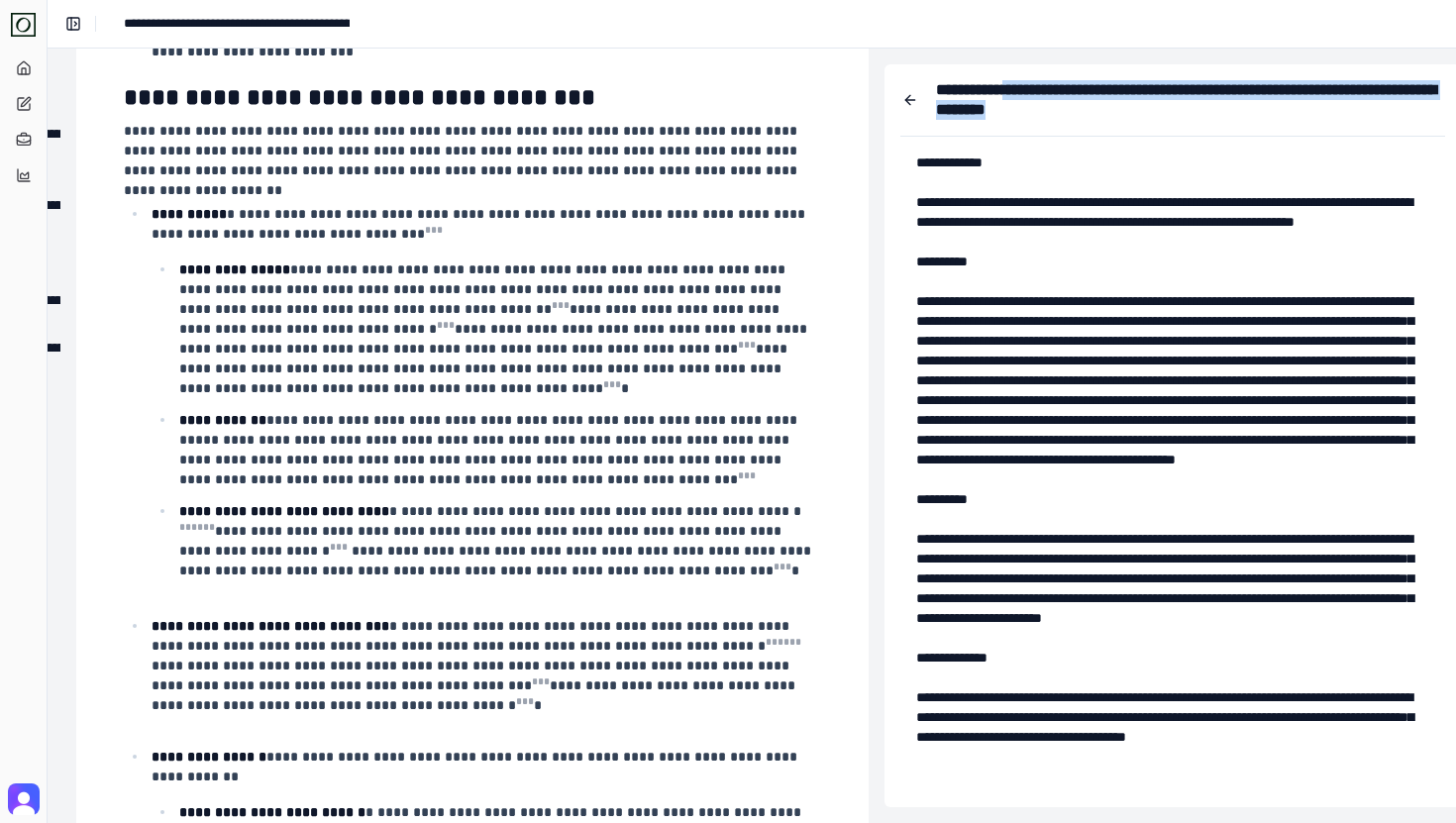 drag, startPoint x: 1027, startPoint y: 80, endPoint x: 1199, endPoint y: 103, distance: 173.53098 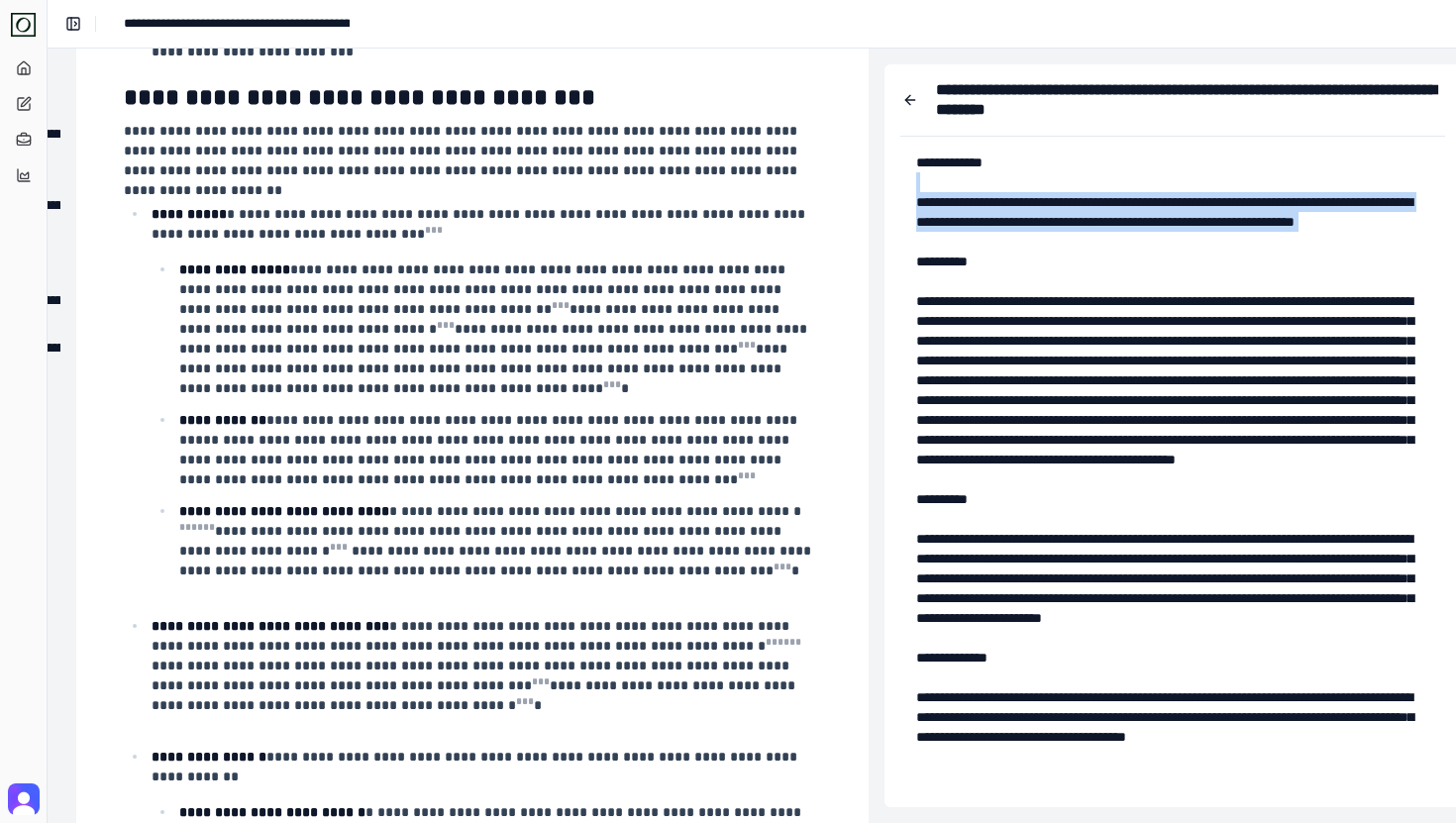 drag, startPoint x: 1142, startPoint y: 261, endPoint x: 1014, endPoint y: 186, distance: 148.35431 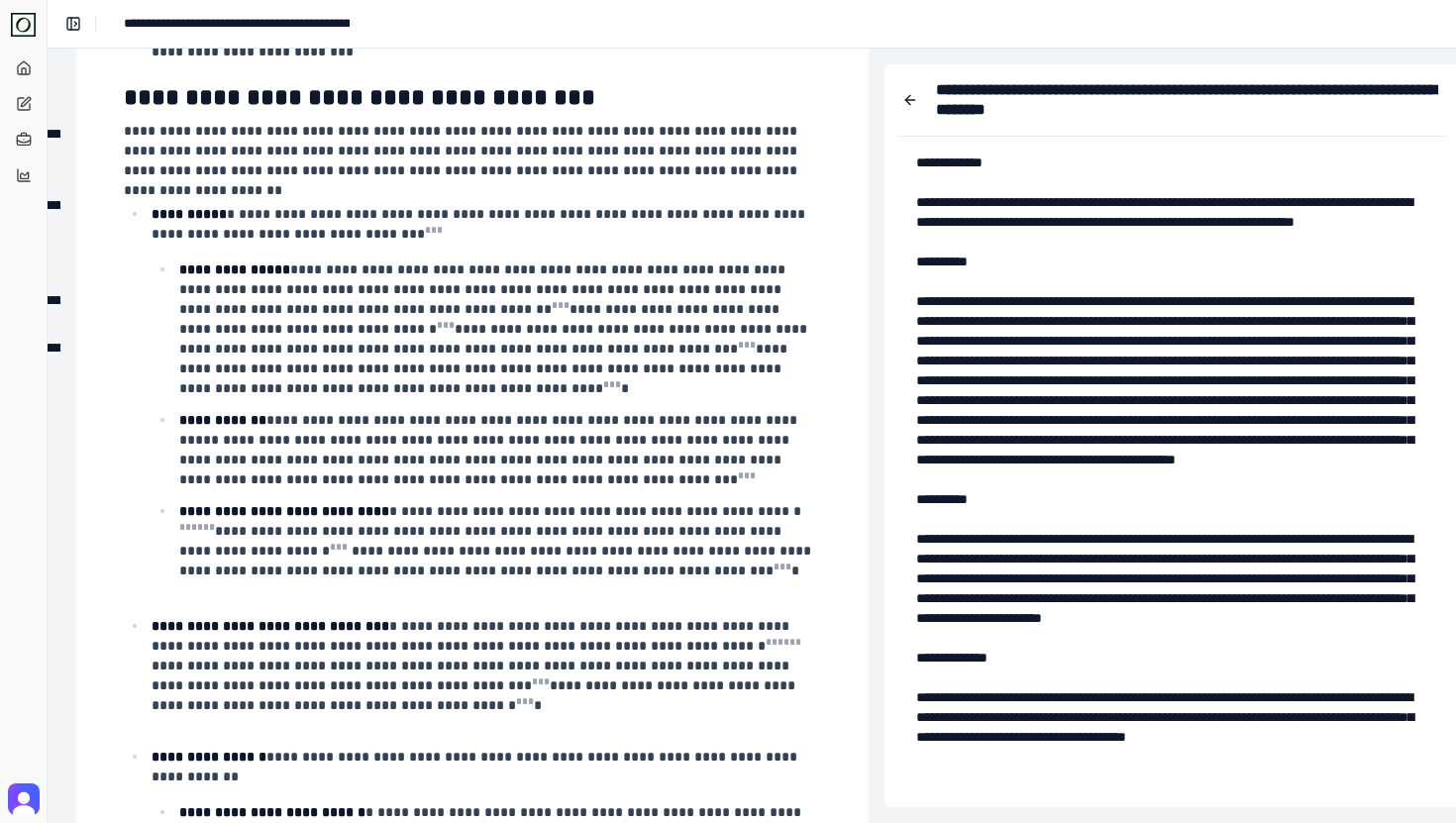 click at bounding box center [1173, 509] 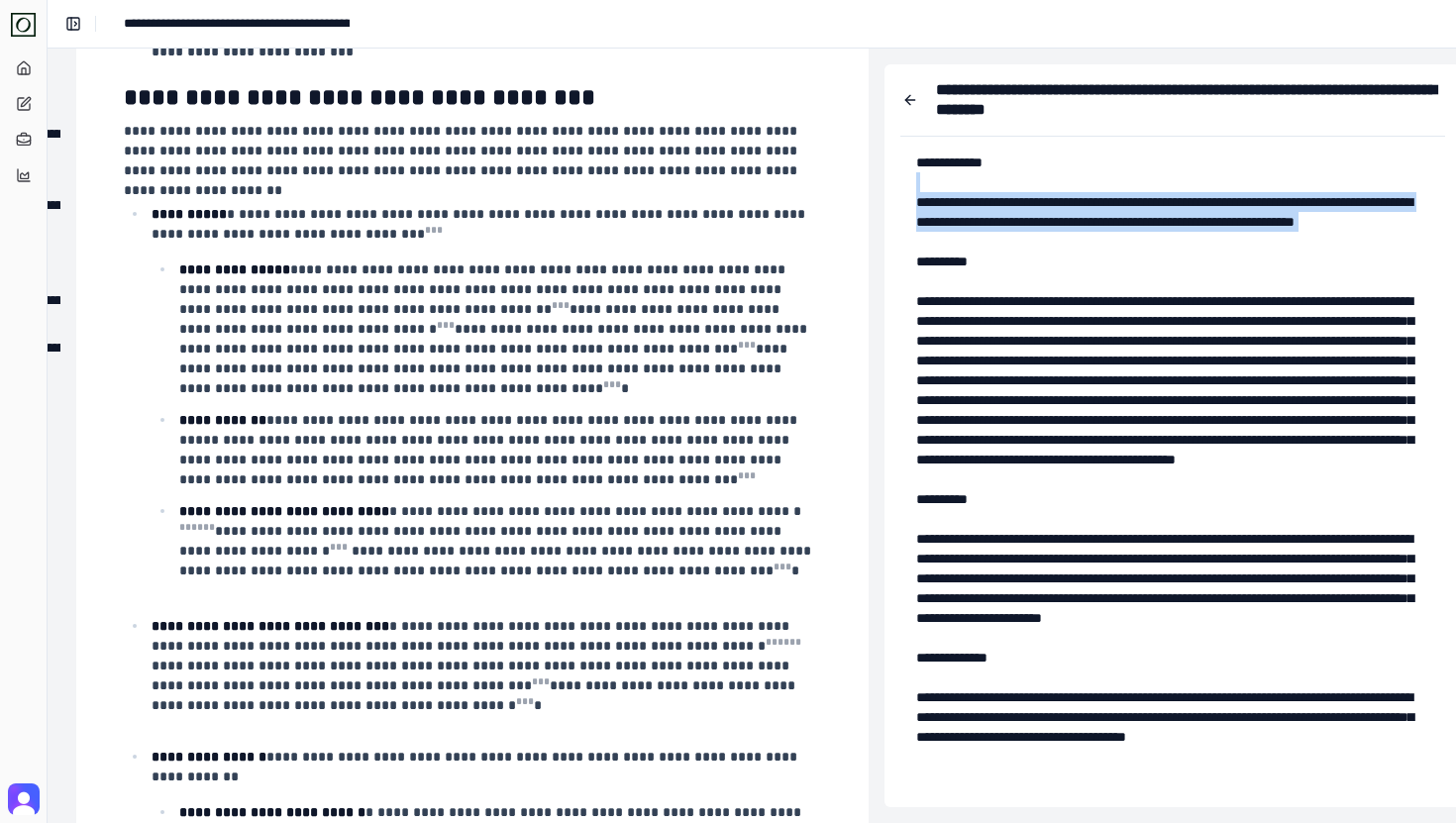 drag, startPoint x: 1014, startPoint y: 186, endPoint x: 1114, endPoint y: 266, distance: 128.06248 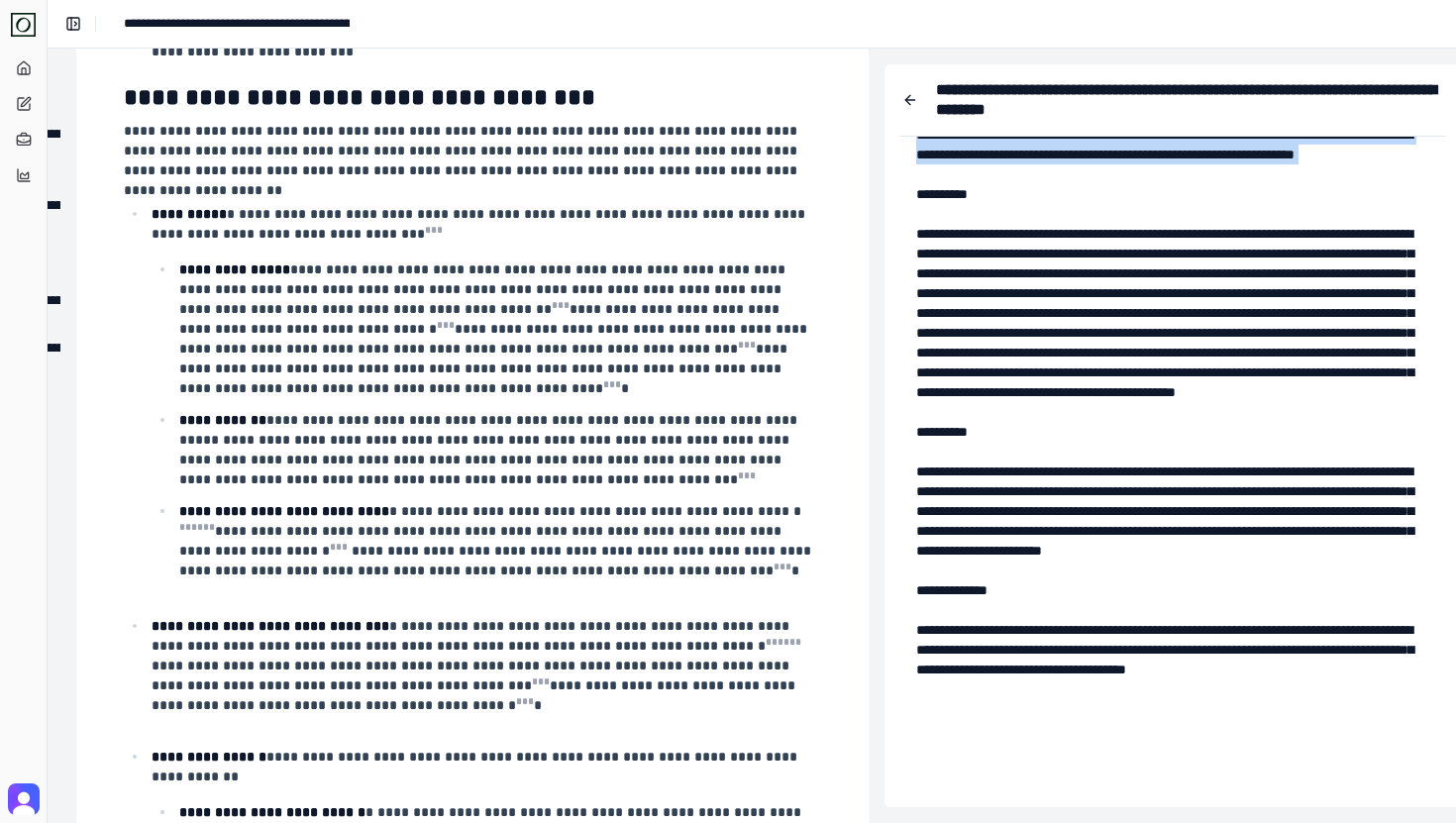 scroll, scrollTop: 90, scrollLeft: 0, axis: vertical 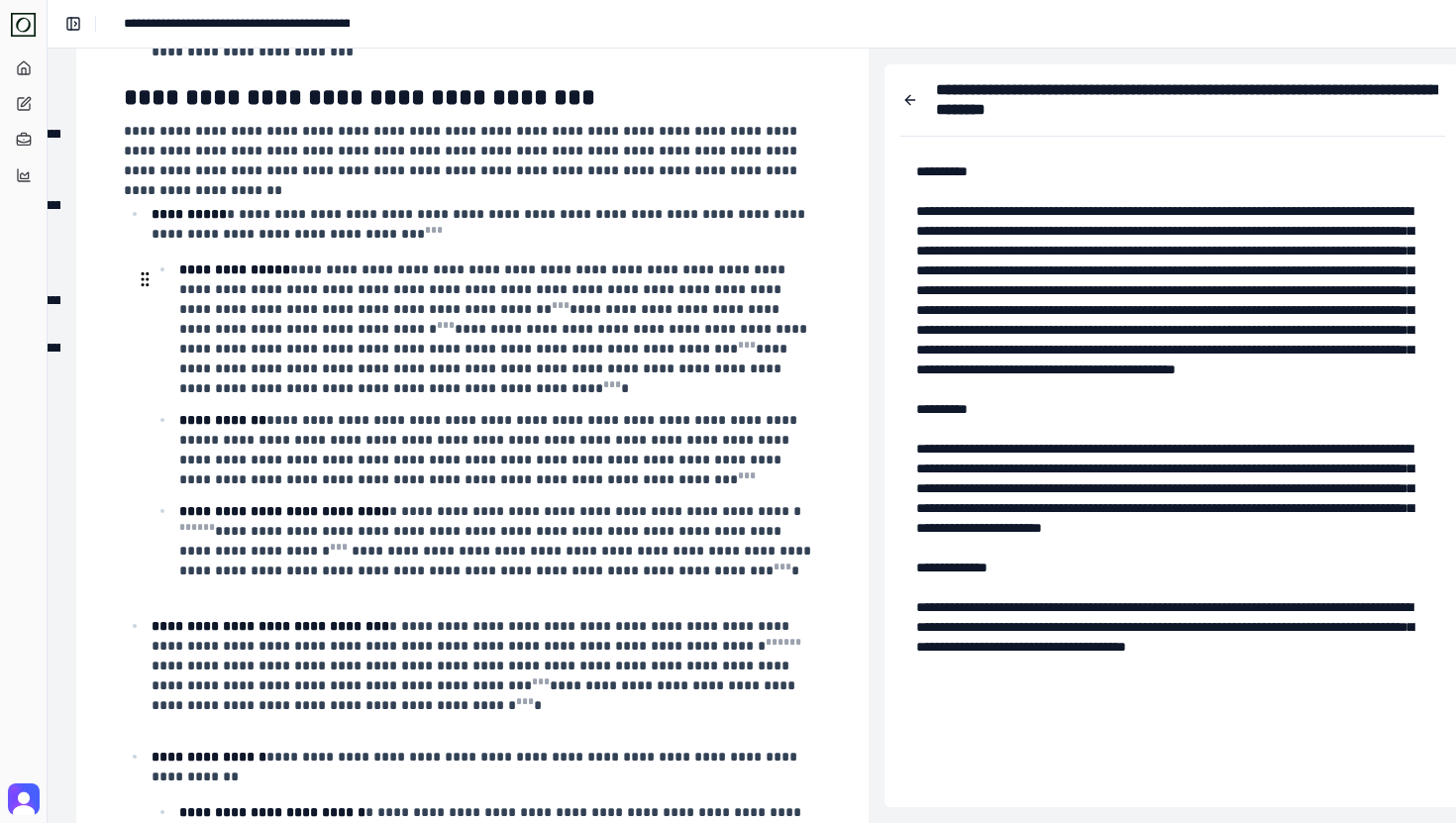 click on "**********" at bounding box center [498, 329] 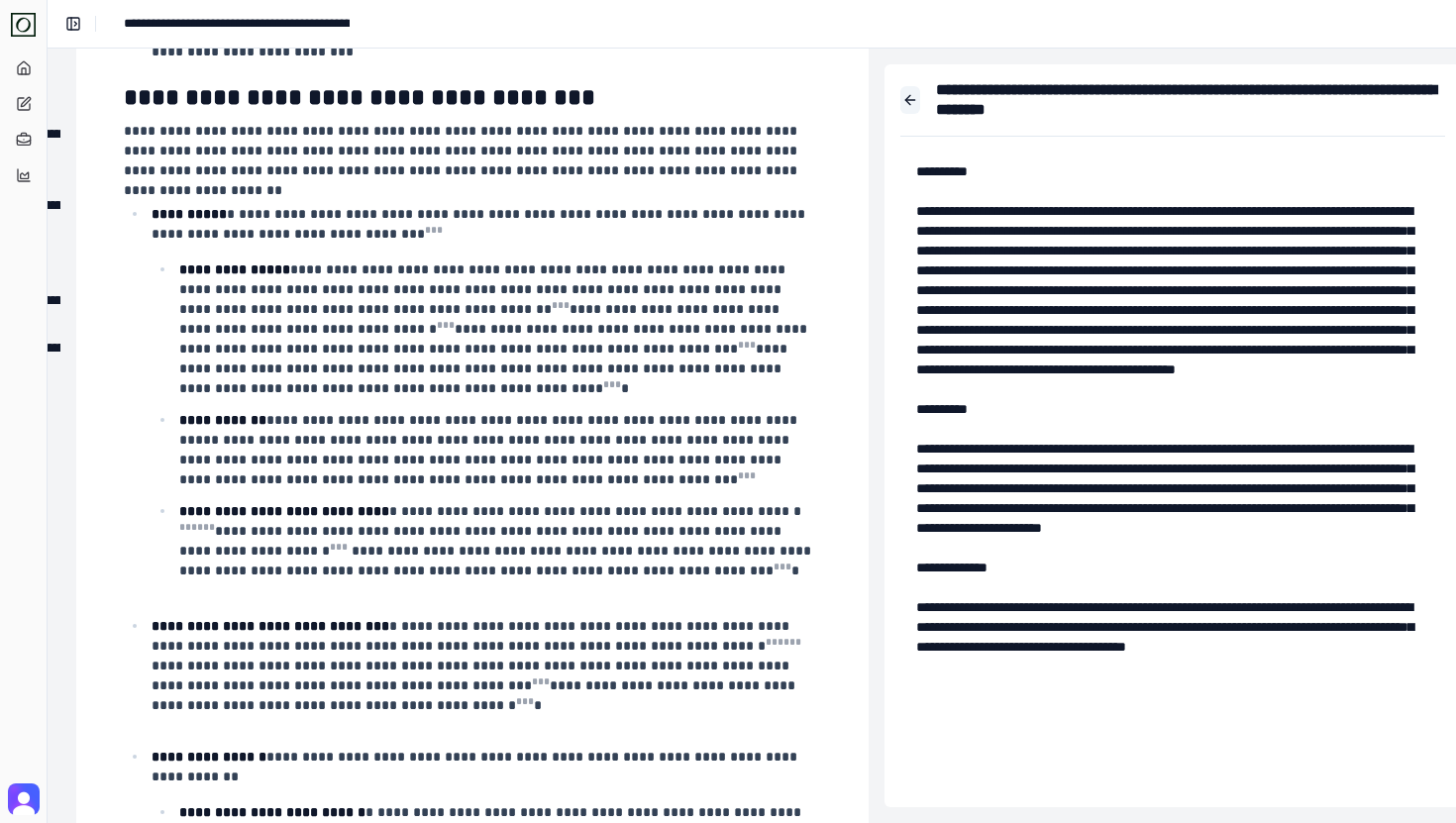 click at bounding box center (910, 100) 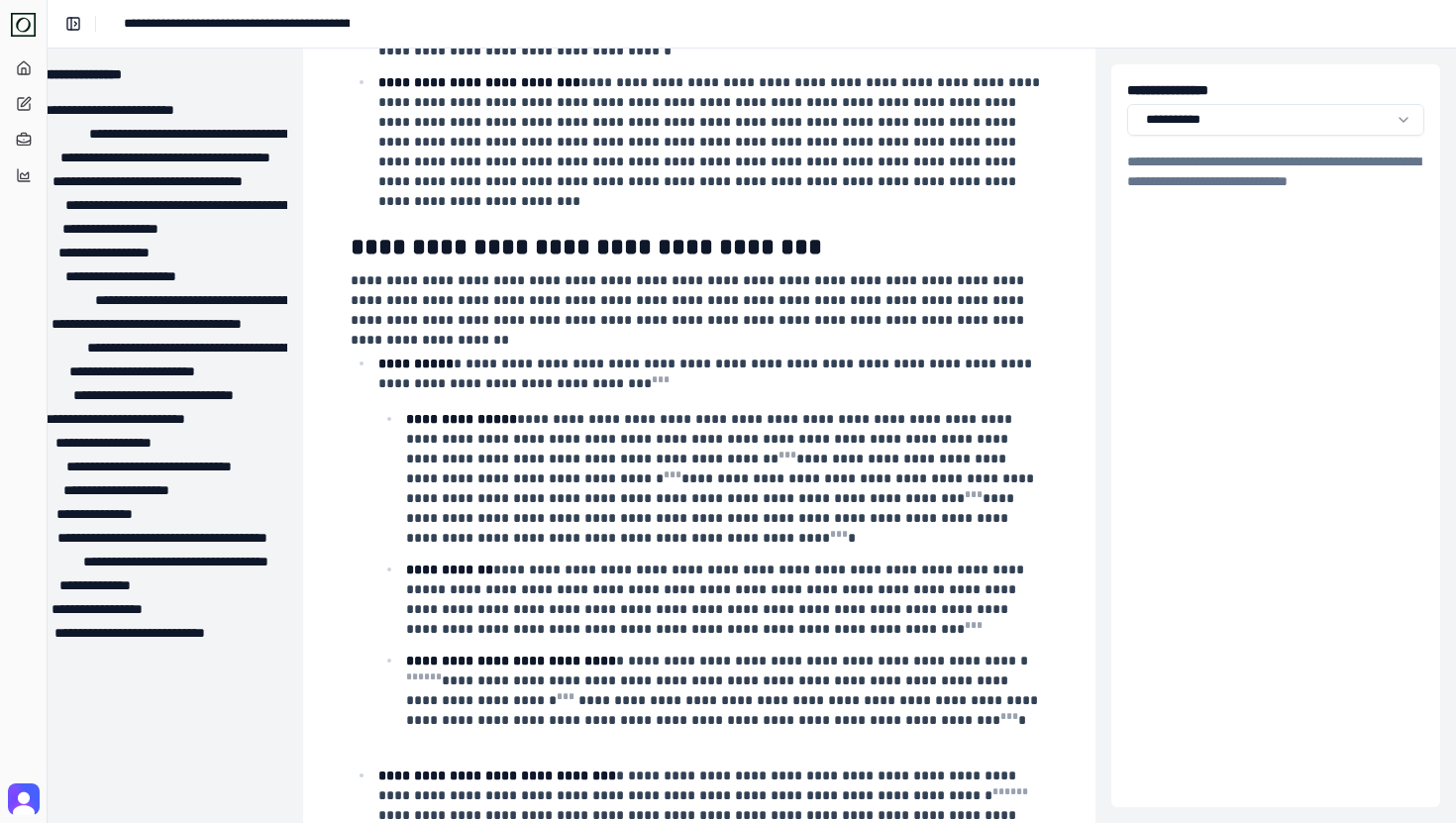 scroll, scrollTop: 1476, scrollLeft: 53, axis: both 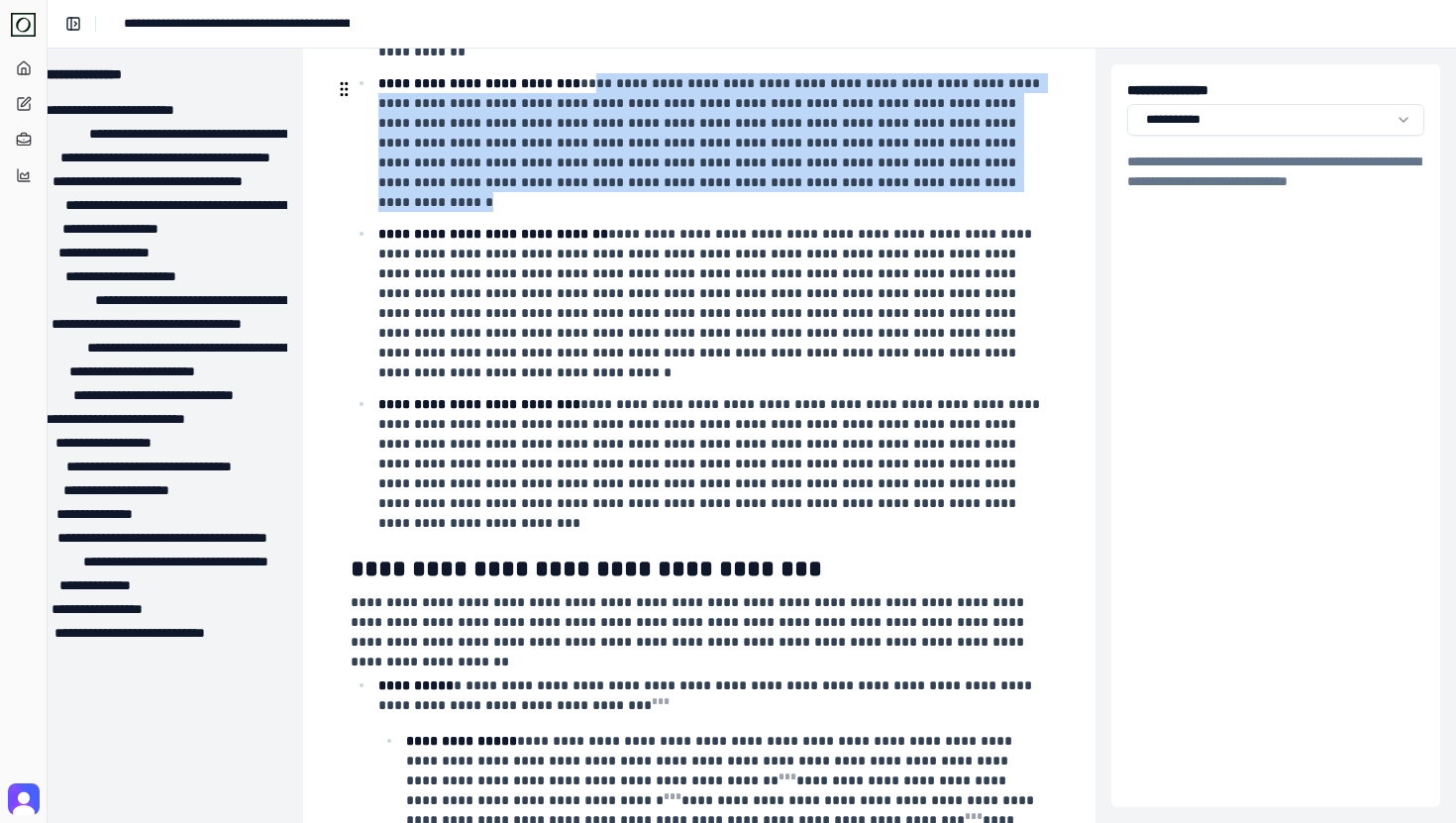 drag, startPoint x: 582, startPoint y: 97, endPoint x: 866, endPoint y: 192, distance: 299.46786 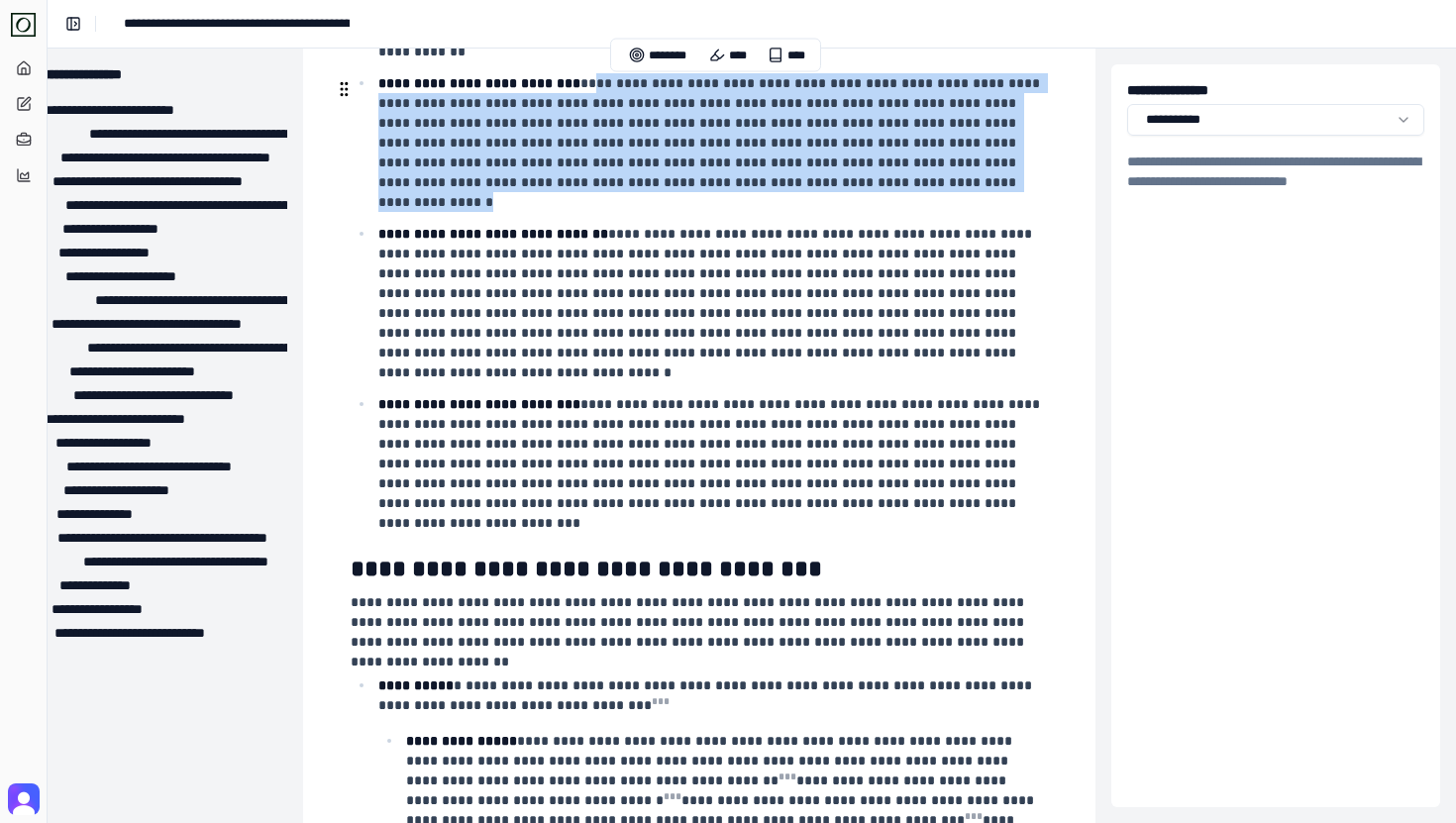 click on "**********" at bounding box center [711, 143] 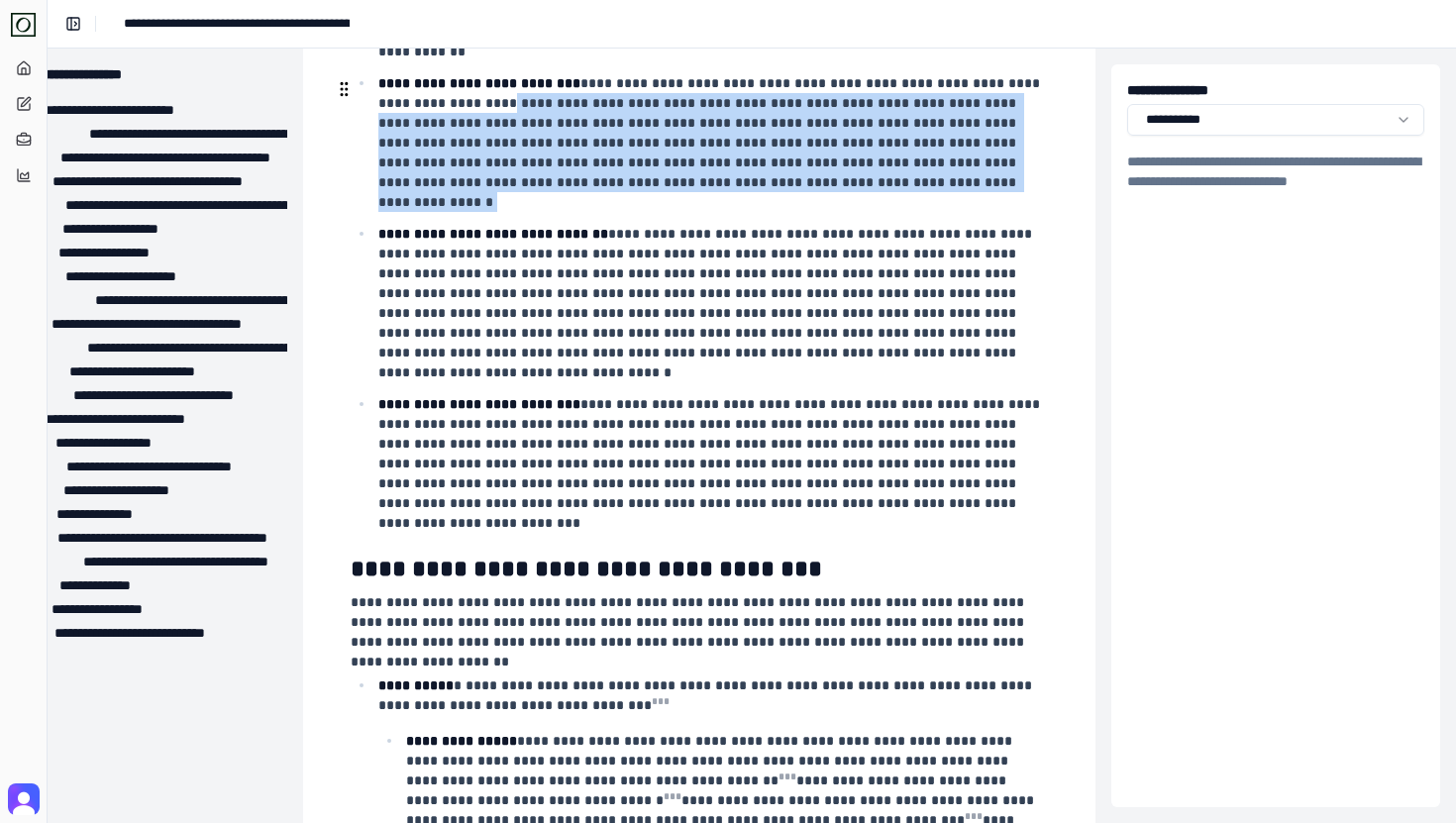 drag, startPoint x: 930, startPoint y: 189, endPoint x: 493, endPoint y: 105, distance: 445 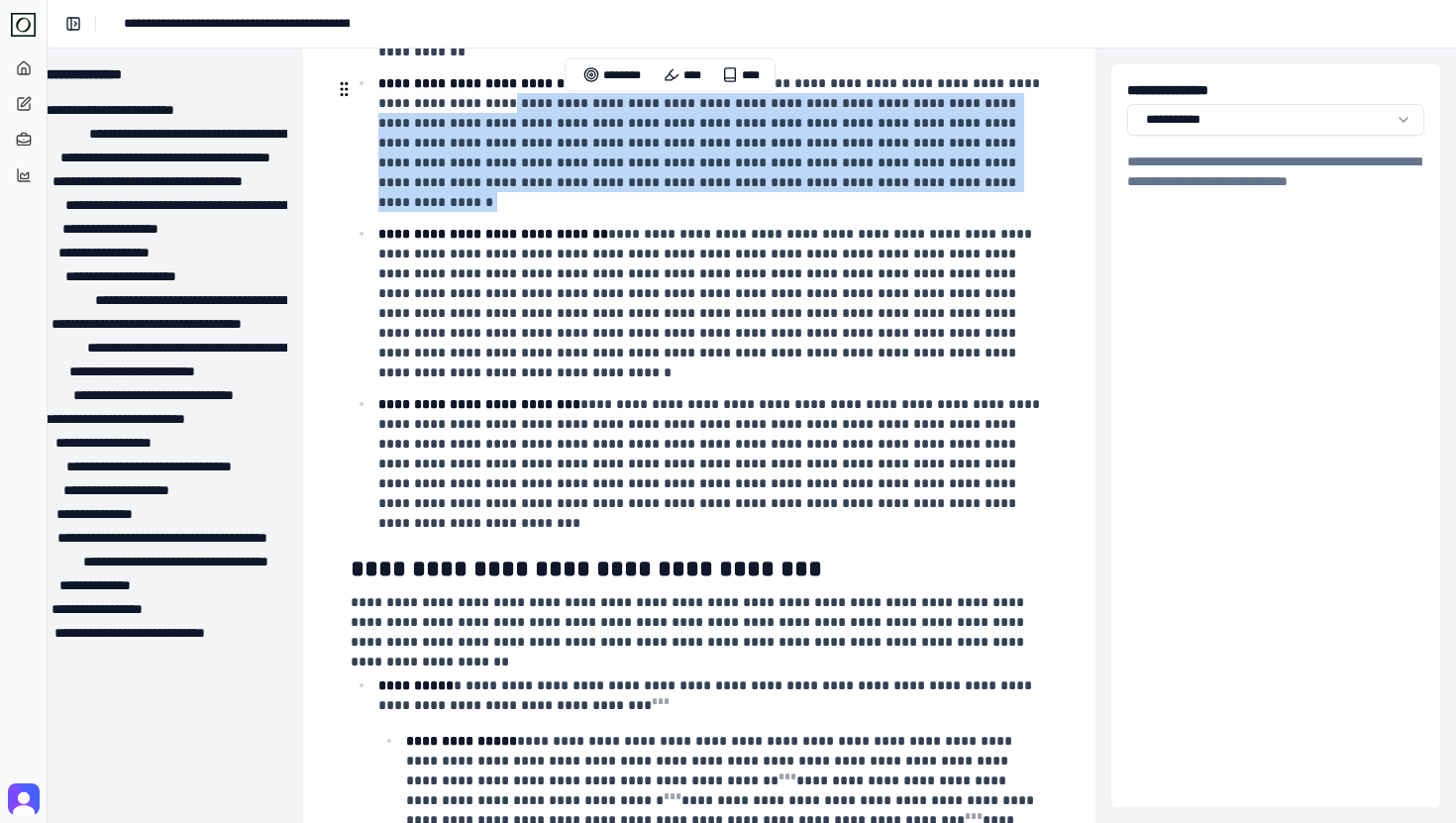click on "**********" at bounding box center [711, 143] 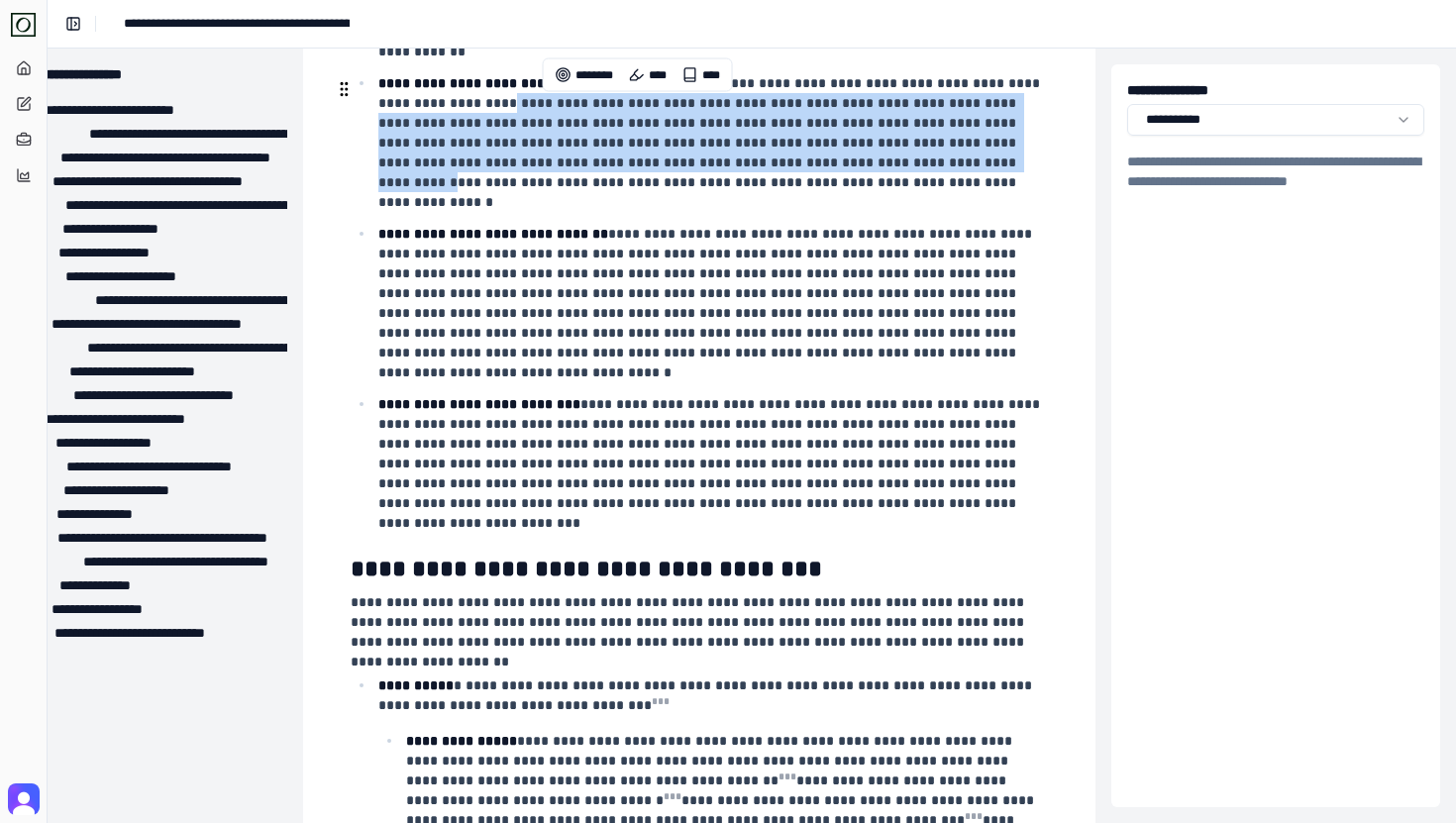 drag, startPoint x: 493, startPoint y: 105, endPoint x: 871, endPoint y: 175, distance: 384.42685 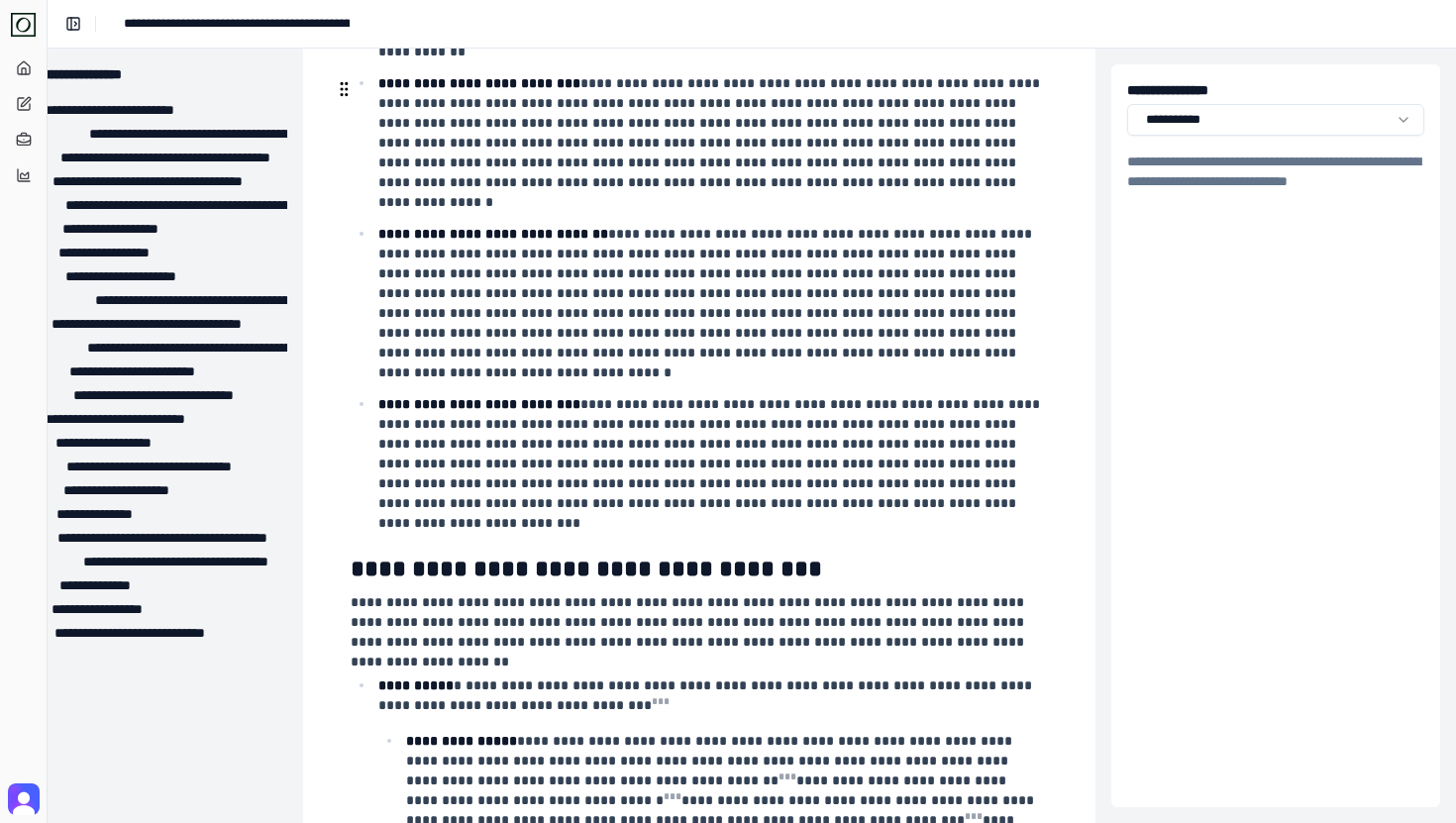 click on "**********" at bounding box center [711, 143] 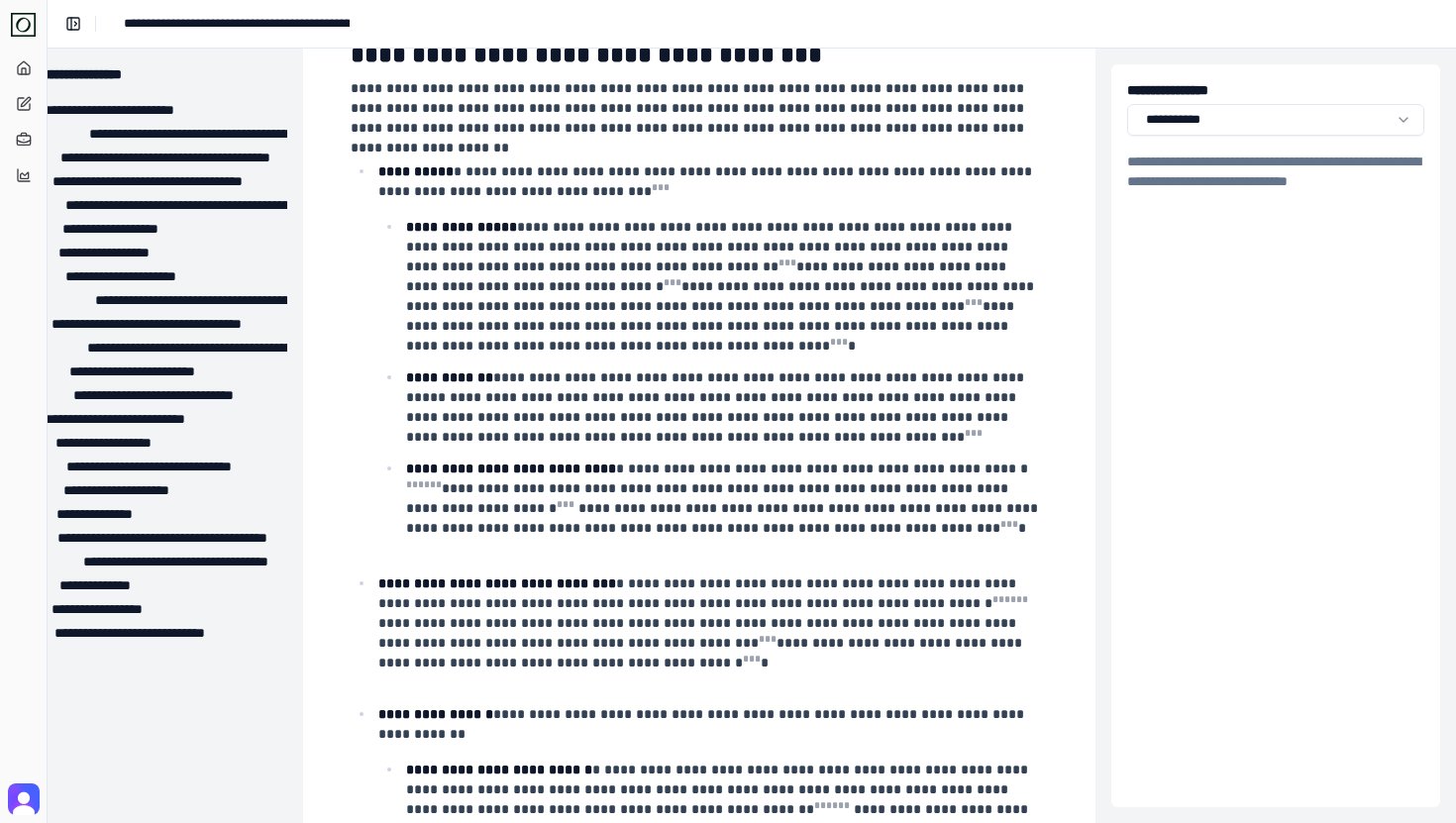 scroll, scrollTop: 1994, scrollLeft: 53, axis: both 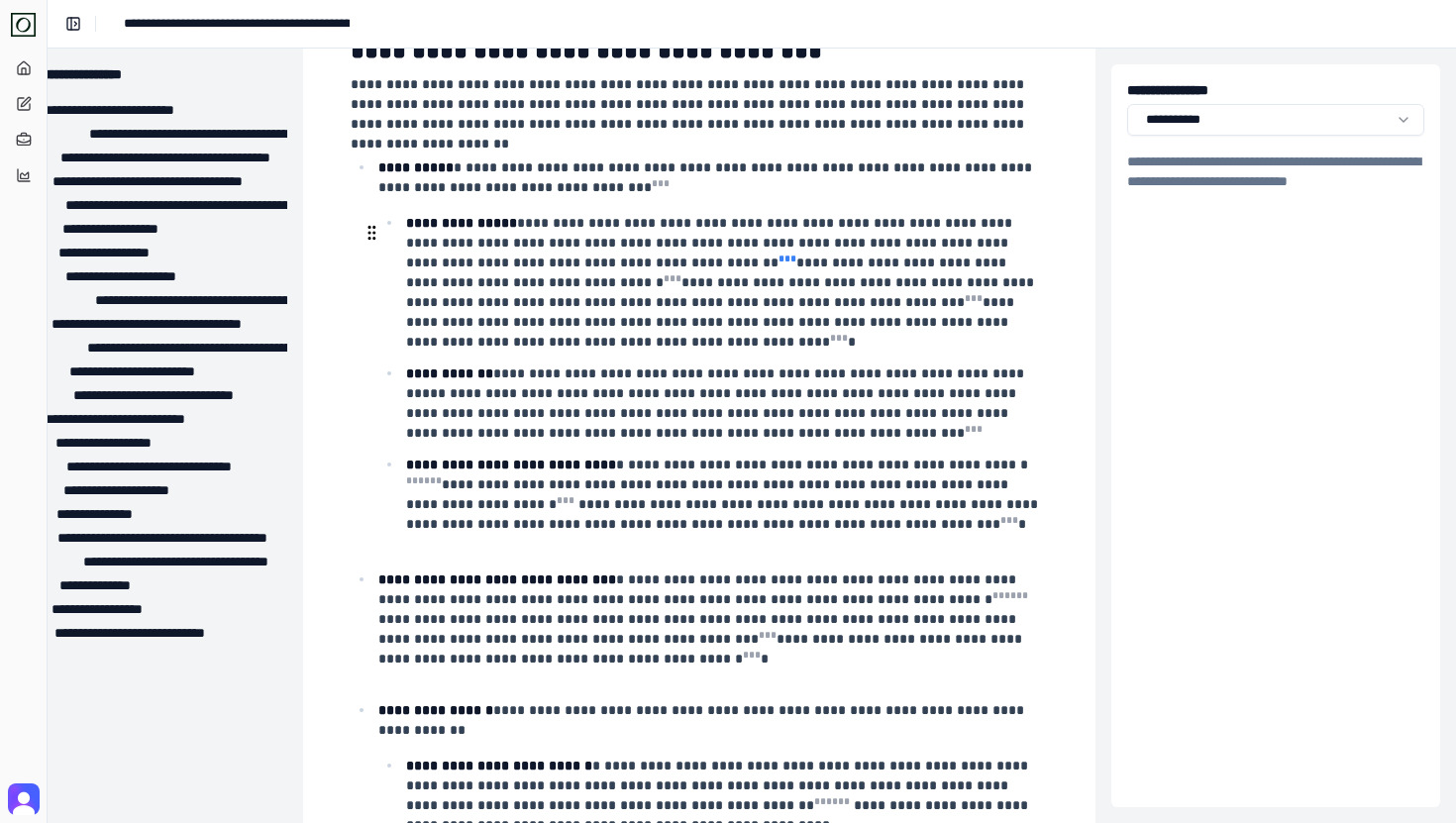 click on "* * *" at bounding box center (787, 258) 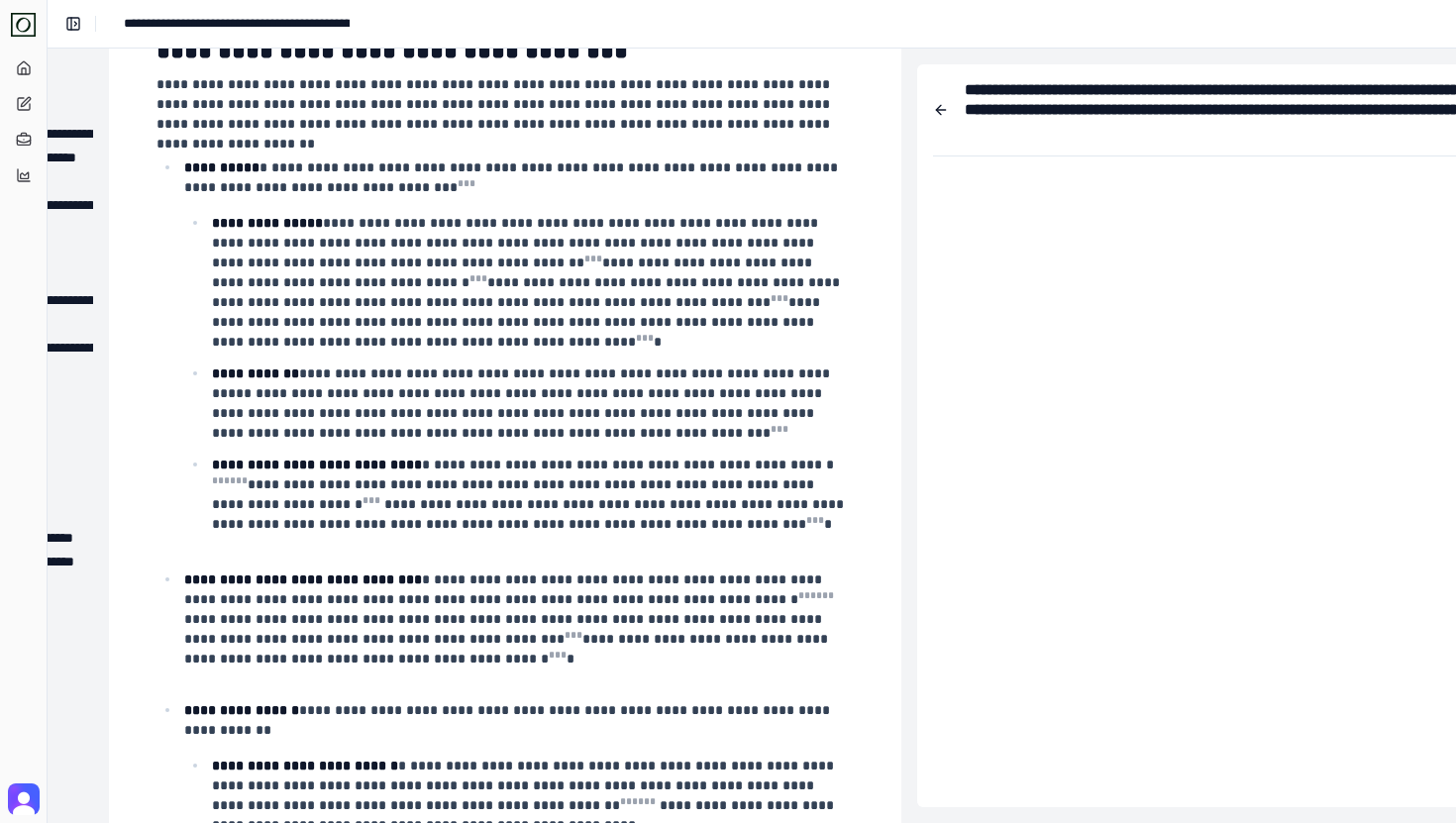 scroll, scrollTop: 1994, scrollLeft: 301, axis: both 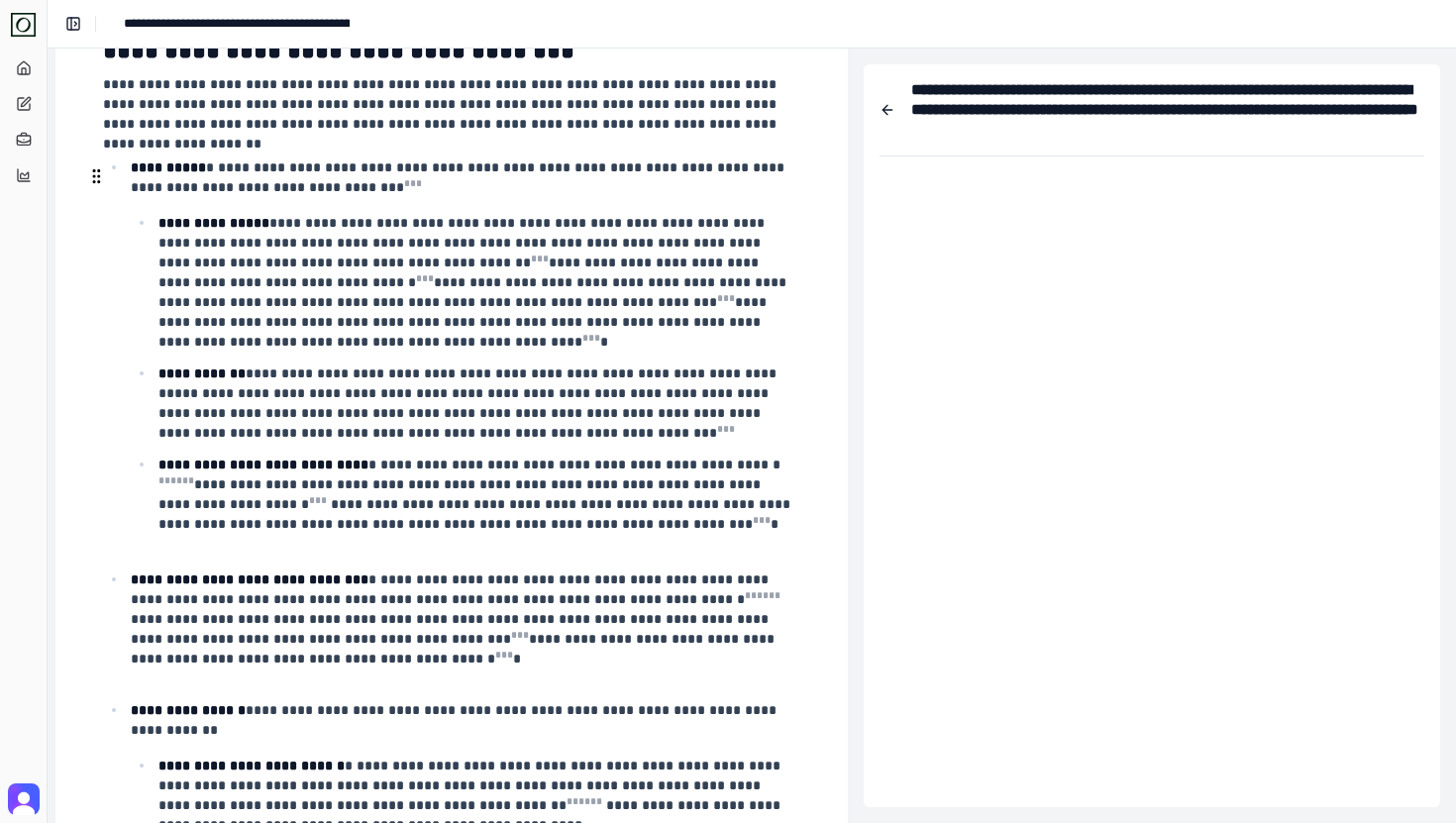 type 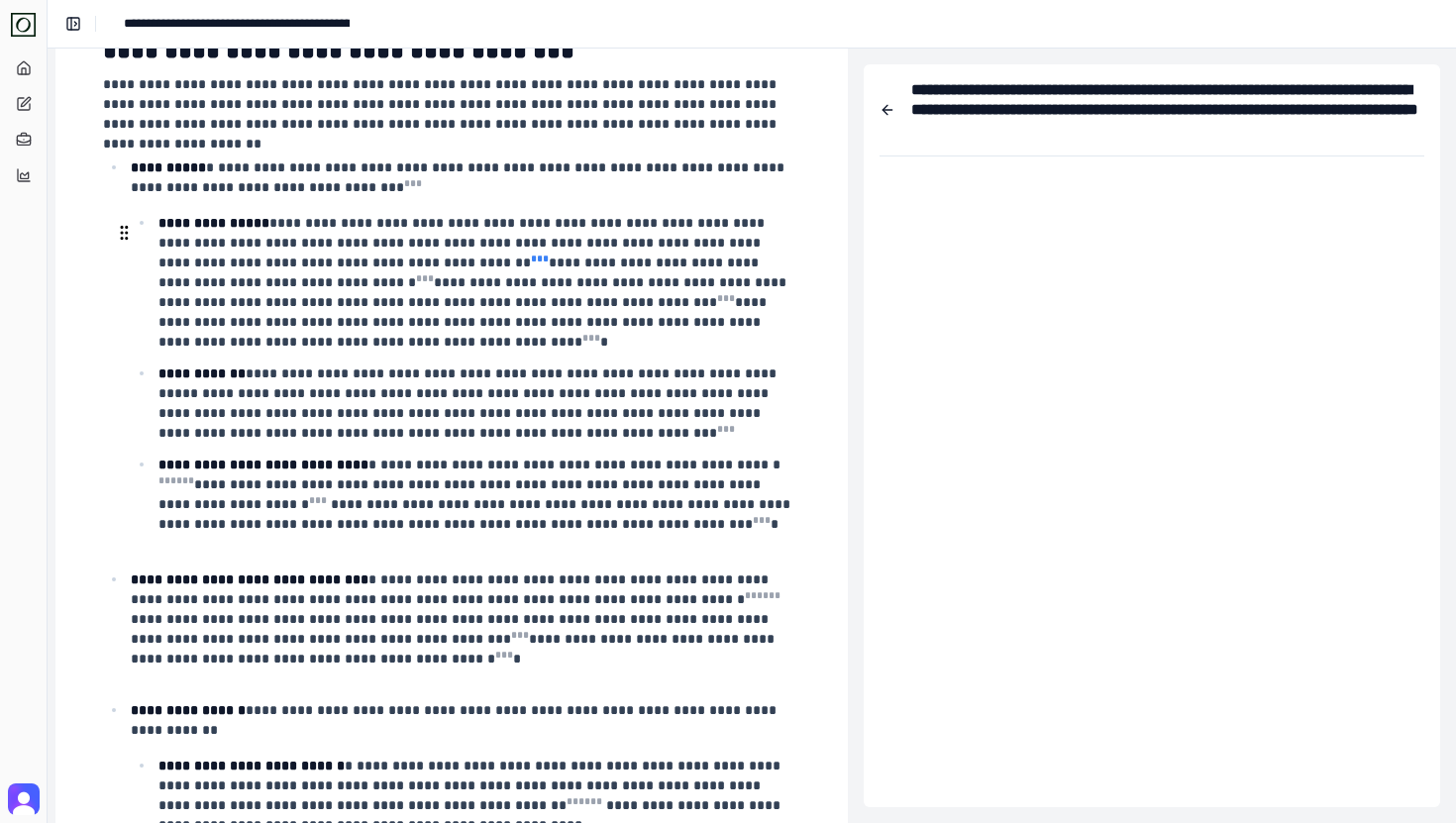 click on "* * *" at bounding box center [540, 258] 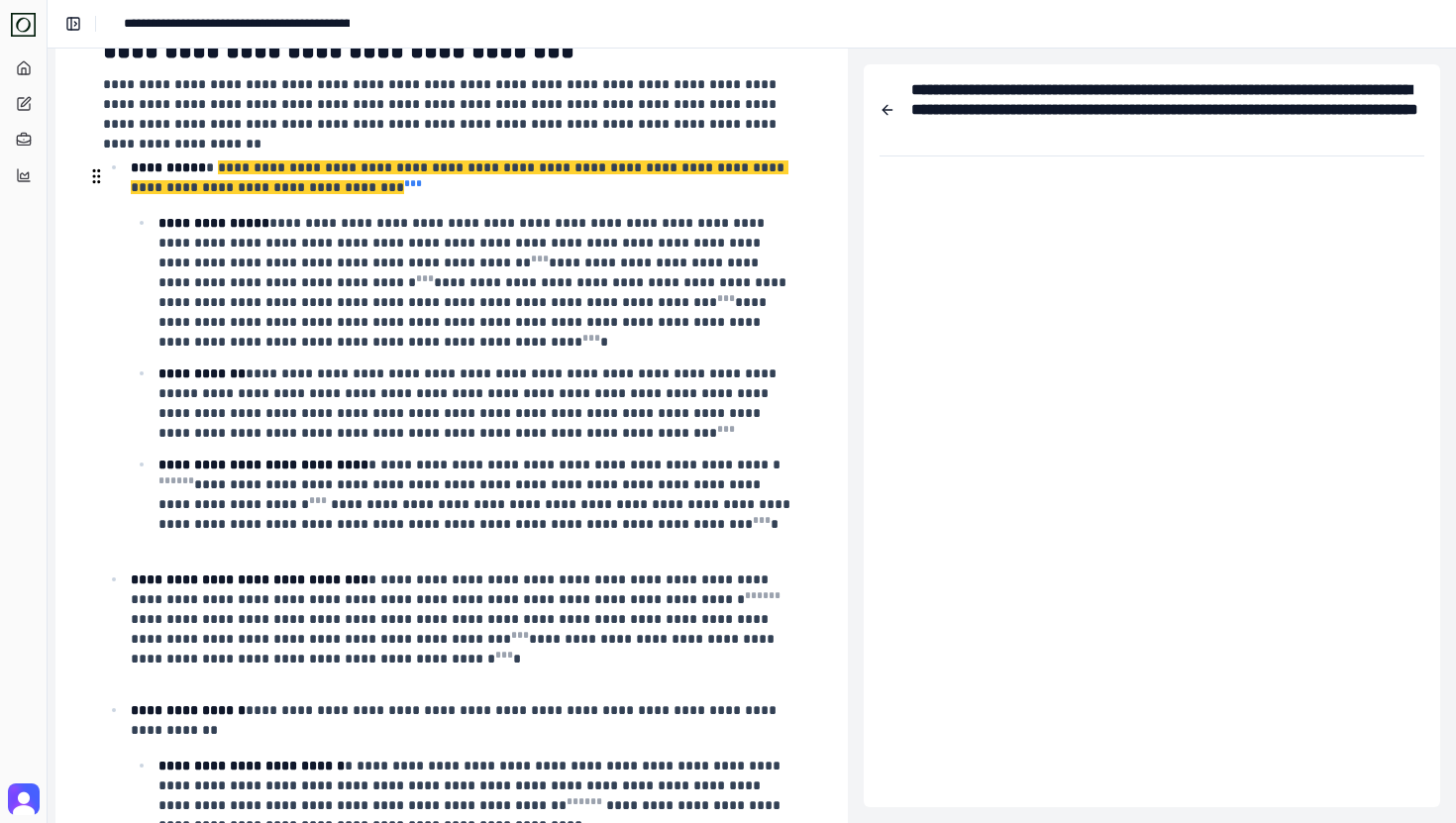 click on "* * *" at bounding box center [413, 183] 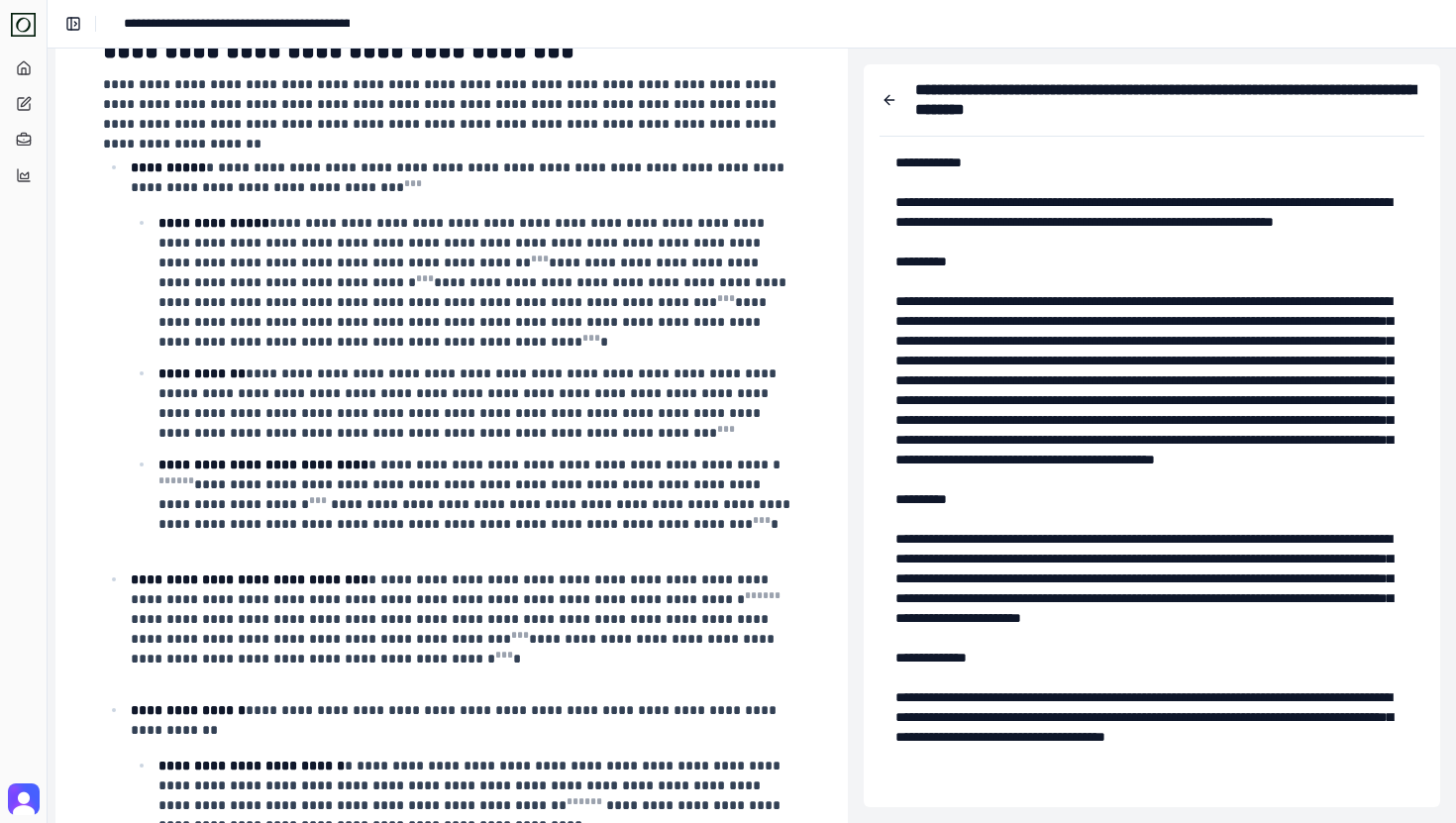type 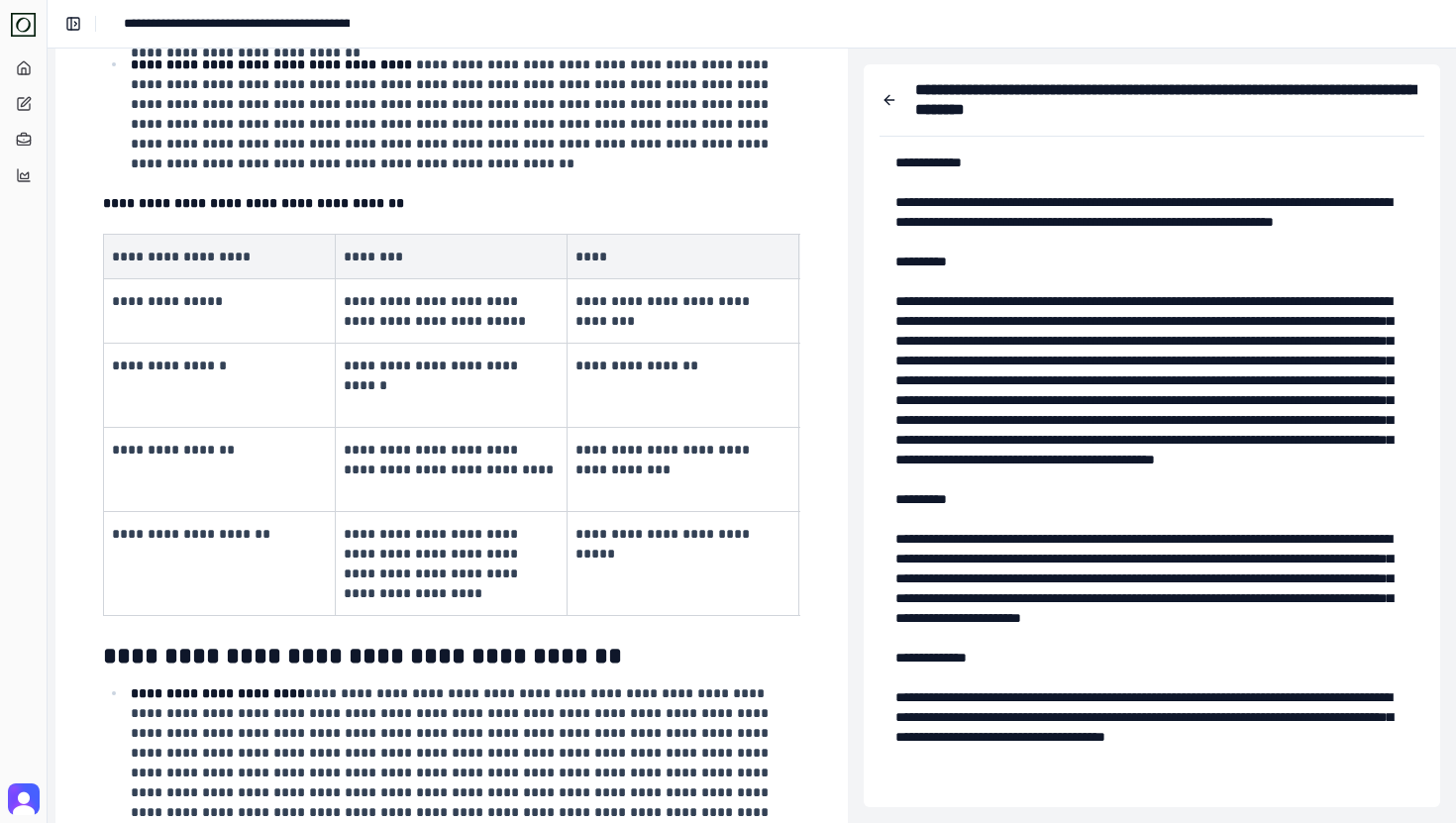scroll, scrollTop: 0, scrollLeft: 301, axis: horizontal 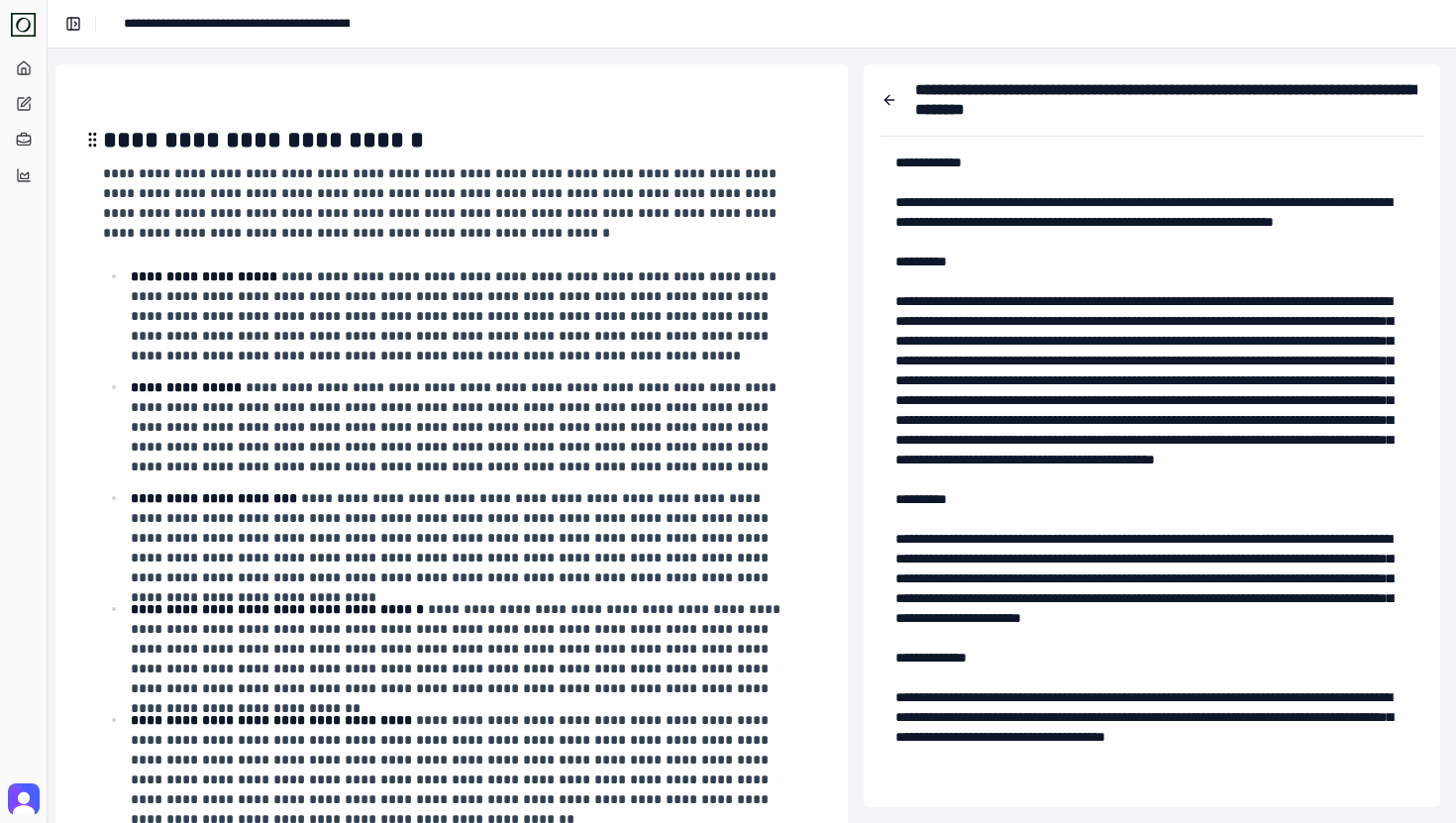 click on "**********" at bounding box center [452, 140] 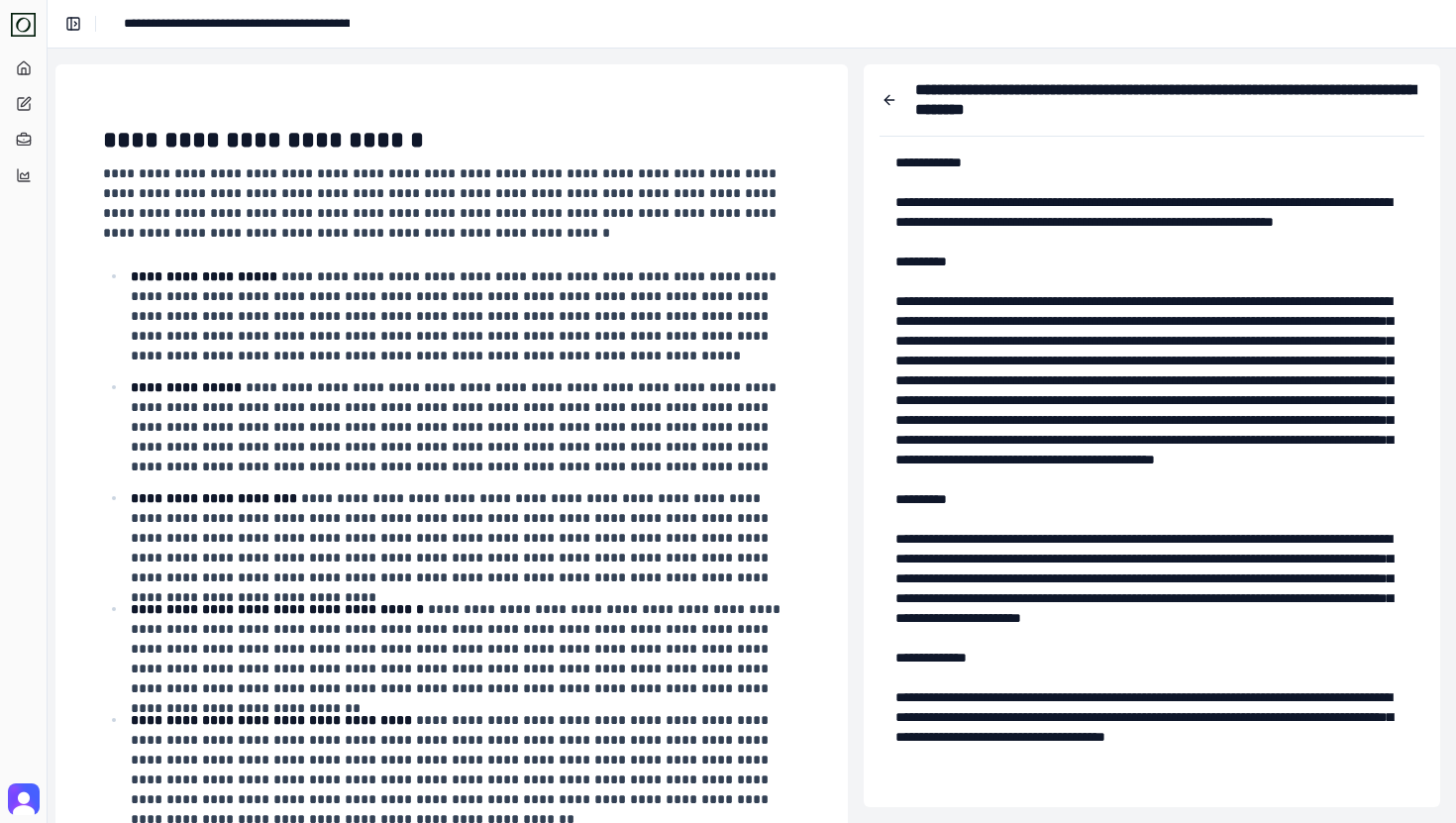 click on "**********" at bounding box center (237, 24) 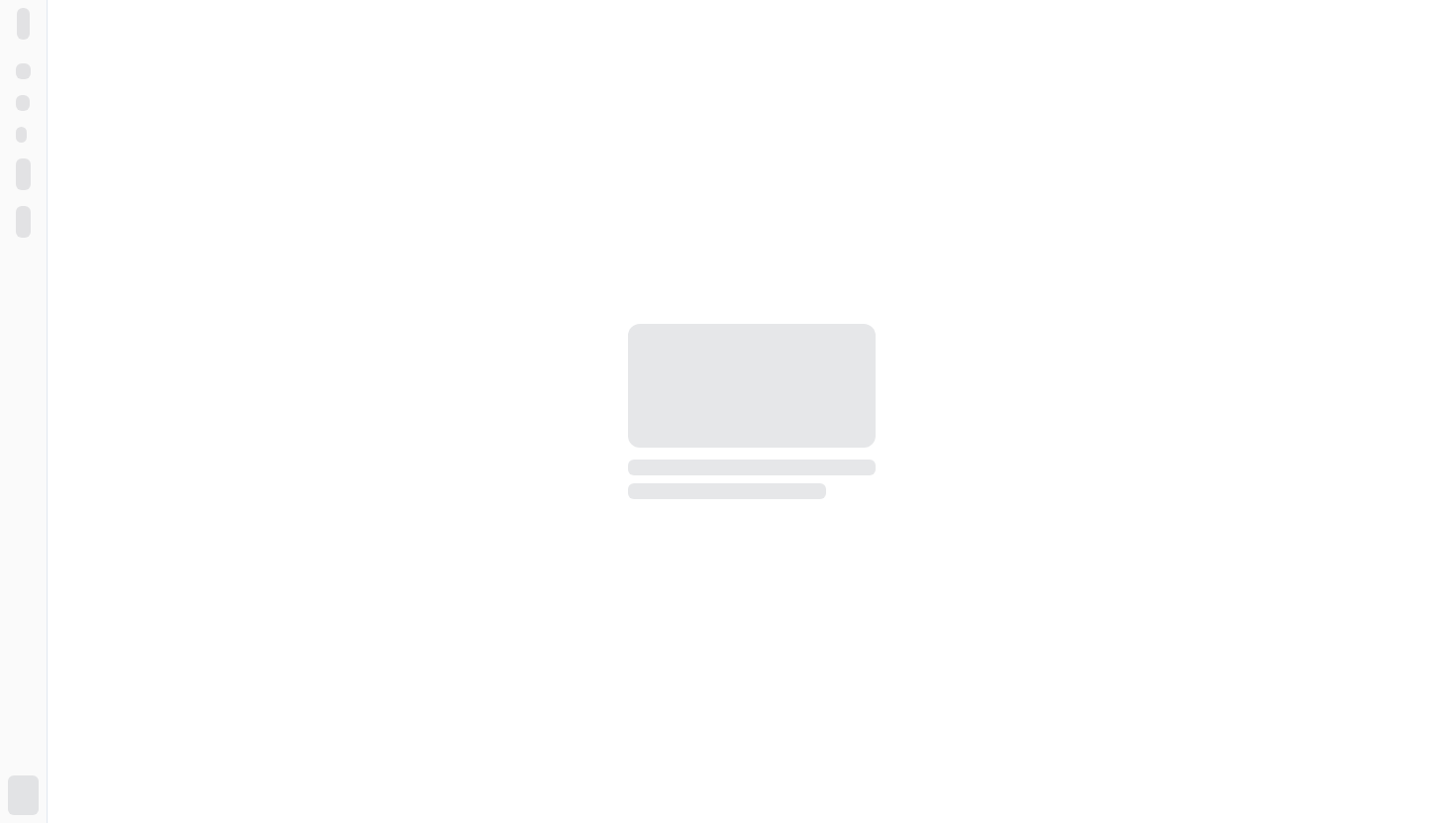 scroll, scrollTop: 0, scrollLeft: 0, axis: both 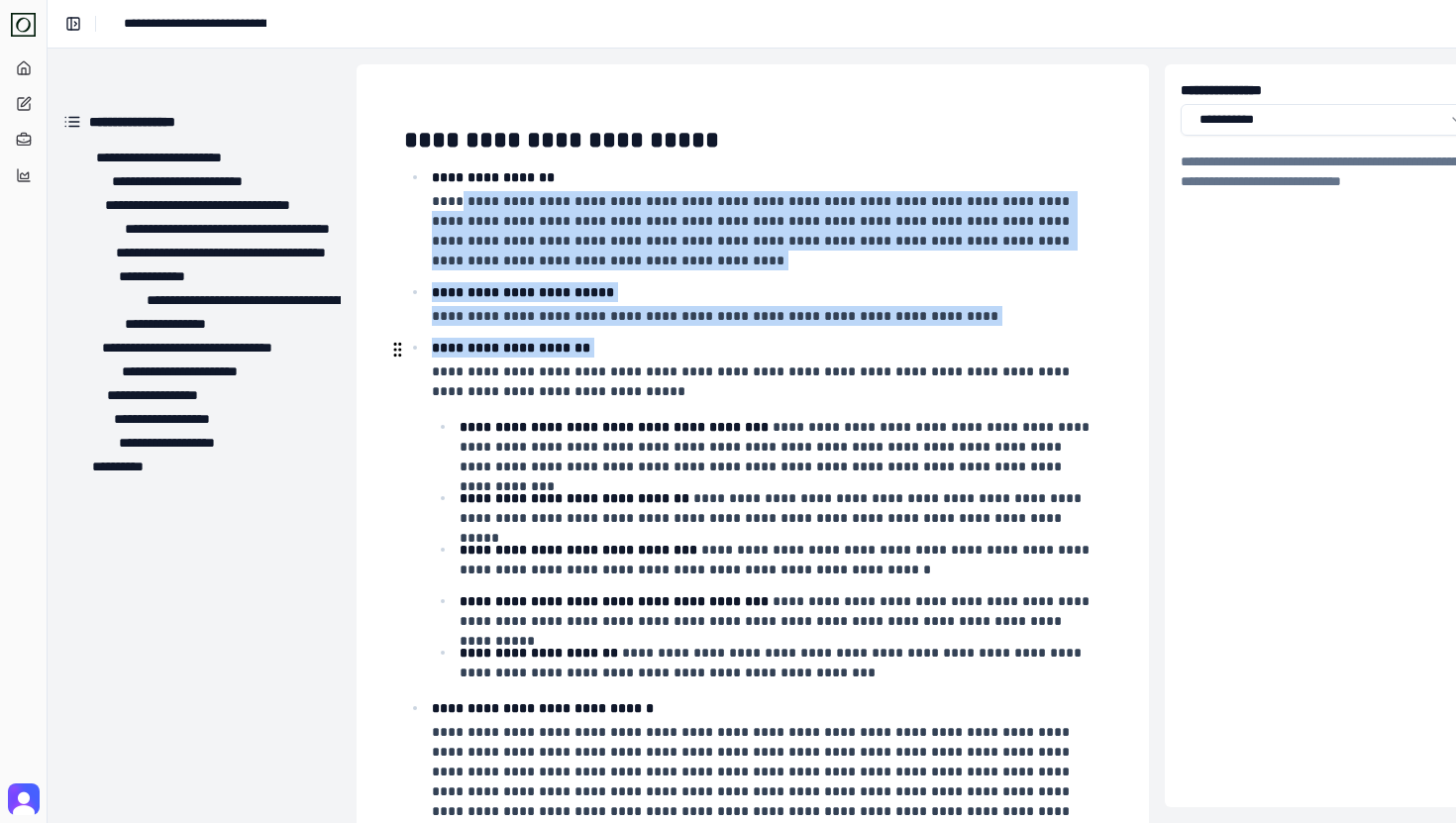 drag, startPoint x: 462, startPoint y: 201, endPoint x: 771, endPoint y: 363, distance: 348.8911 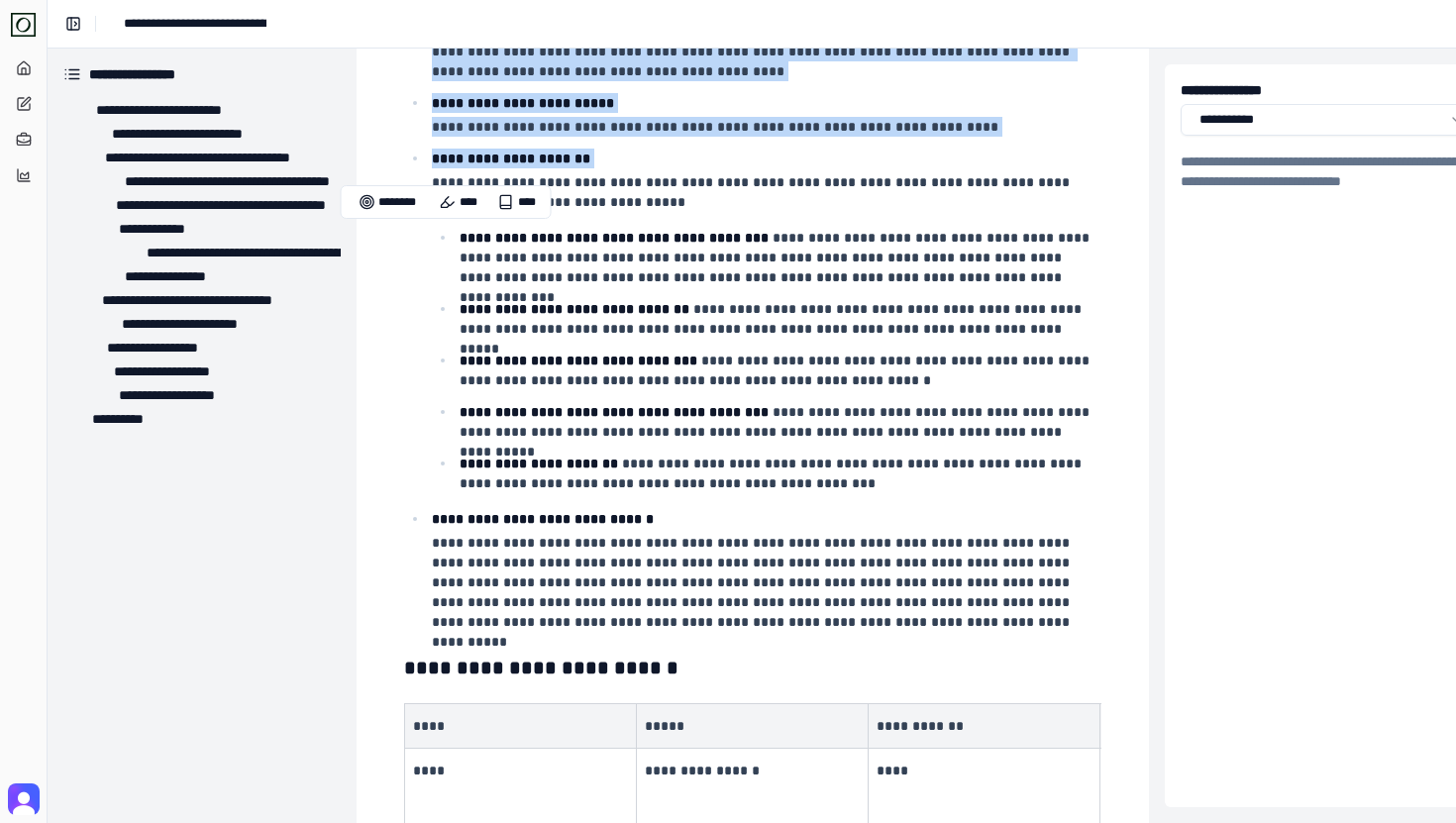 scroll, scrollTop: 207, scrollLeft: 0, axis: vertical 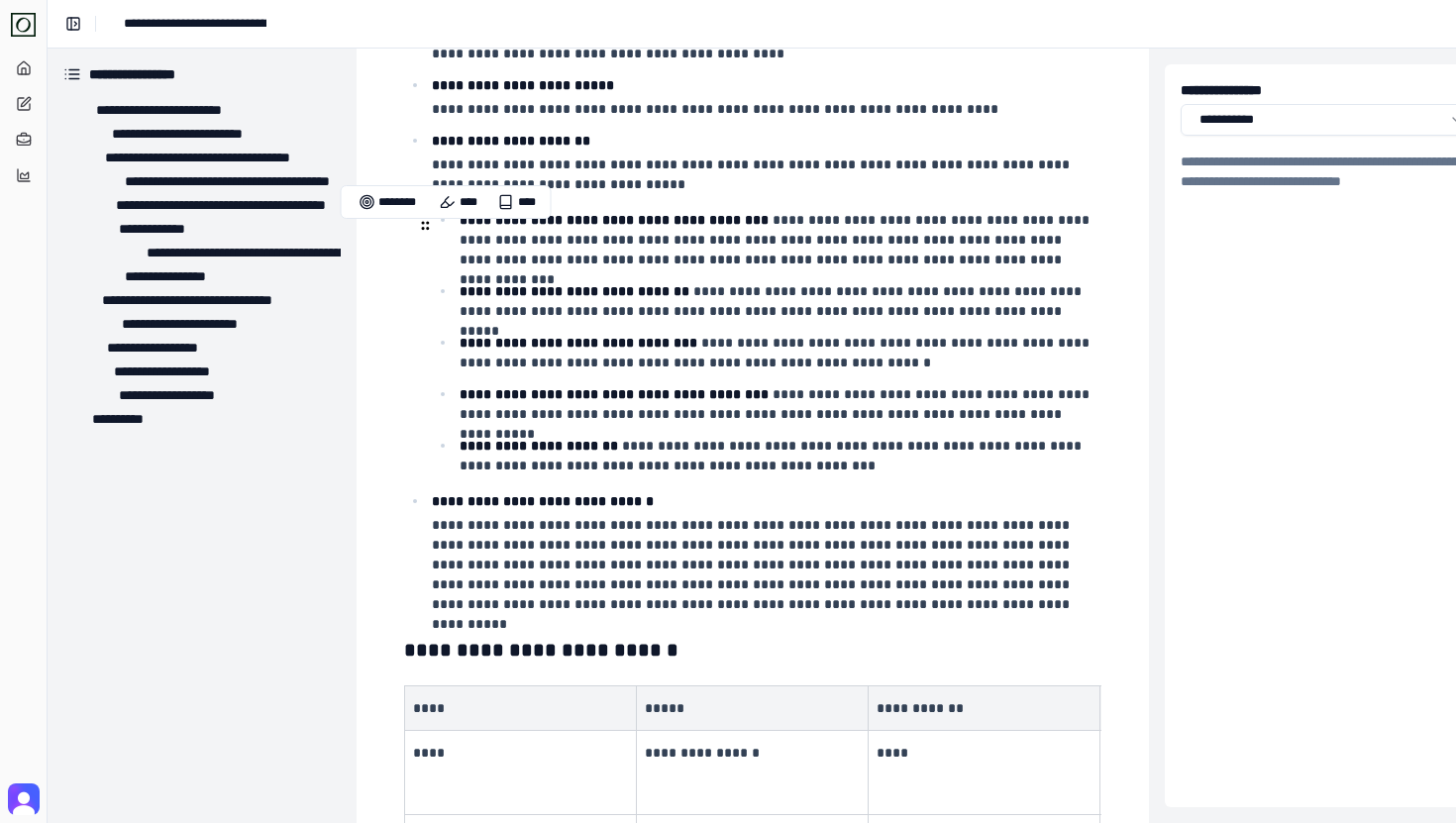 click on "**********" at bounding box center [614, 220] 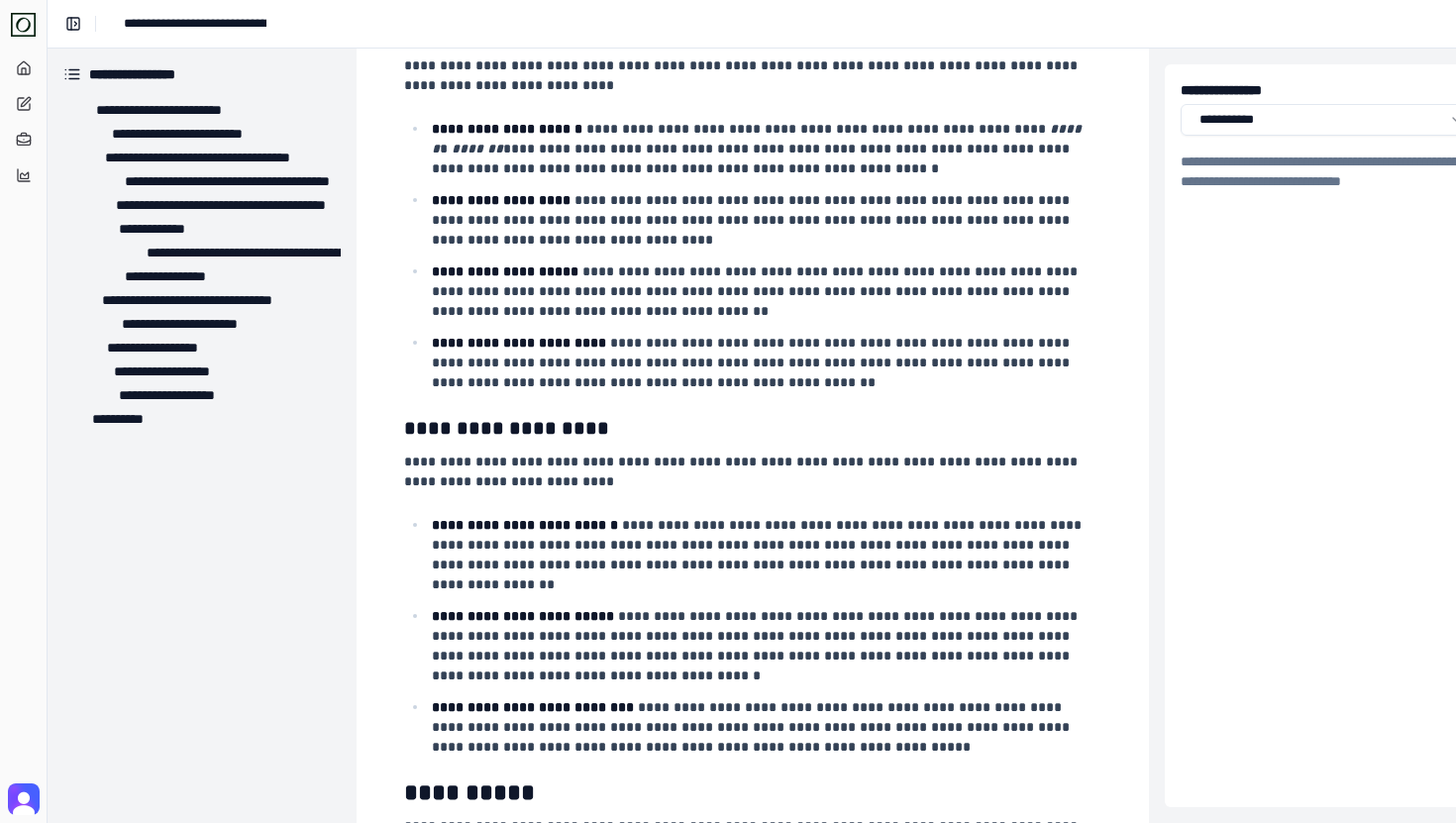 scroll, scrollTop: 3829, scrollLeft: 0, axis: vertical 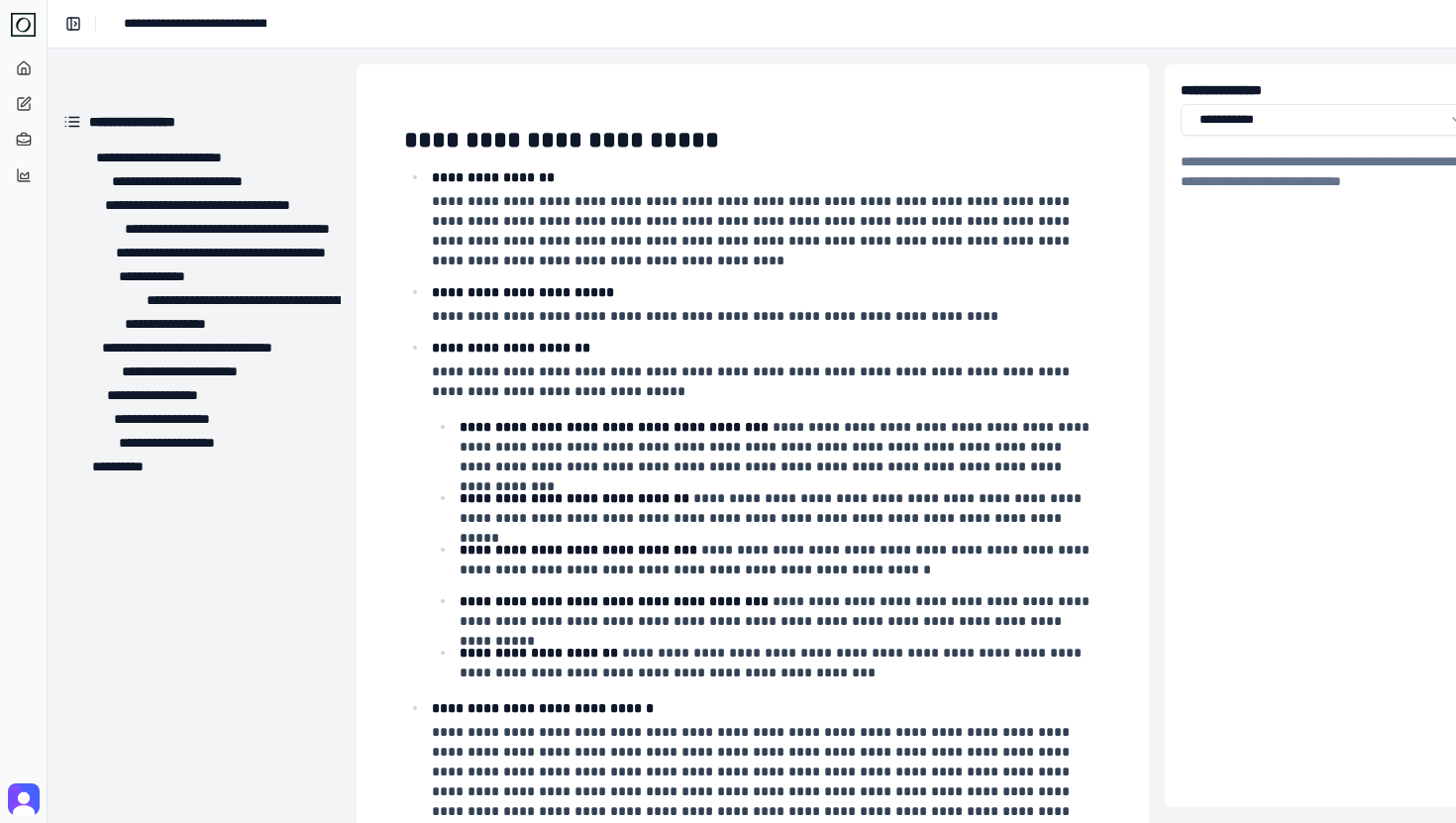 click on "**********" at bounding box center [765, 316] 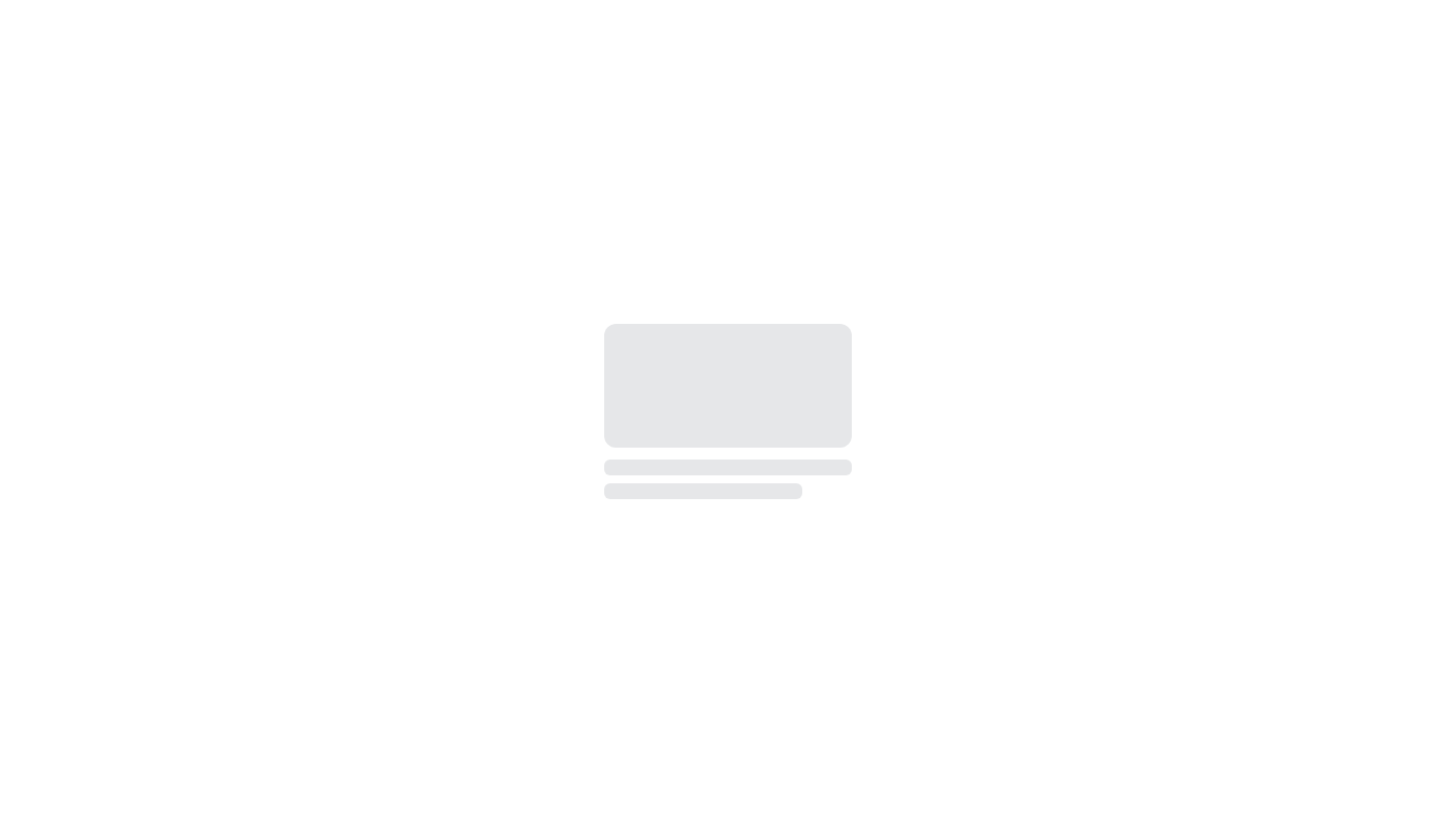 scroll, scrollTop: 0, scrollLeft: 0, axis: both 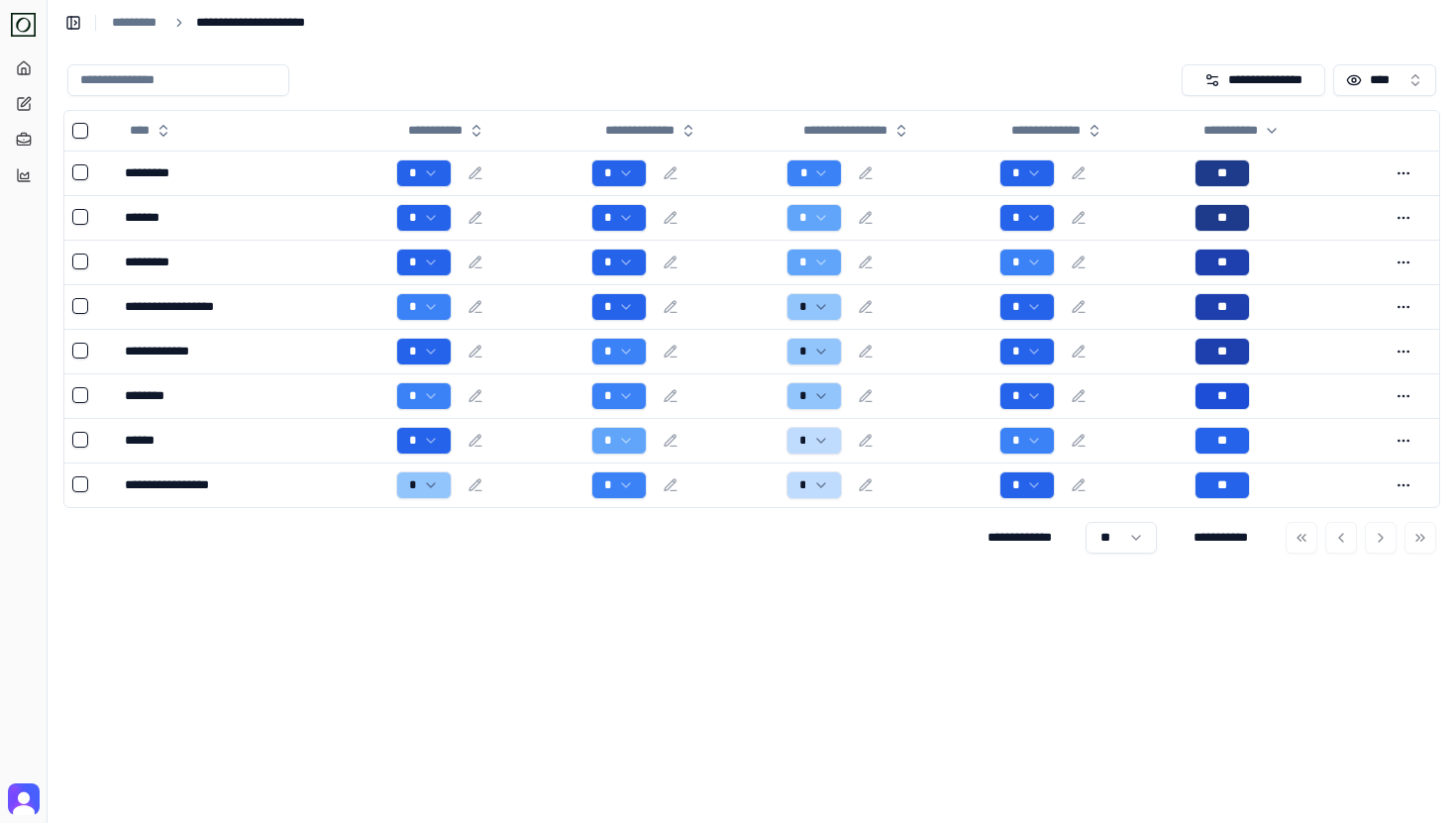 click on "**********" at bounding box center [752, 434] 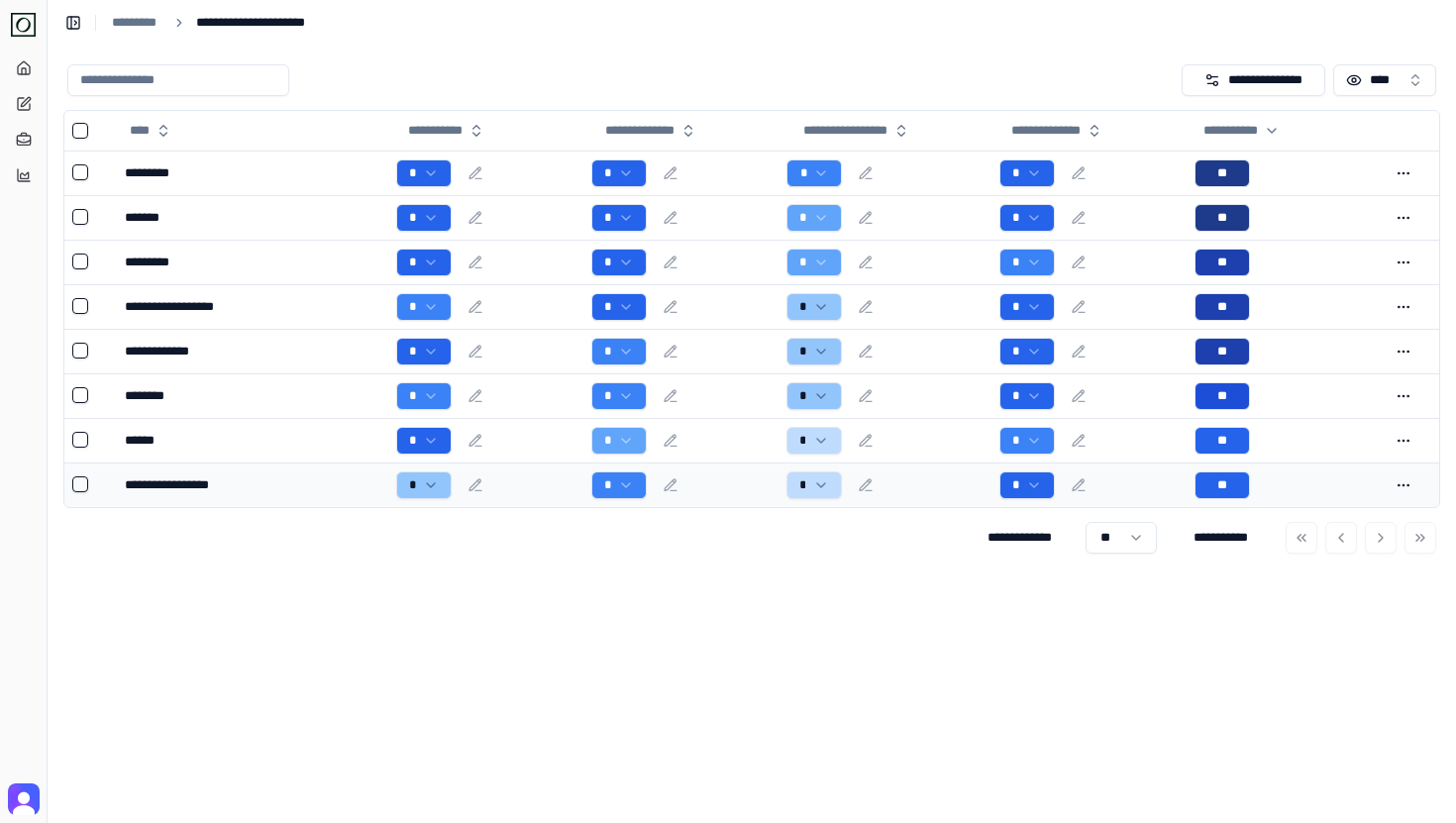 click on "*" at bounding box center [884, 485] 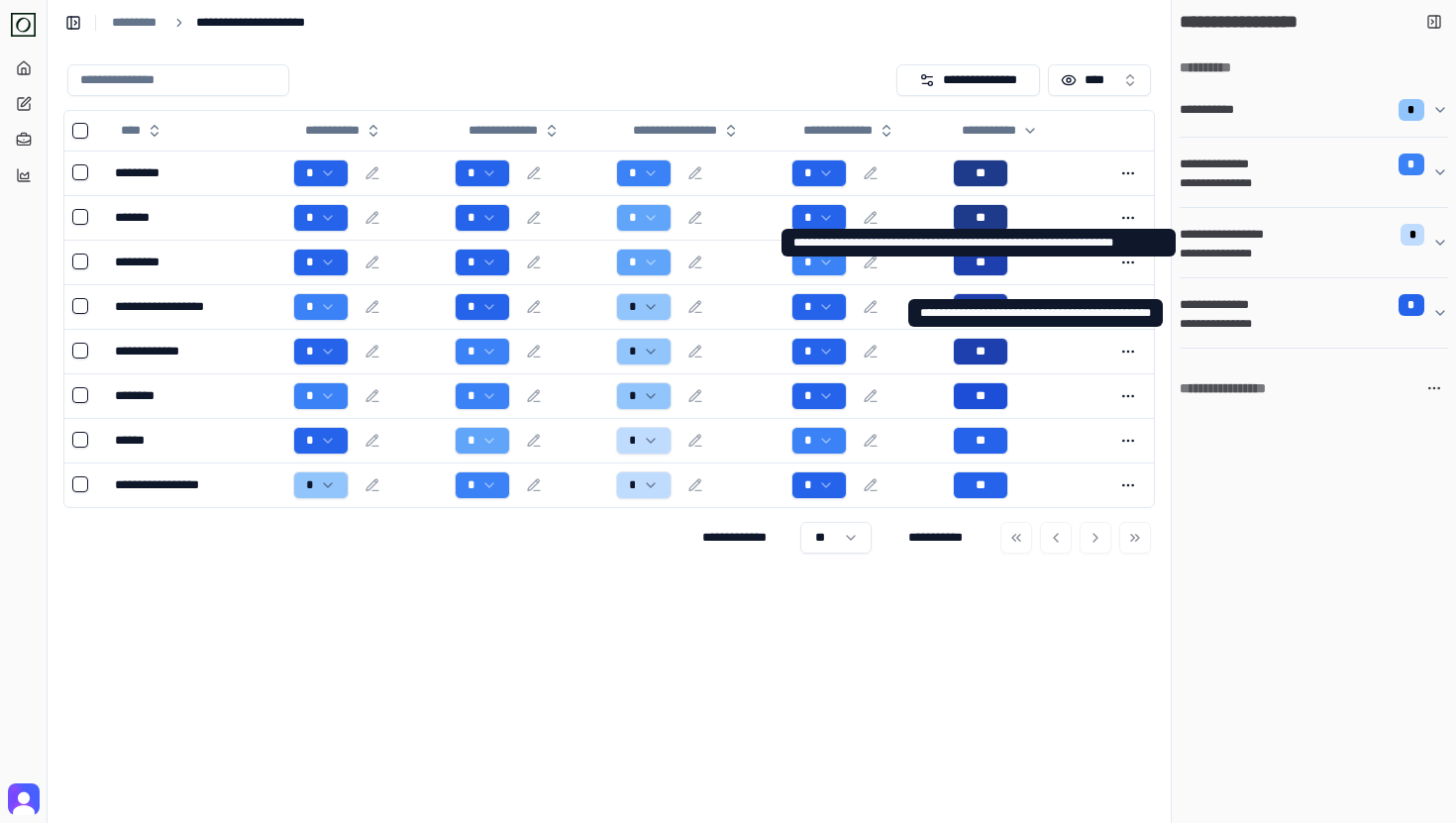 click on "**********" at bounding box center [1236, 235] 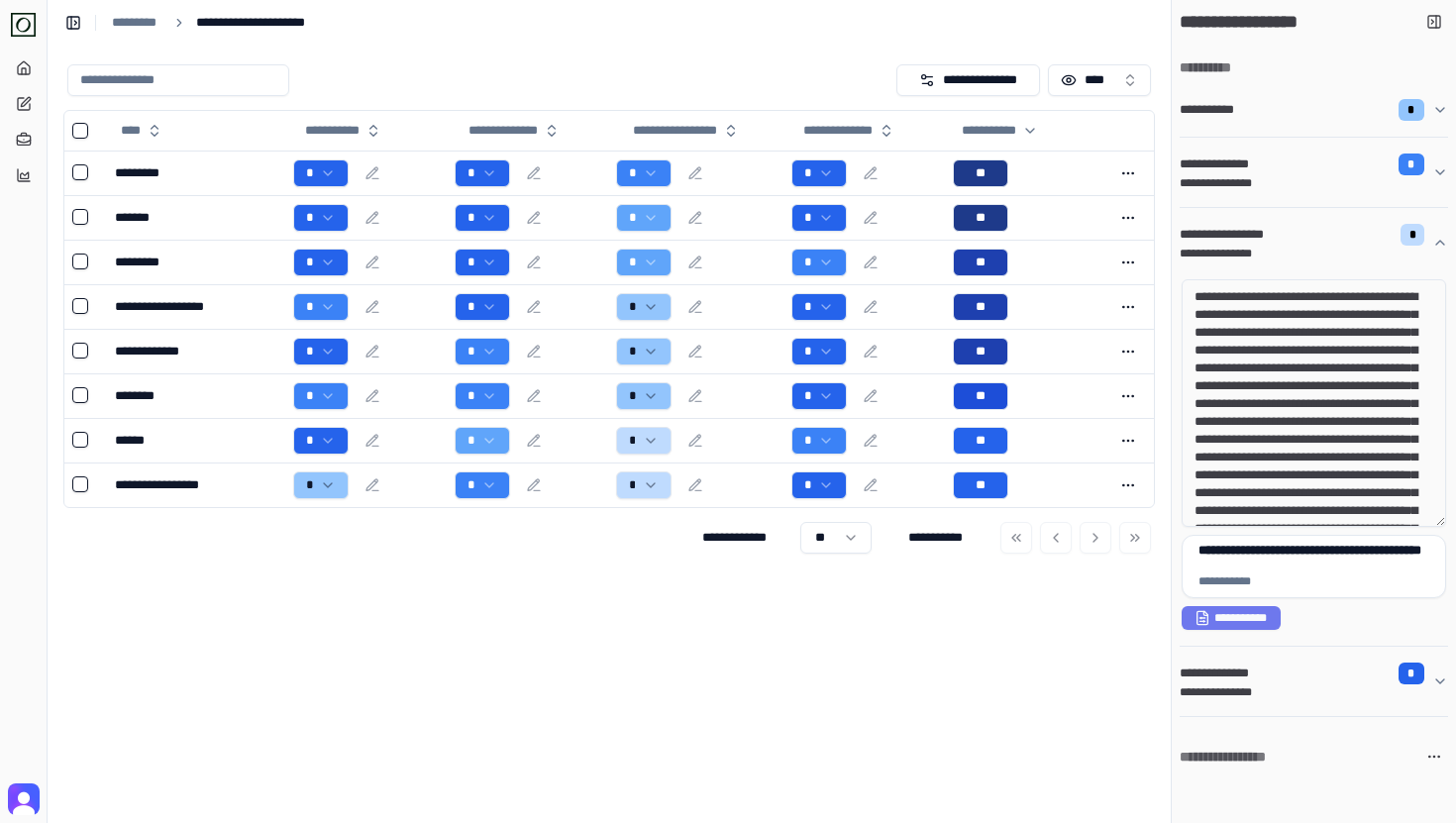 drag, startPoint x: 1229, startPoint y: 310, endPoint x: 1381, endPoint y: 479, distance: 227.29936 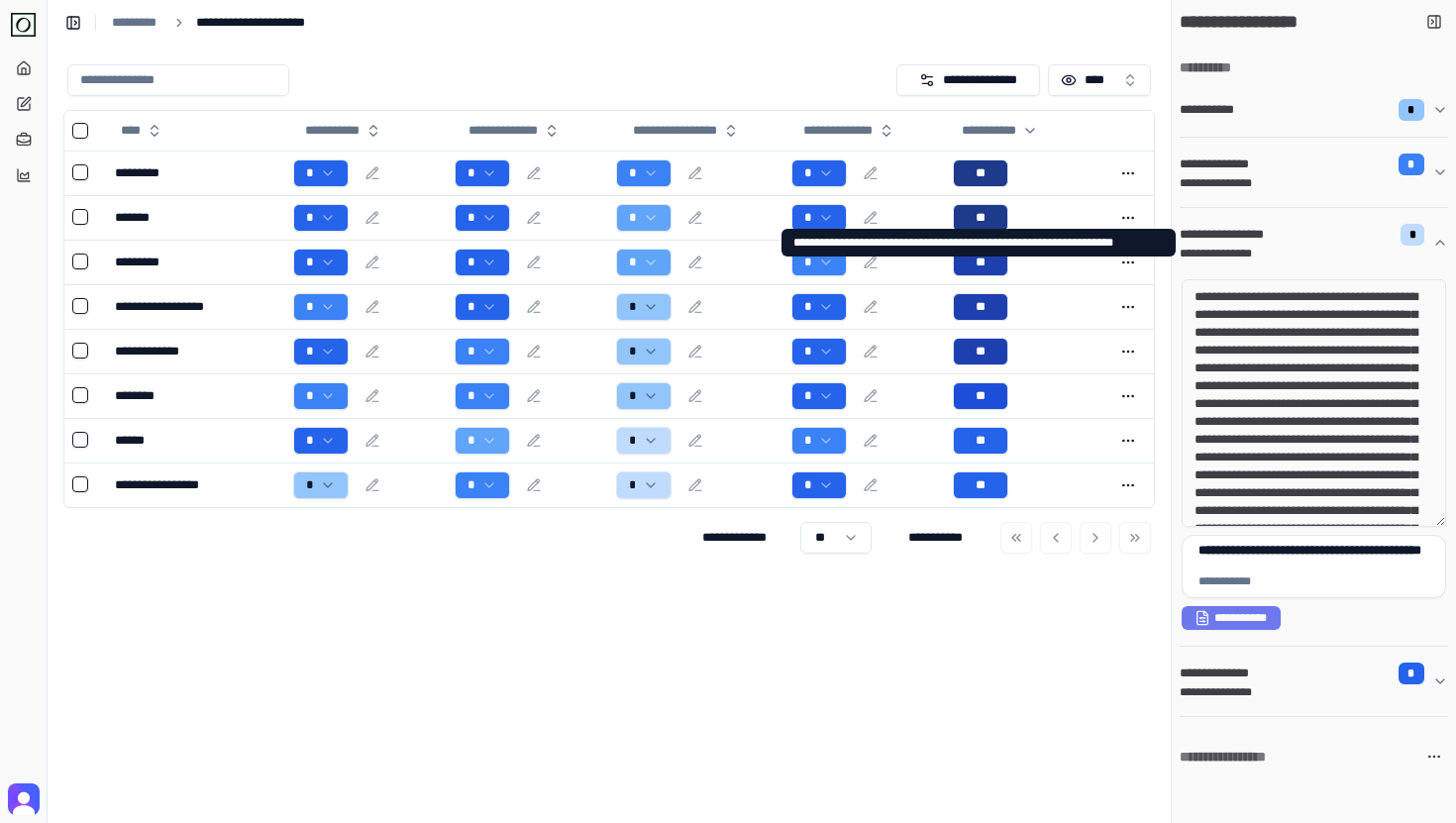click on "**********" at bounding box center [1305, 254] 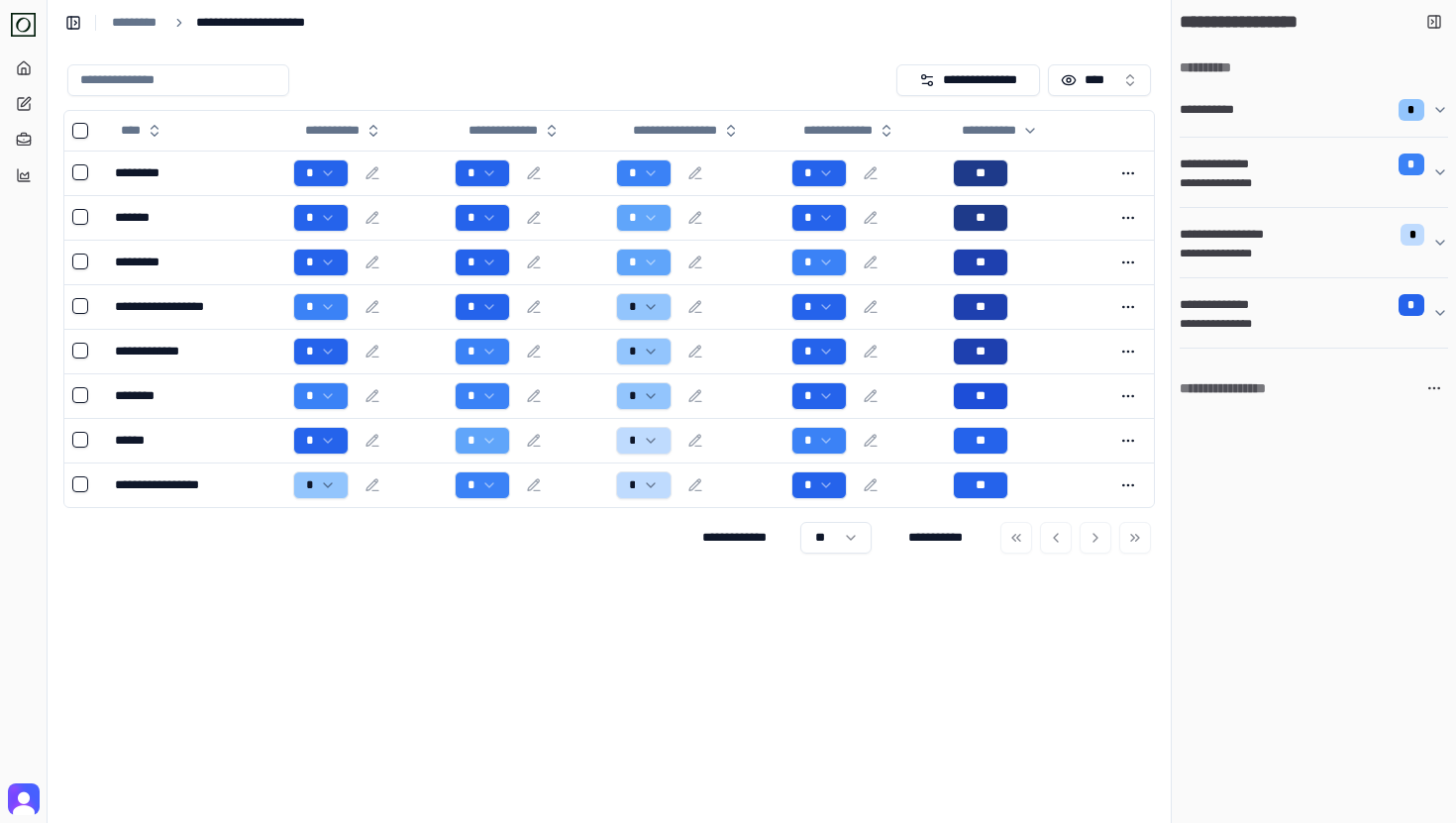 click on "**********" at bounding box center (609, 434) 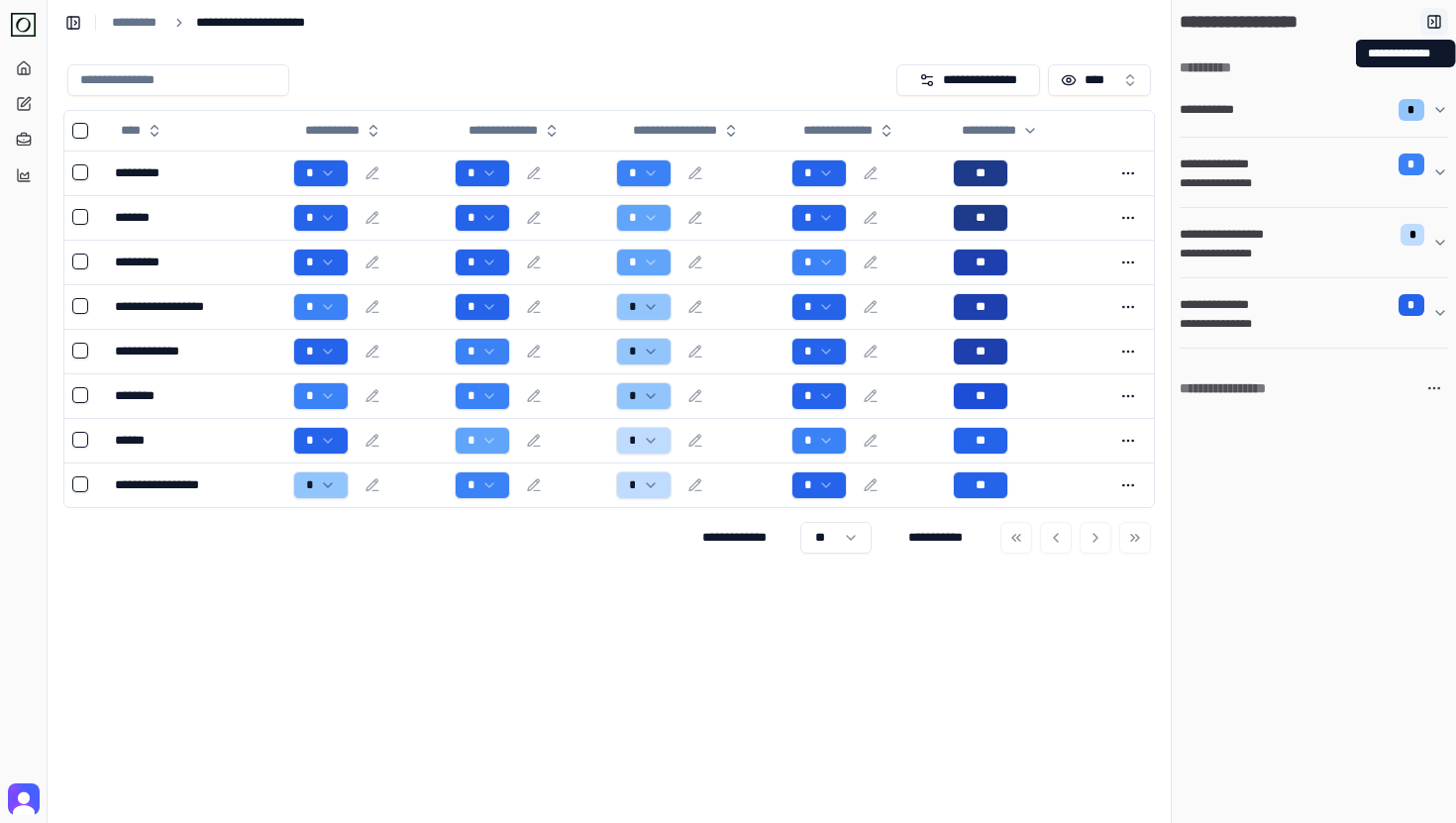 click at bounding box center (1434, 22) 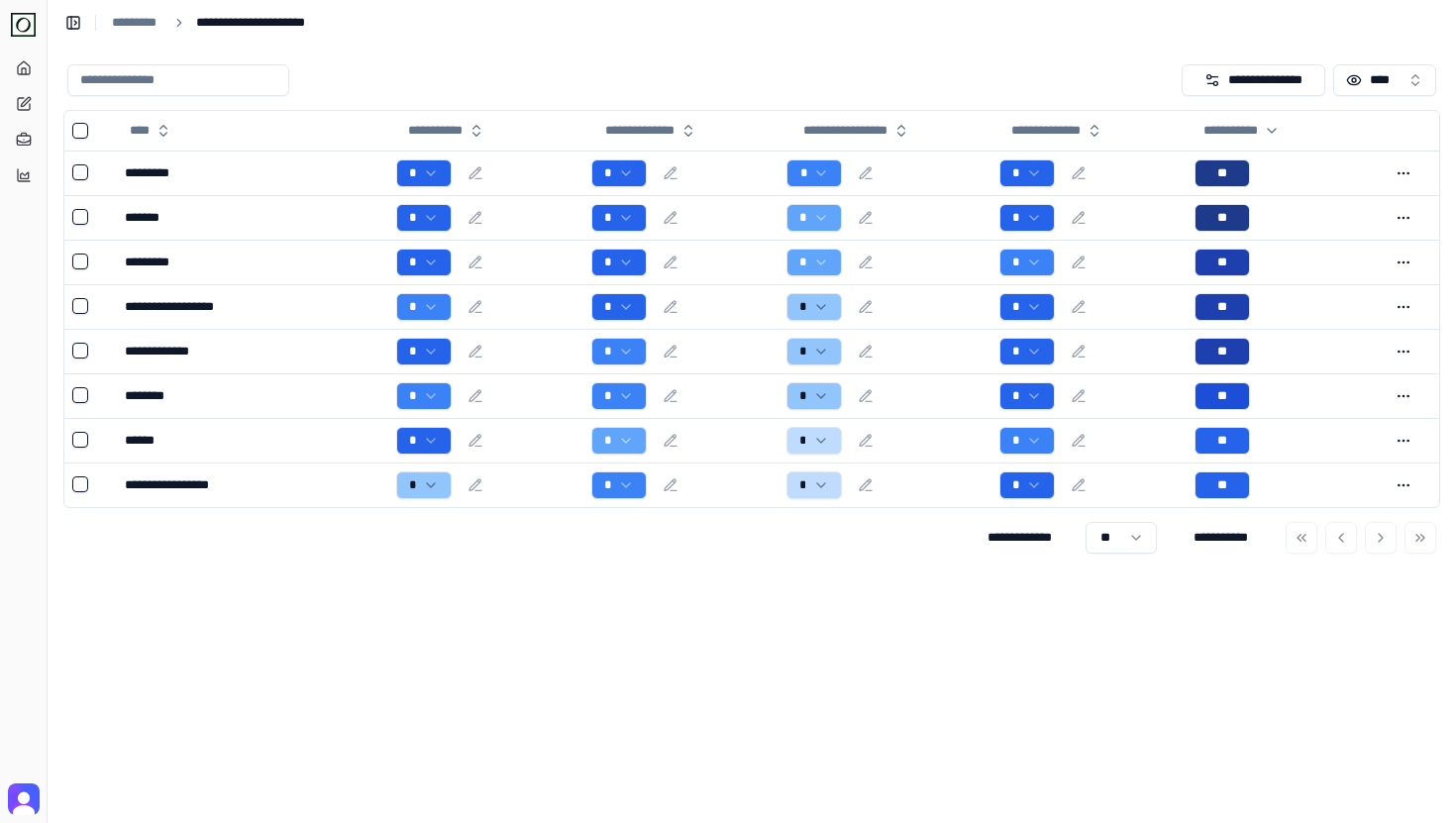 click at bounding box center [620, 80] 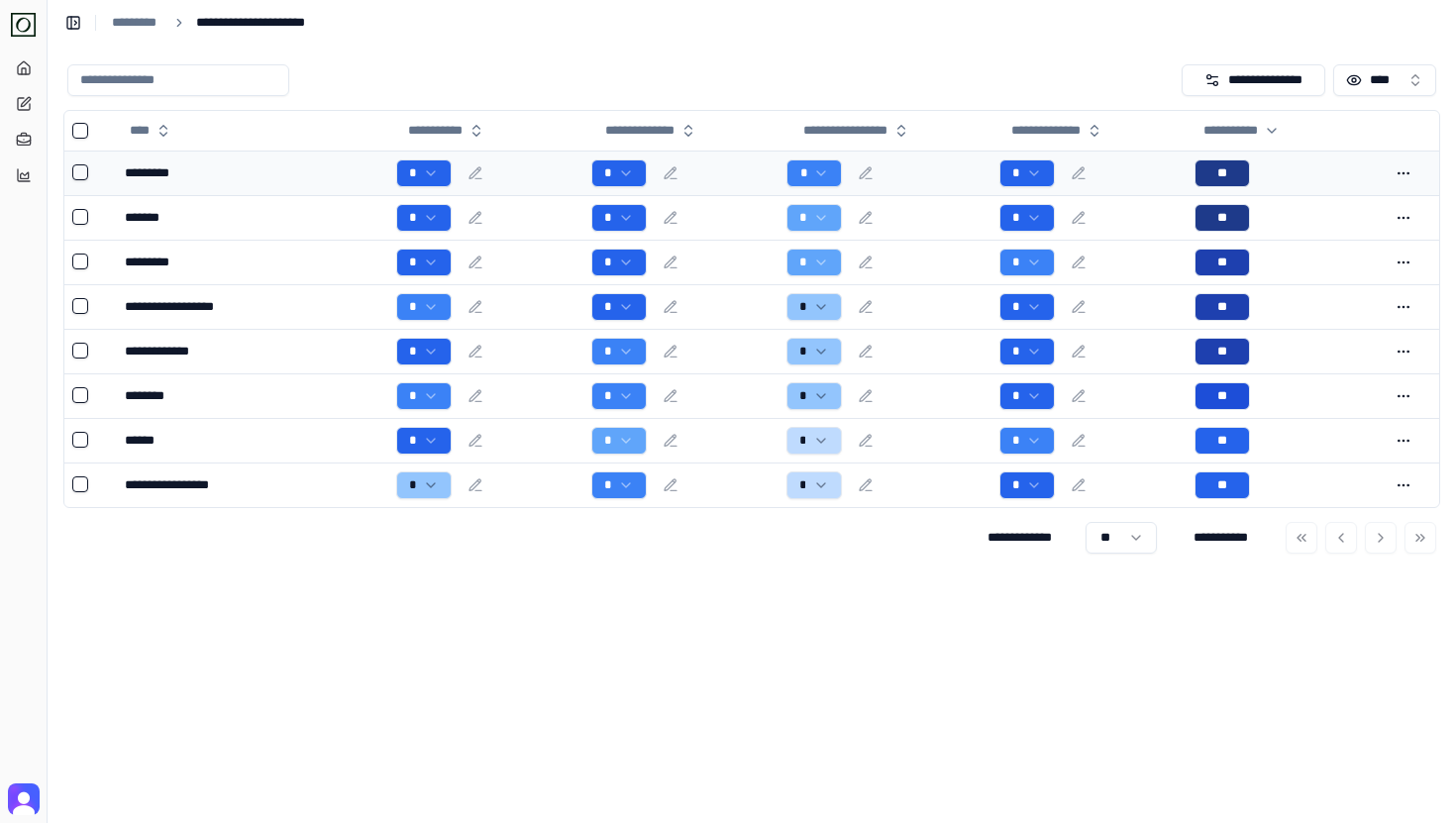 click on "*" at bounding box center (680, 173) 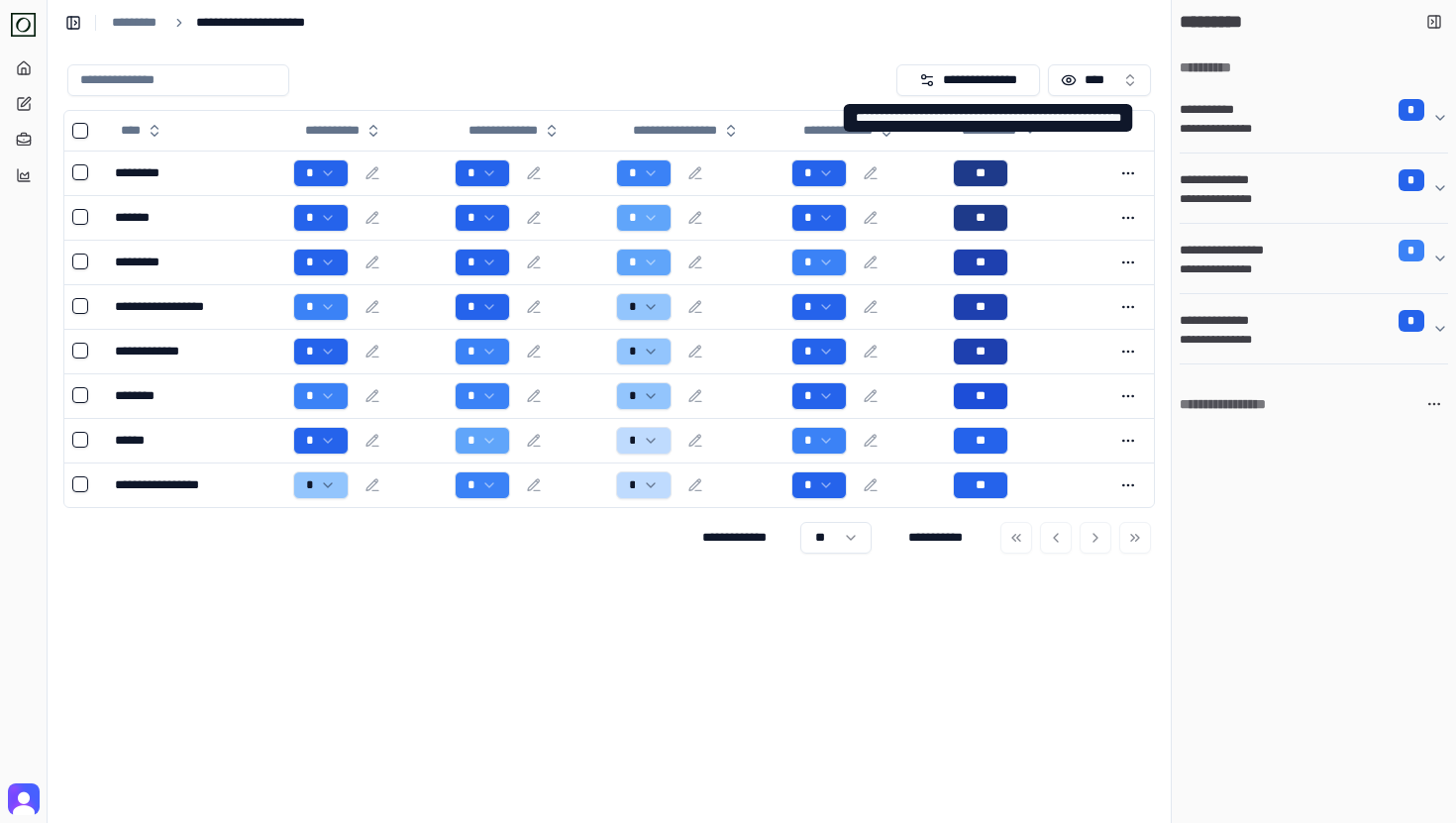 click on "**********" at bounding box center (1305, 129) 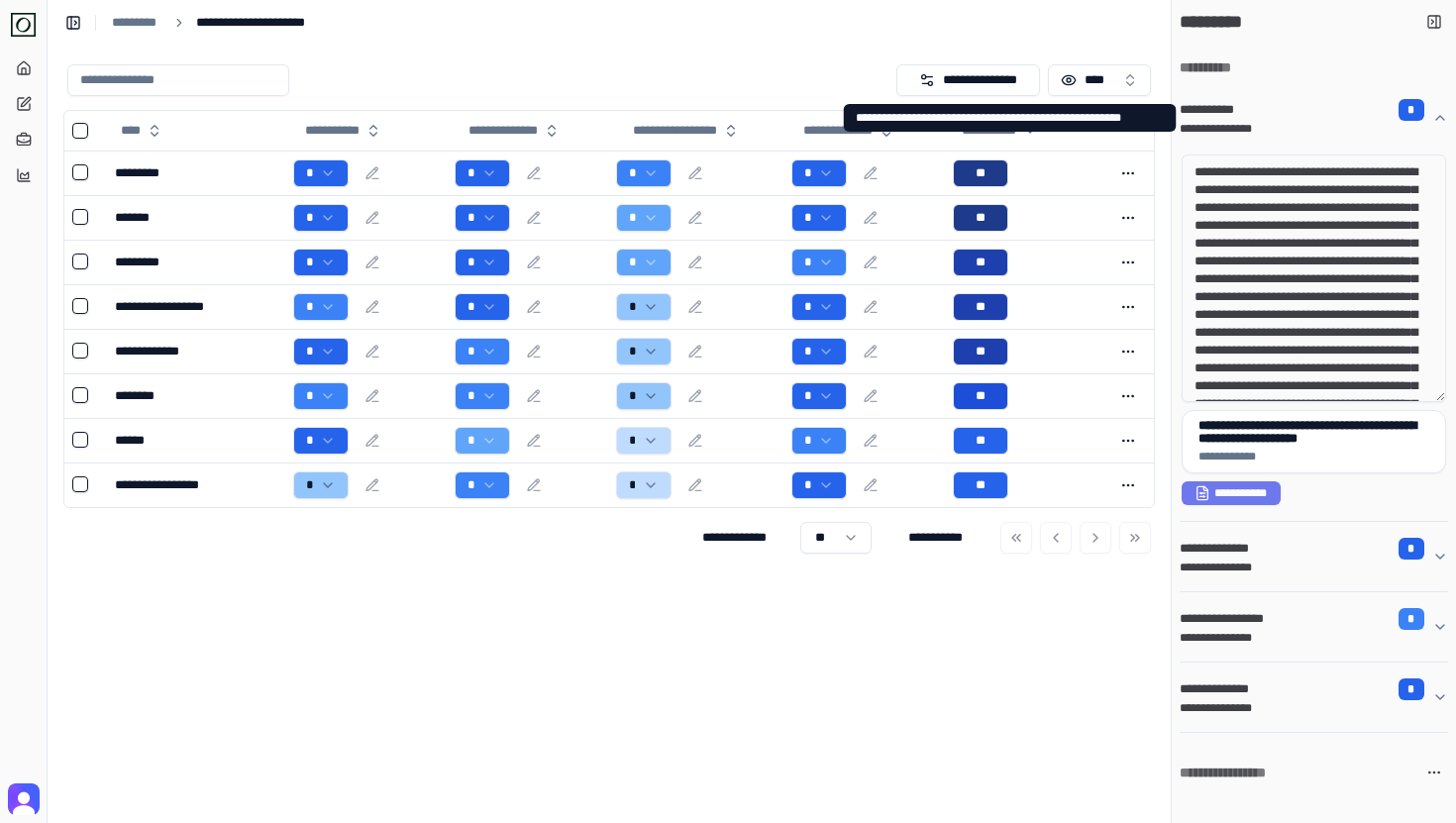 click on "**********" at bounding box center (1216, 110) 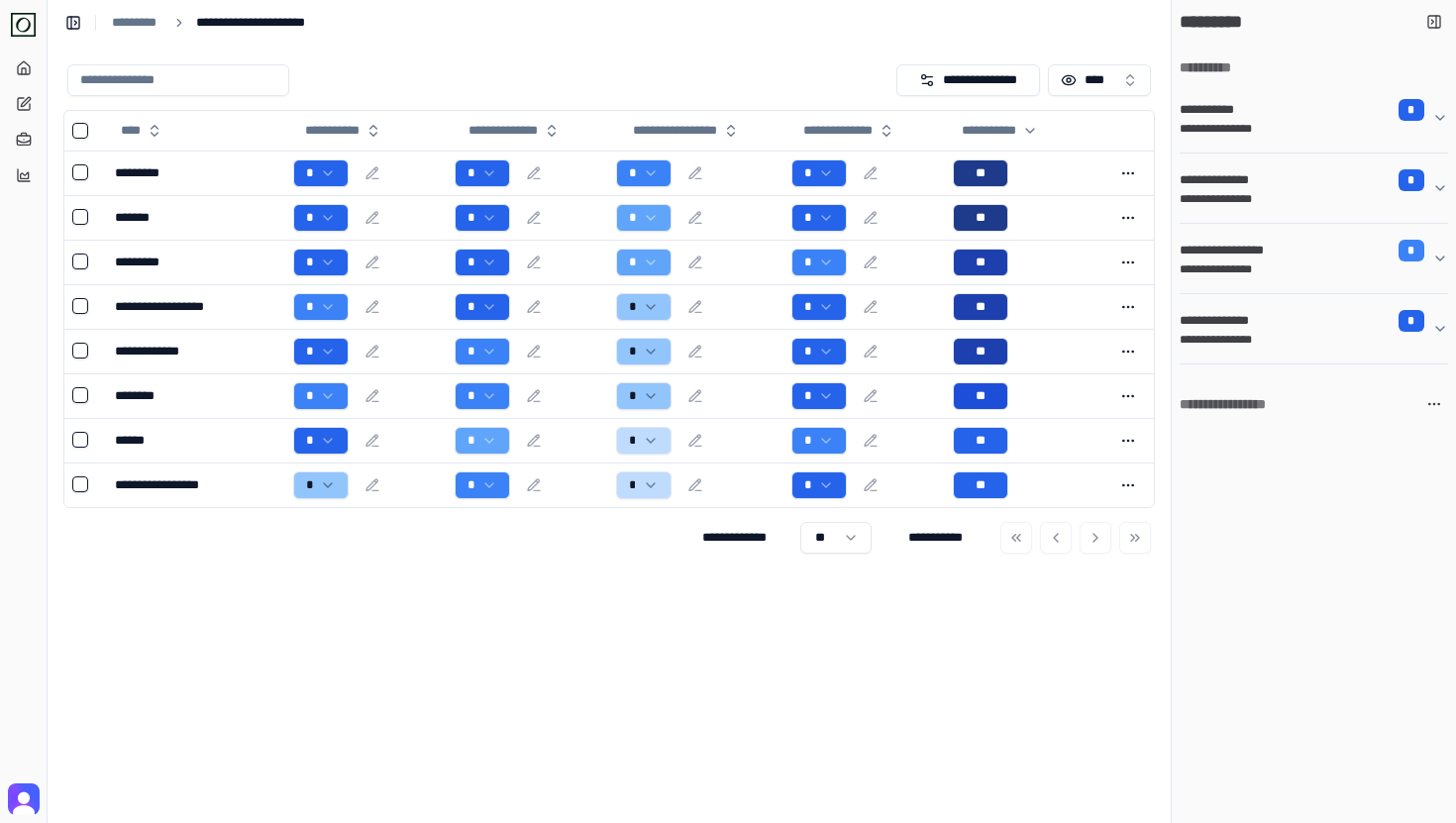 click on "**********" at bounding box center (1225, 180) 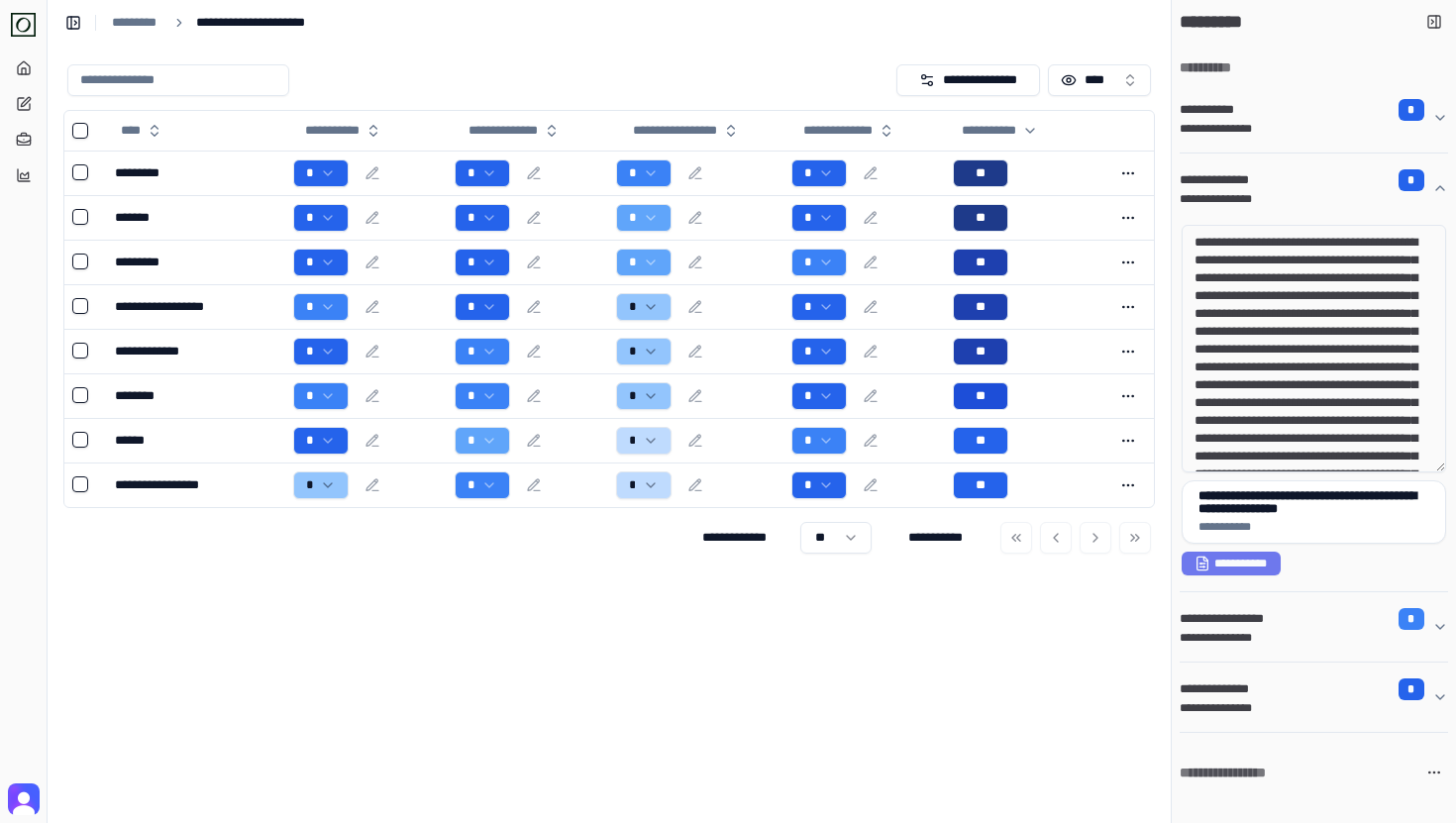 click on "**********" at bounding box center (1225, 180) 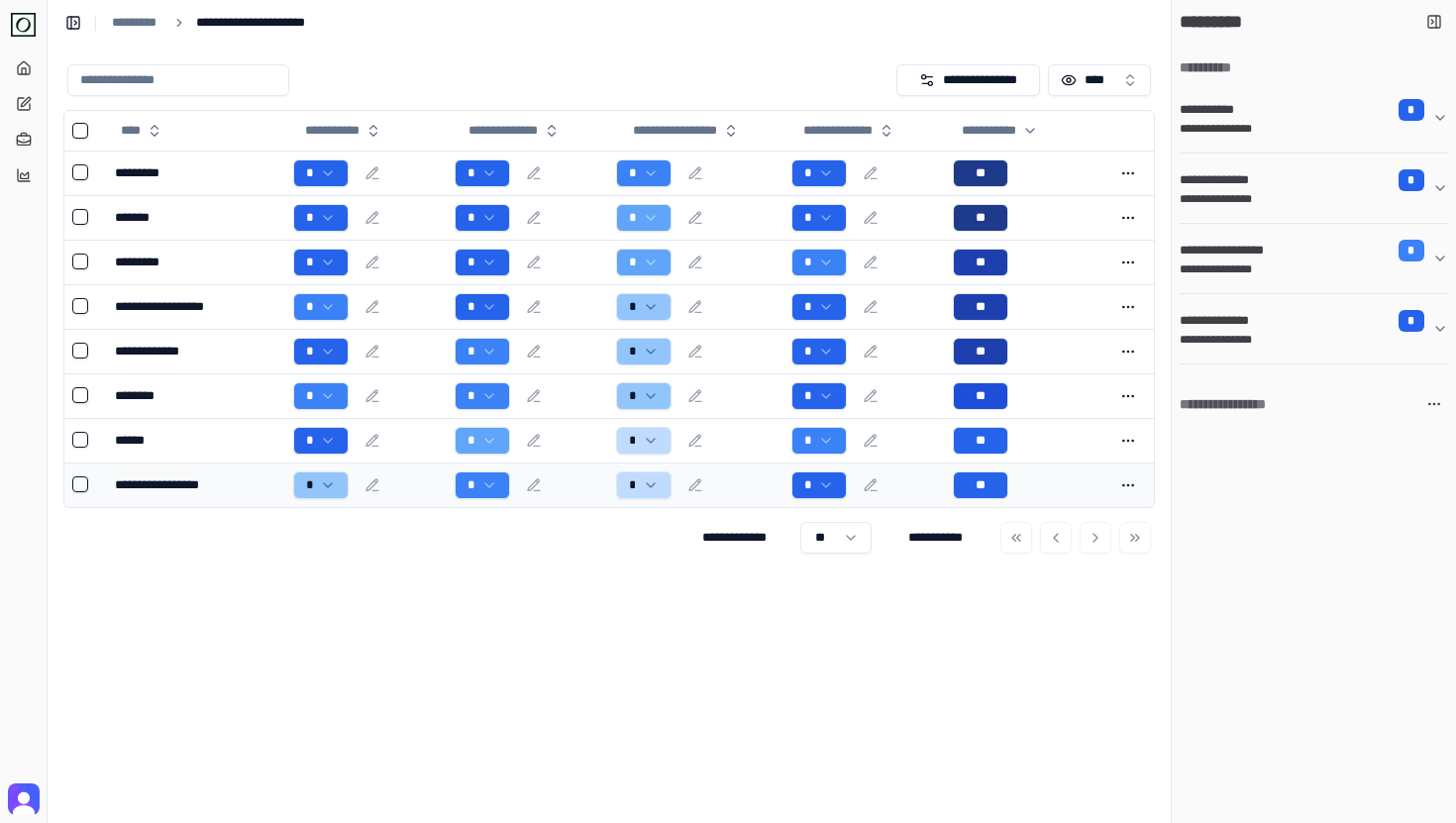 click on "*" at bounding box center [365, 485] 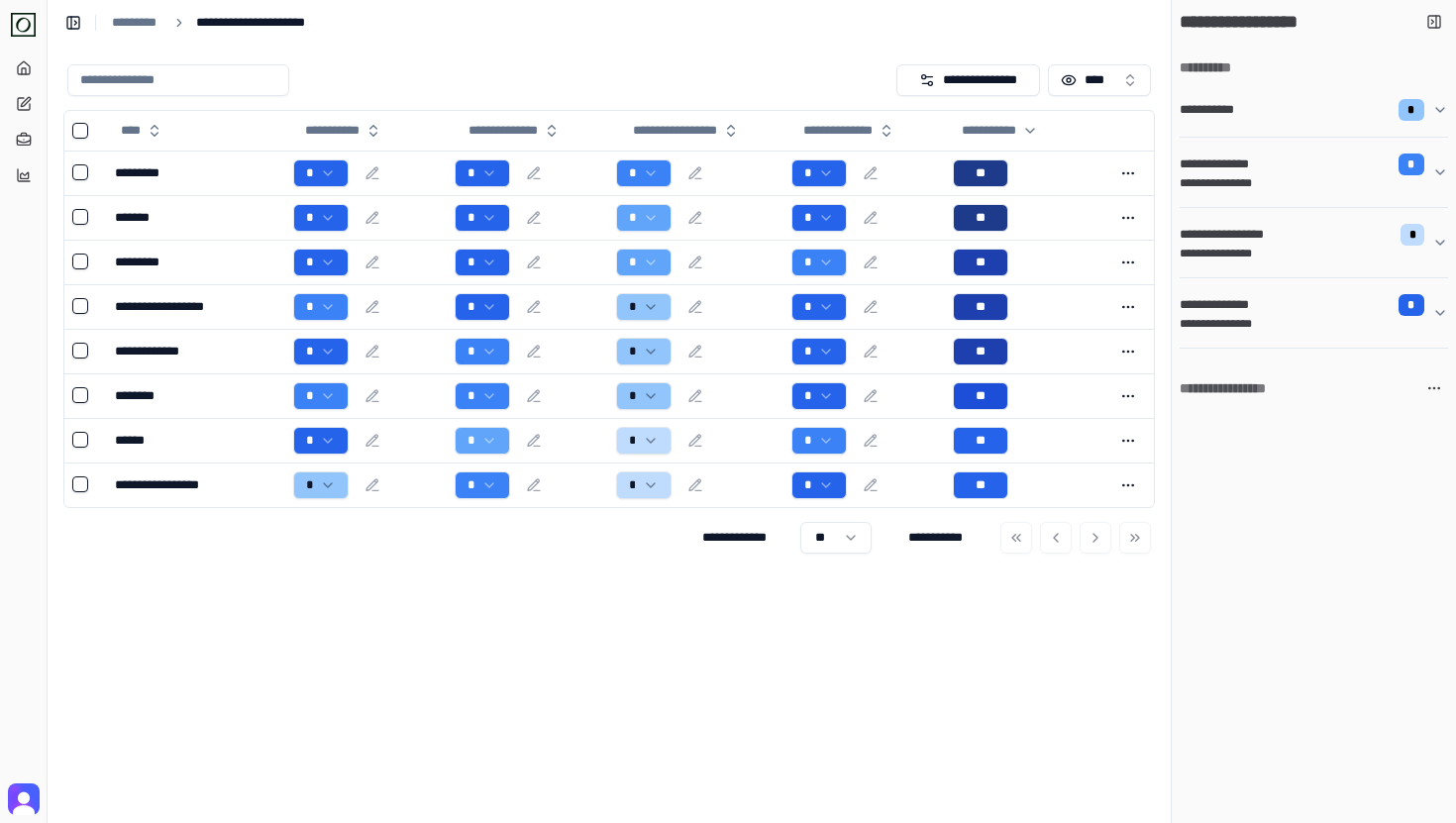 click on "**********" at bounding box center [1313, 110] 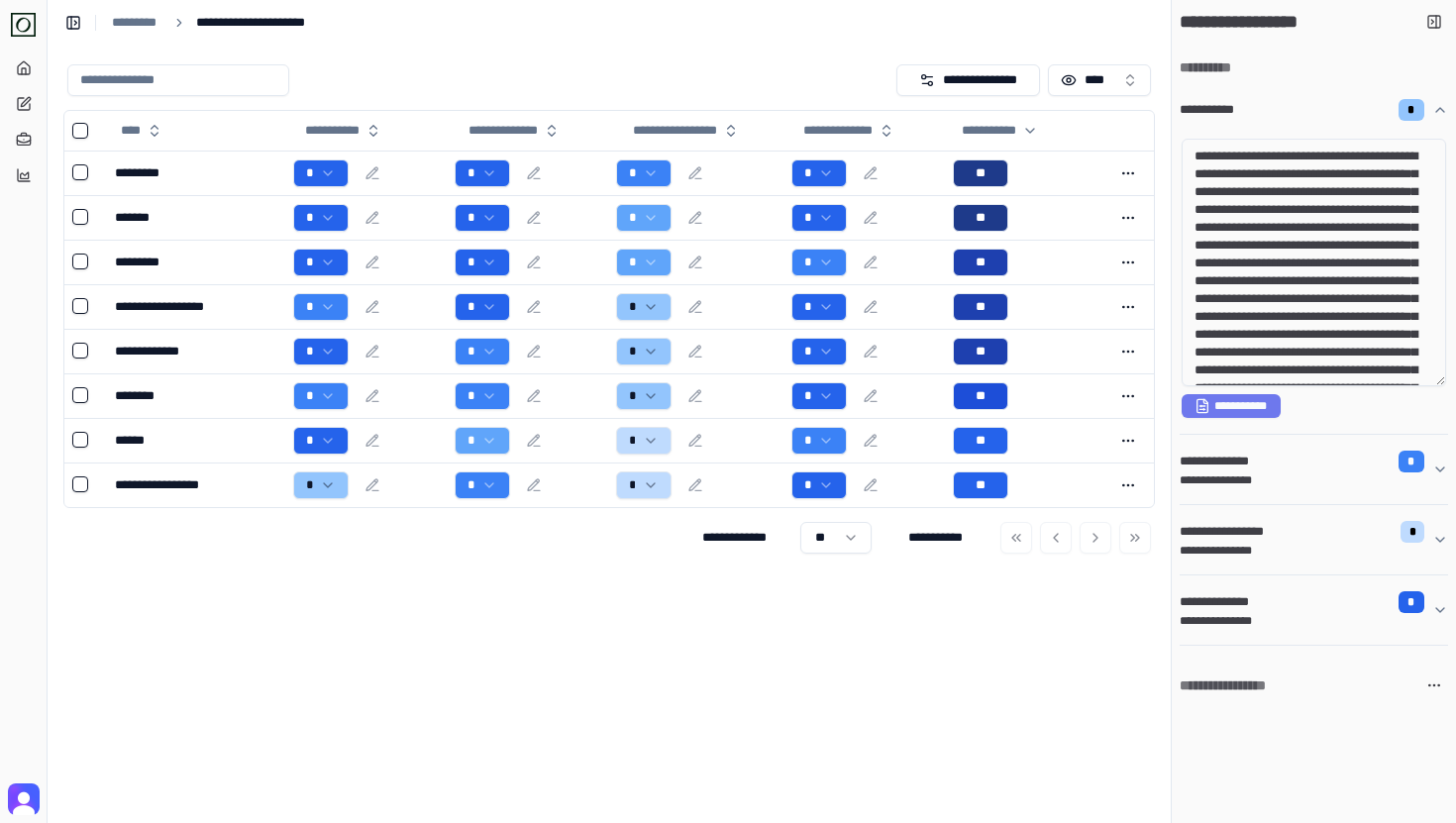 drag, startPoint x: 1240, startPoint y: 158, endPoint x: 1339, endPoint y: 262, distance: 144 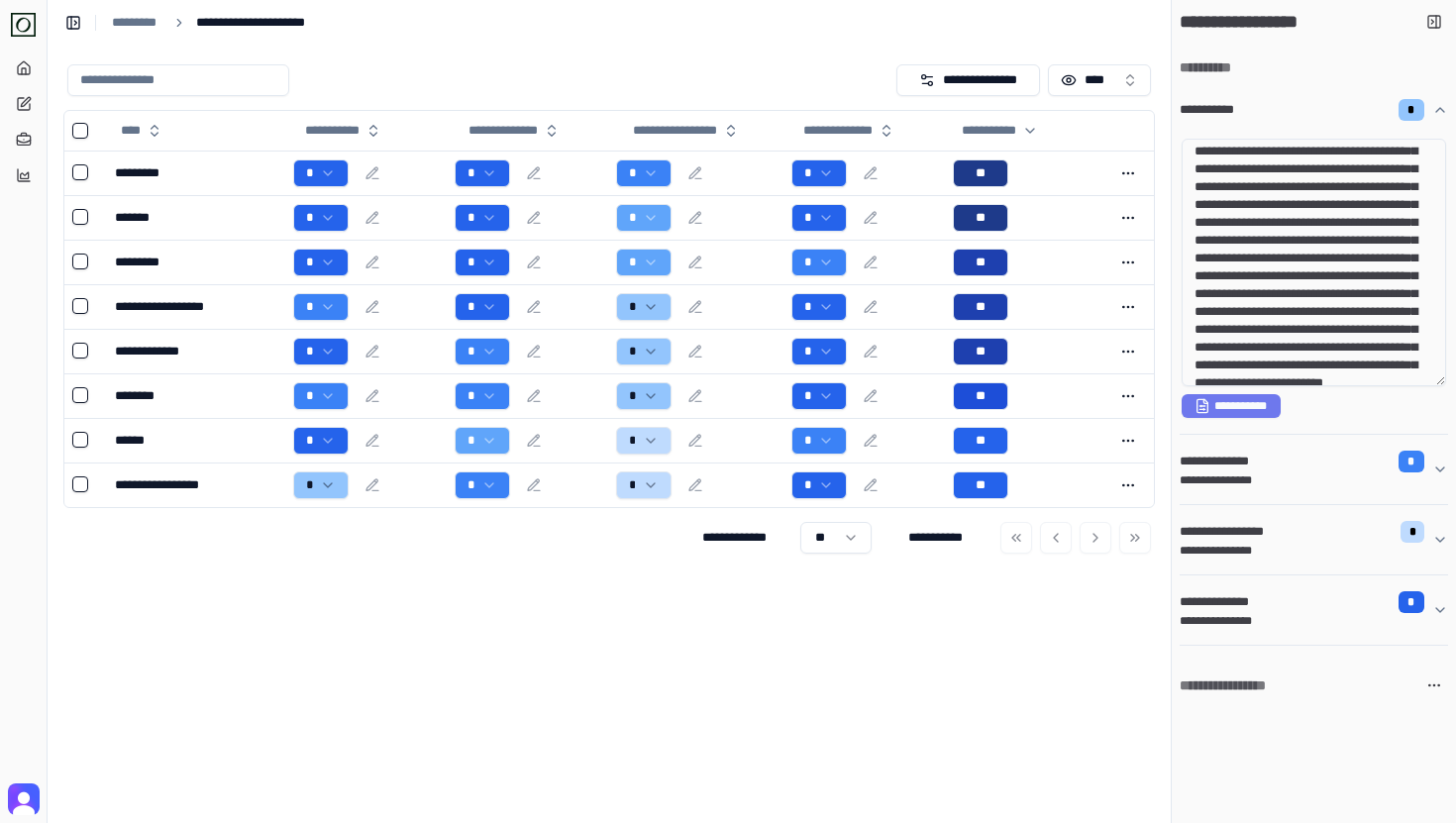 click at bounding box center (1313, 262) 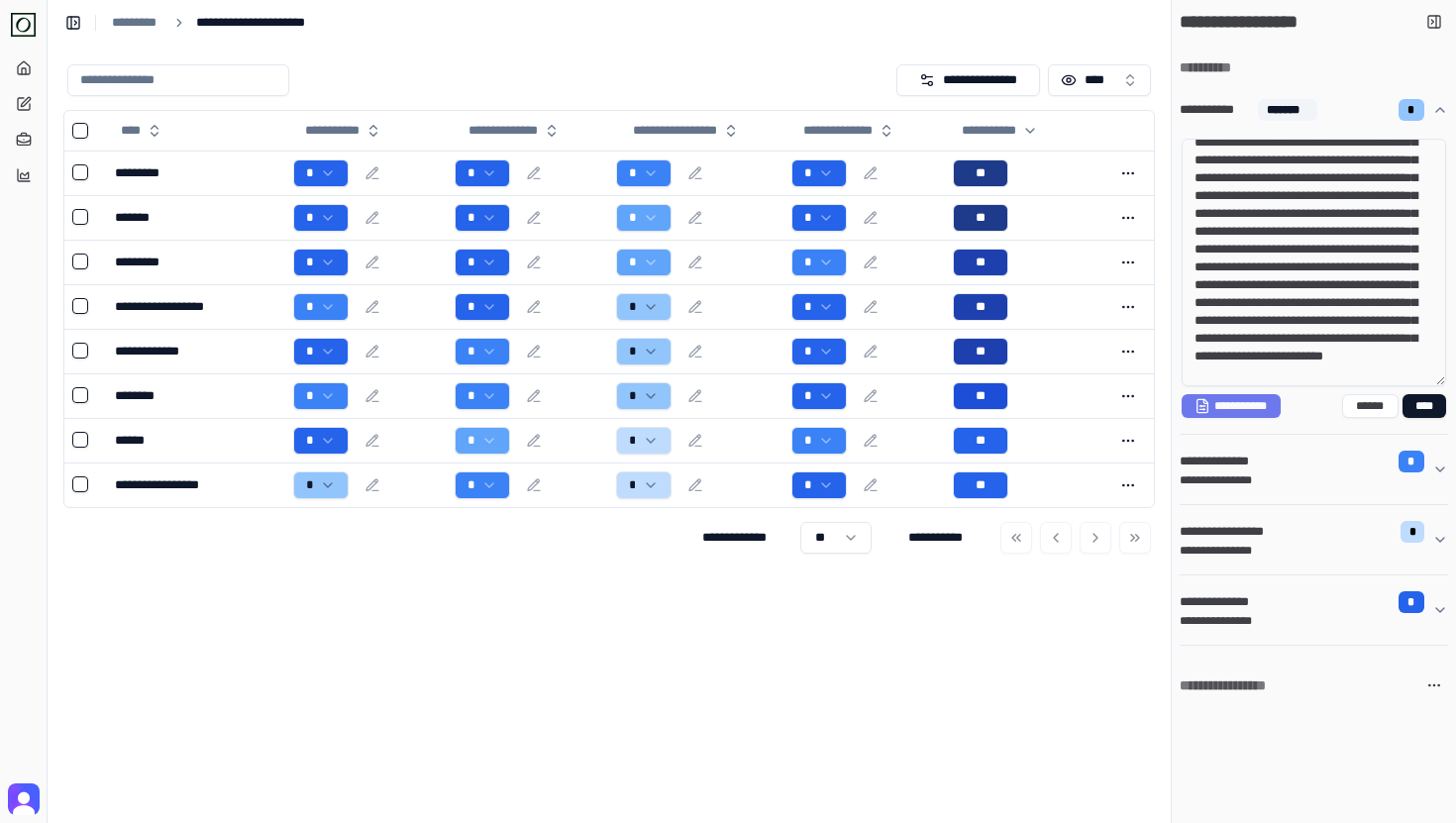 scroll, scrollTop: 45, scrollLeft: 0, axis: vertical 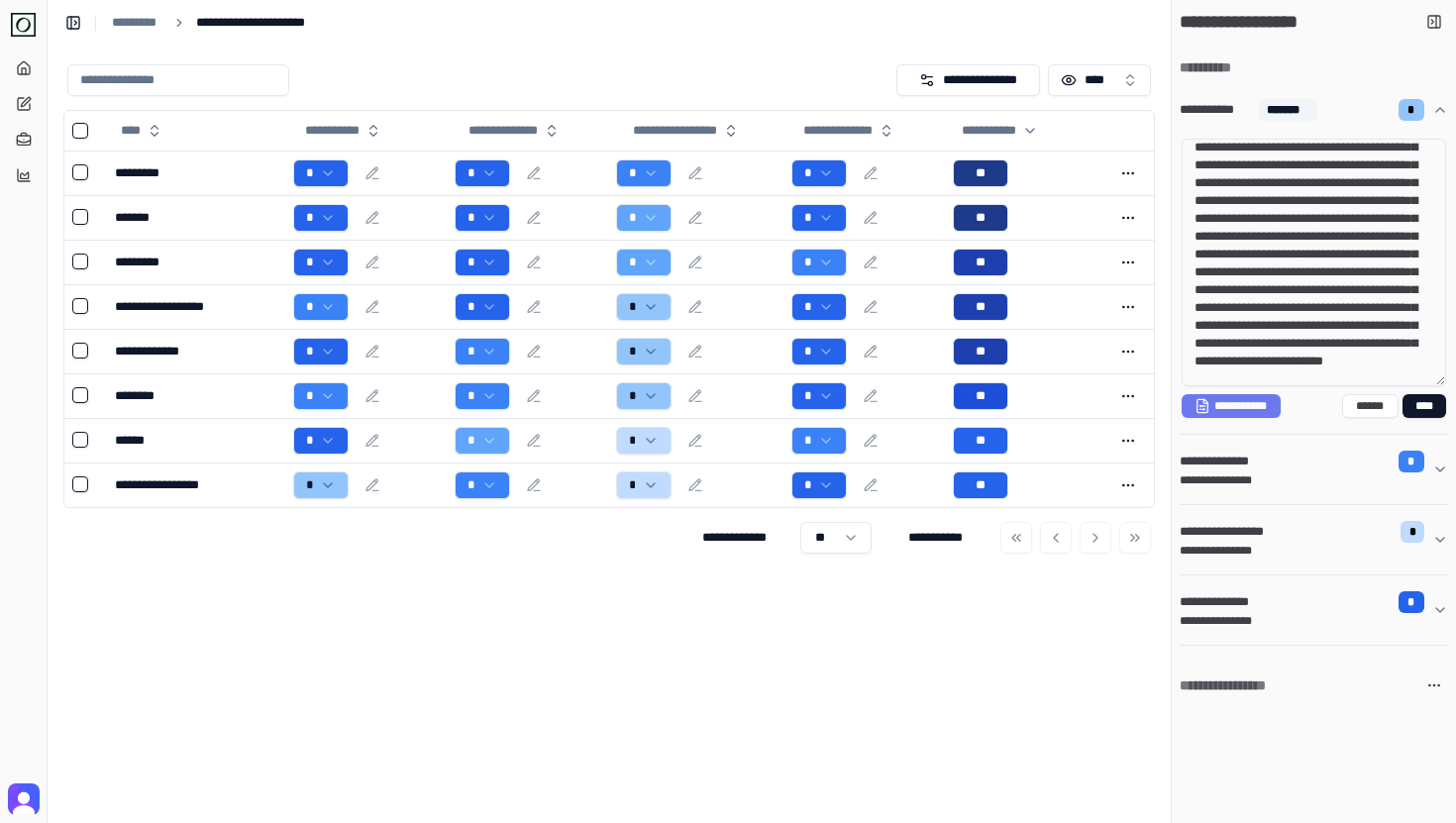 drag, startPoint x: 1312, startPoint y: 186, endPoint x: 1394, endPoint y: 320, distance: 157.0987 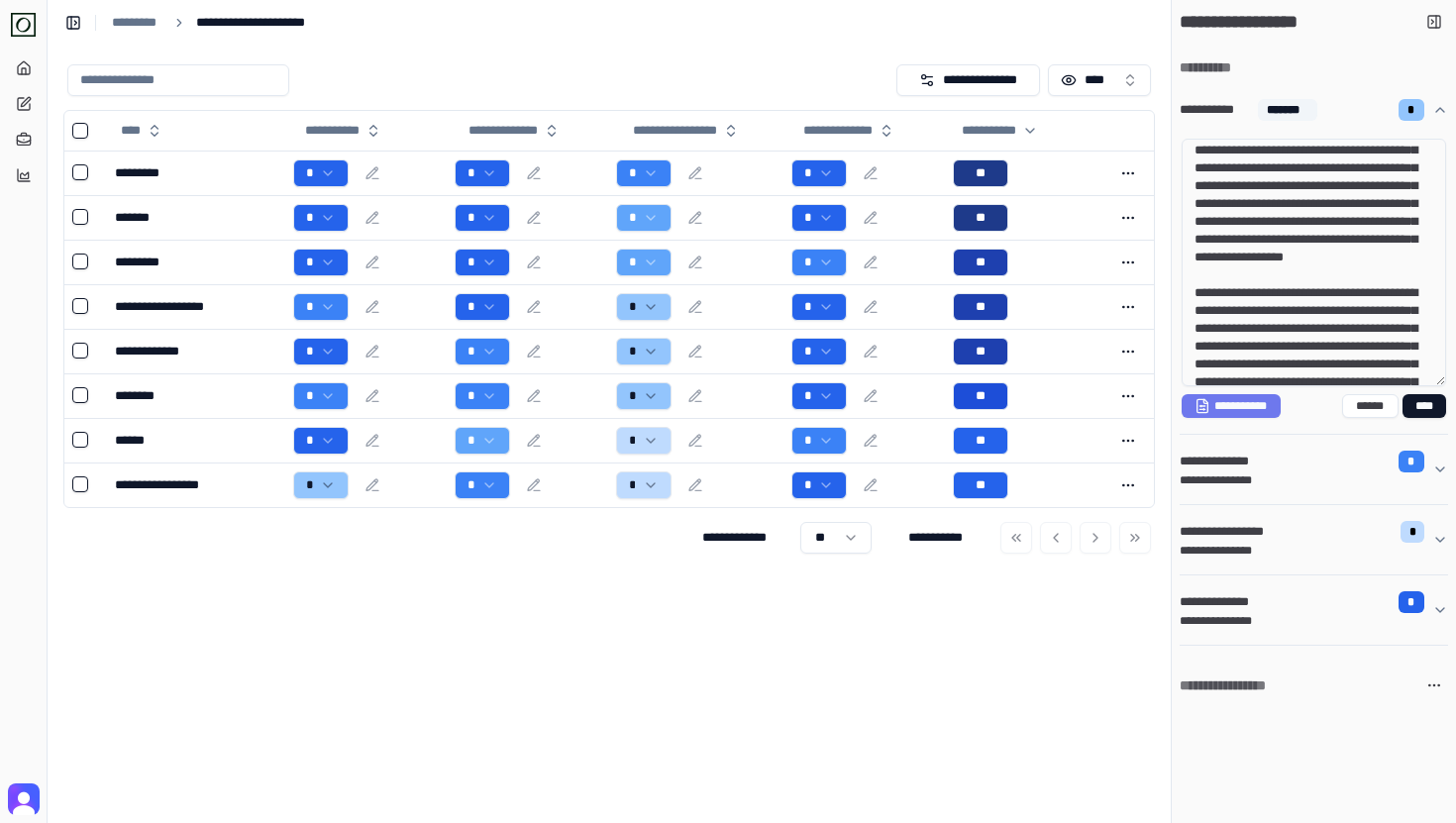 scroll, scrollTop: 407, scrollLeft: 0, axis: vertical 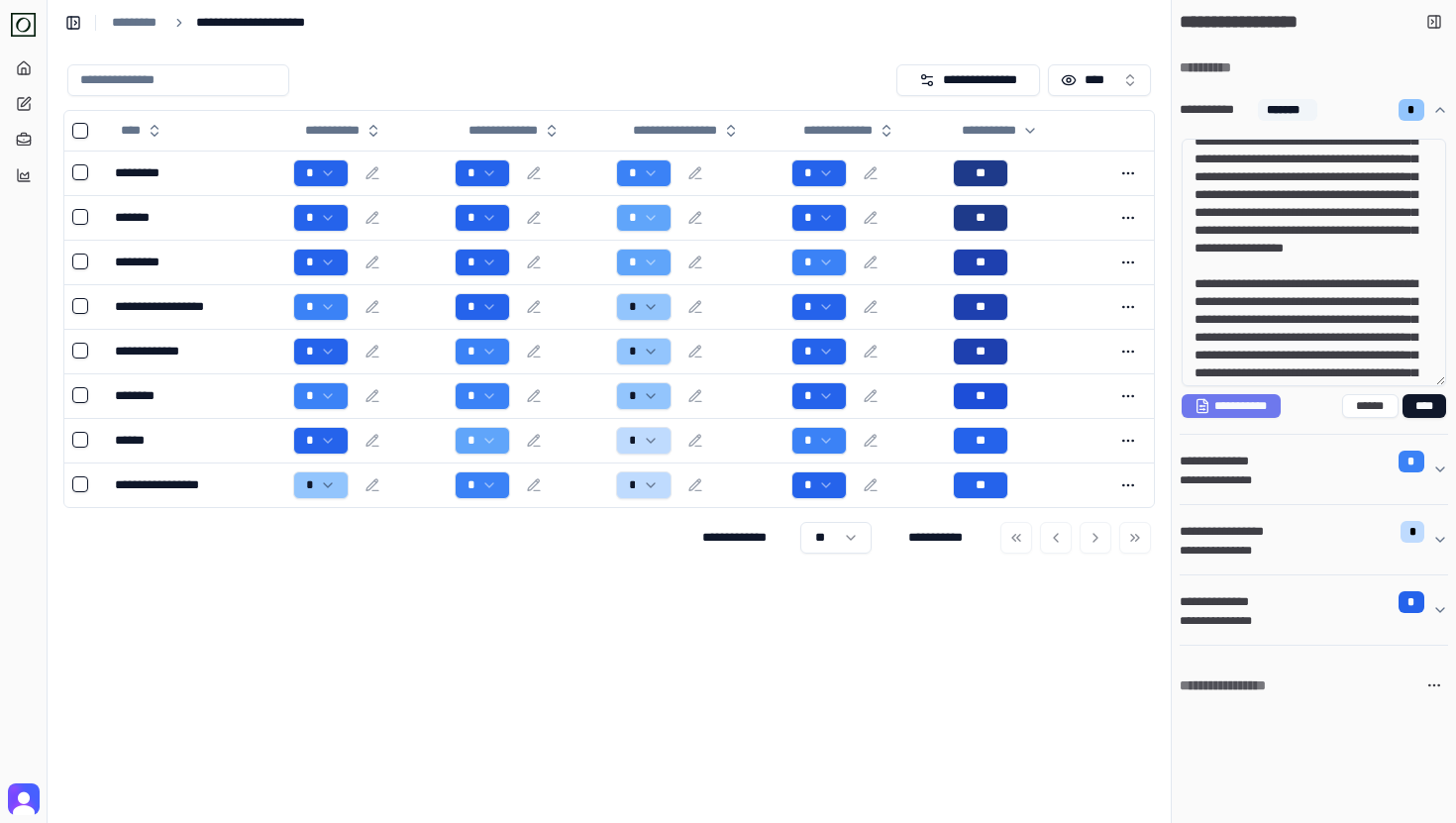 drag, startPoint x: 1385, startPoint y: 368, endPoint x: 1291, endPoint y: 201, distance: 191.6377 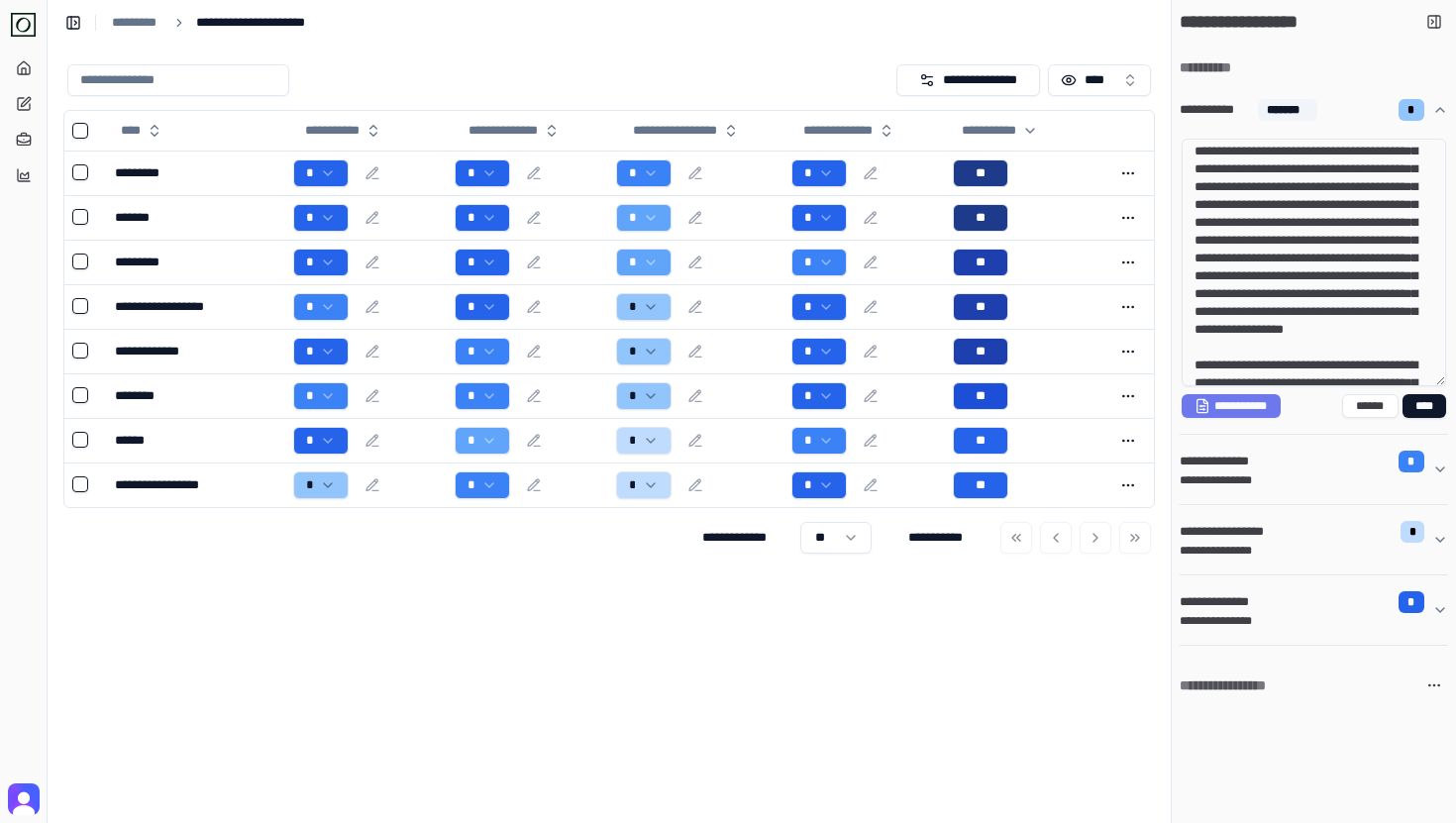 drag, startPoint x: 1278, startPoint y: 181, endPoint x: 1353, endPoint y: 287, distance: 129.84991 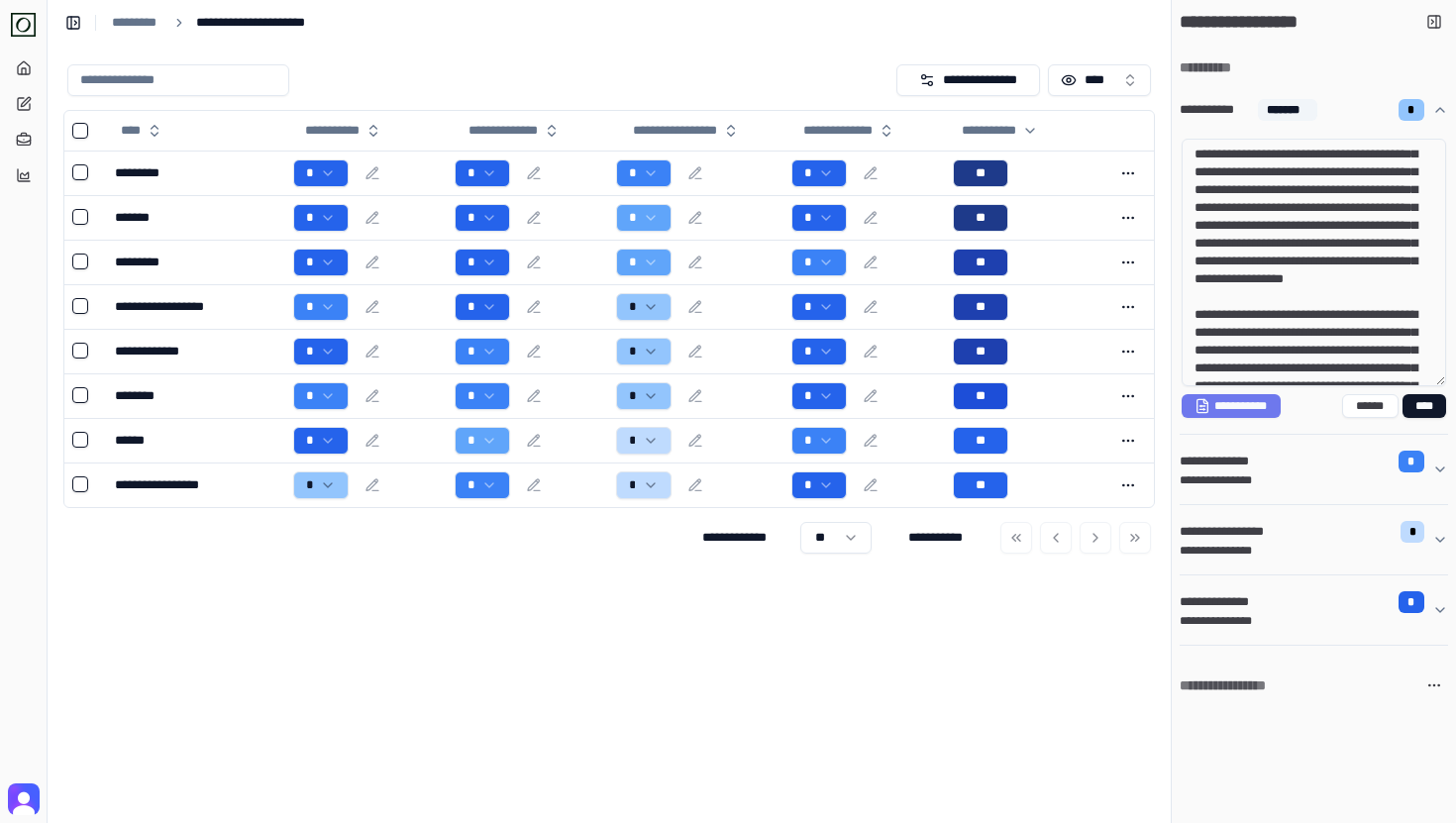 scroll, scrollTop: 479, scrollLeft: 0, axis: vertical 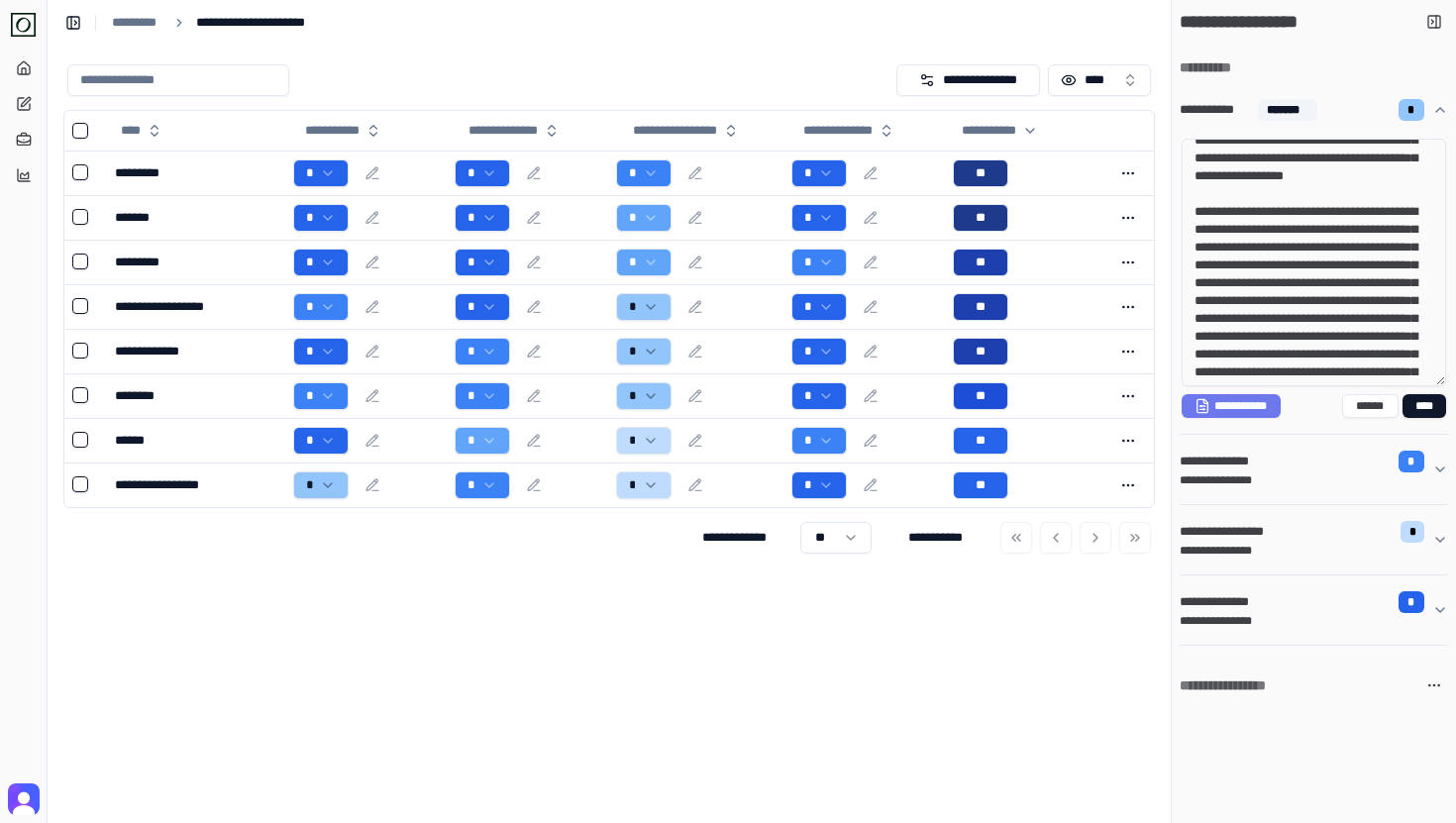 click at bounding box center [1313, 262] 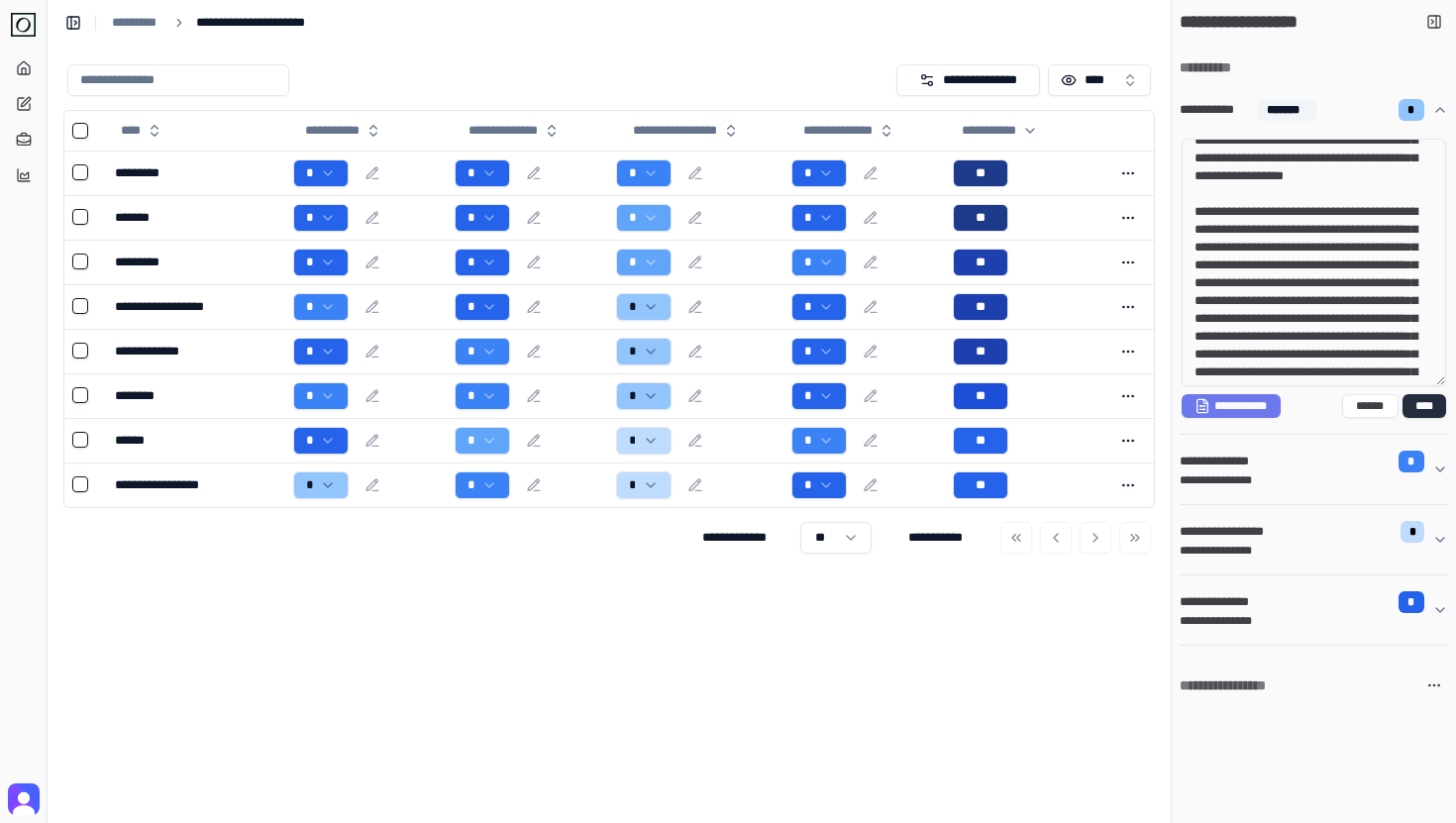 type on "**********" 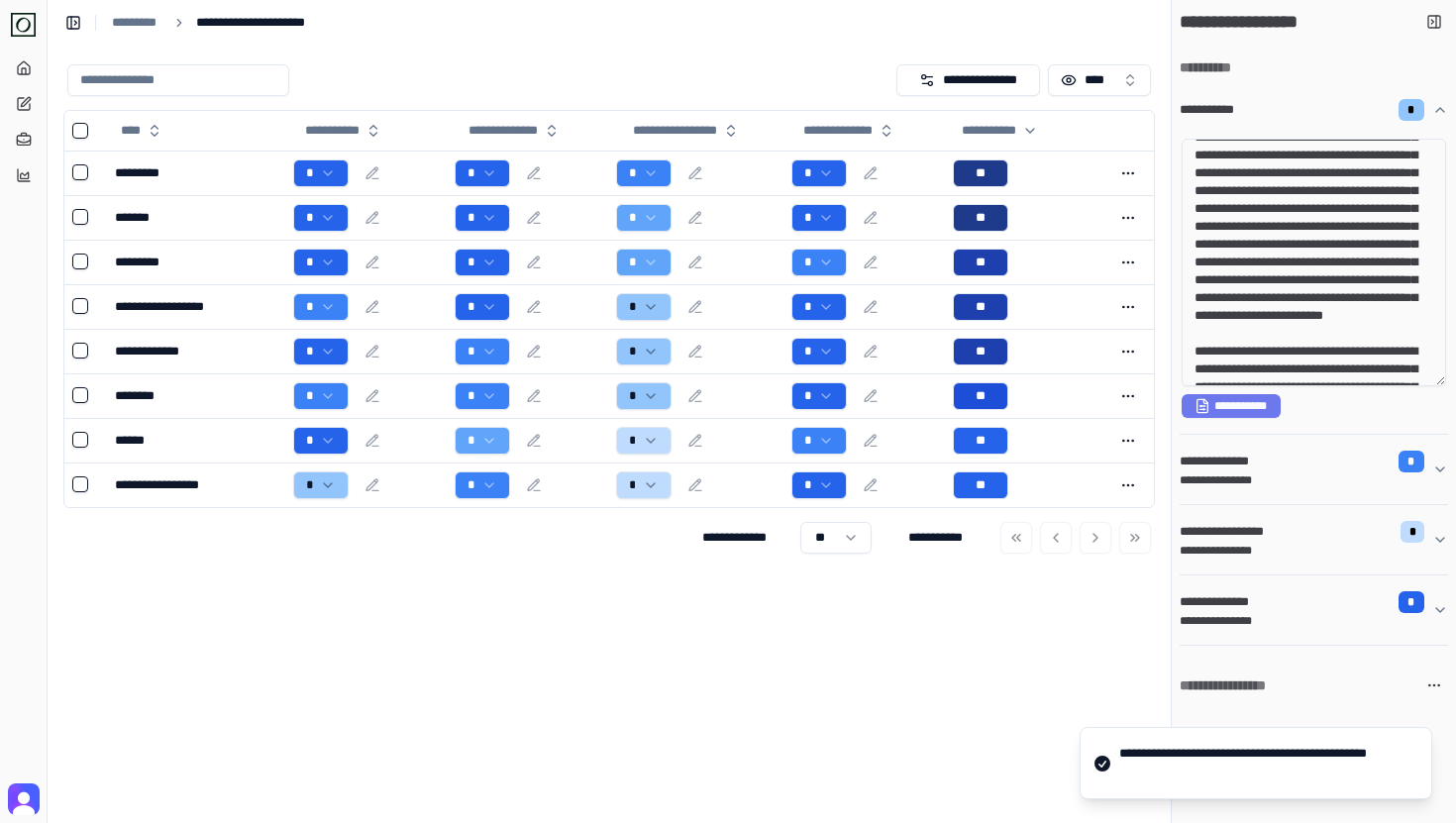 scroll, scrollTop: 0, scrollLeft: 0, axis: both 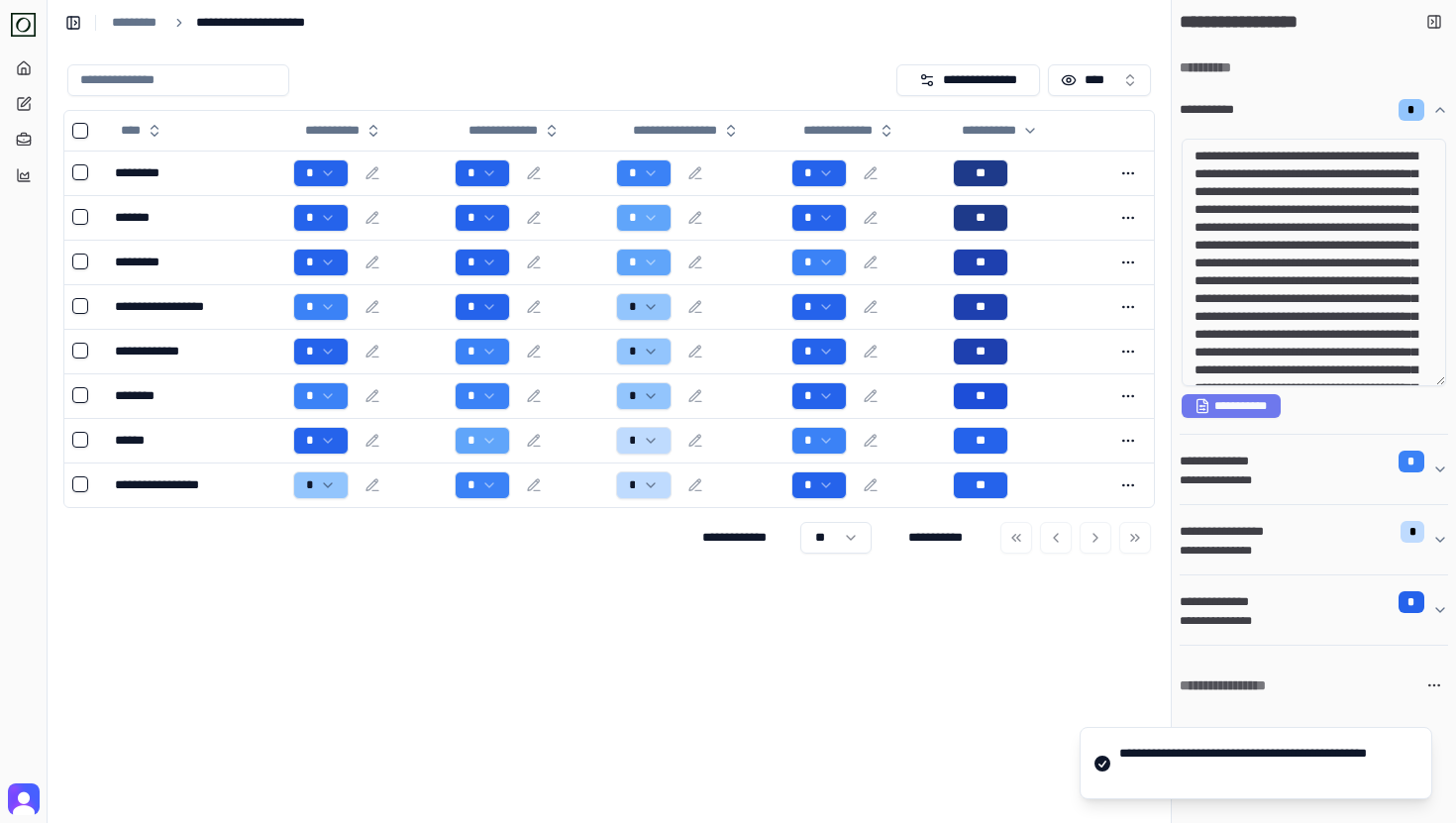 click on "**********" at bounding box center (609, 434) 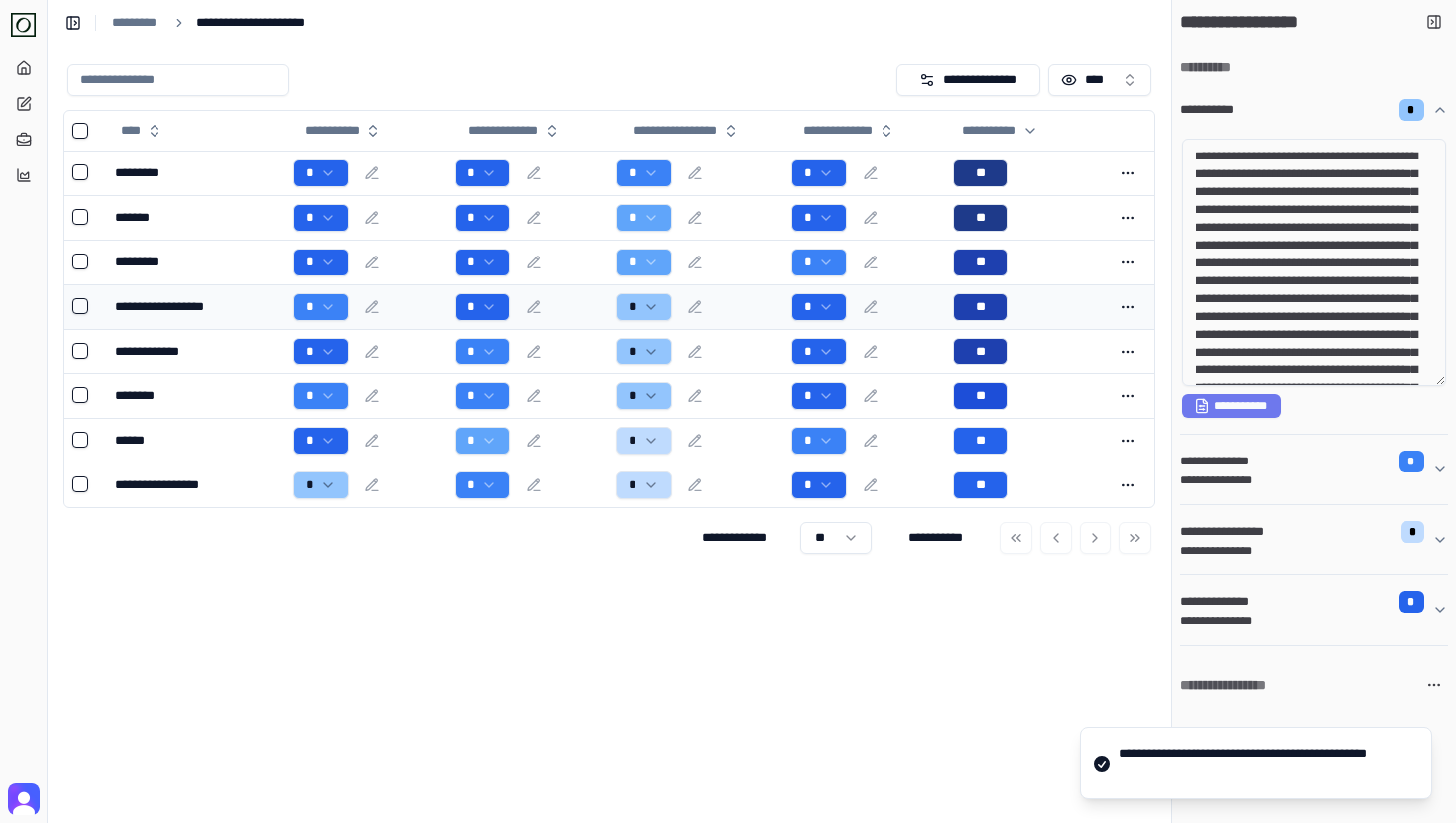 click on "*" at bounding box center [695, 307] 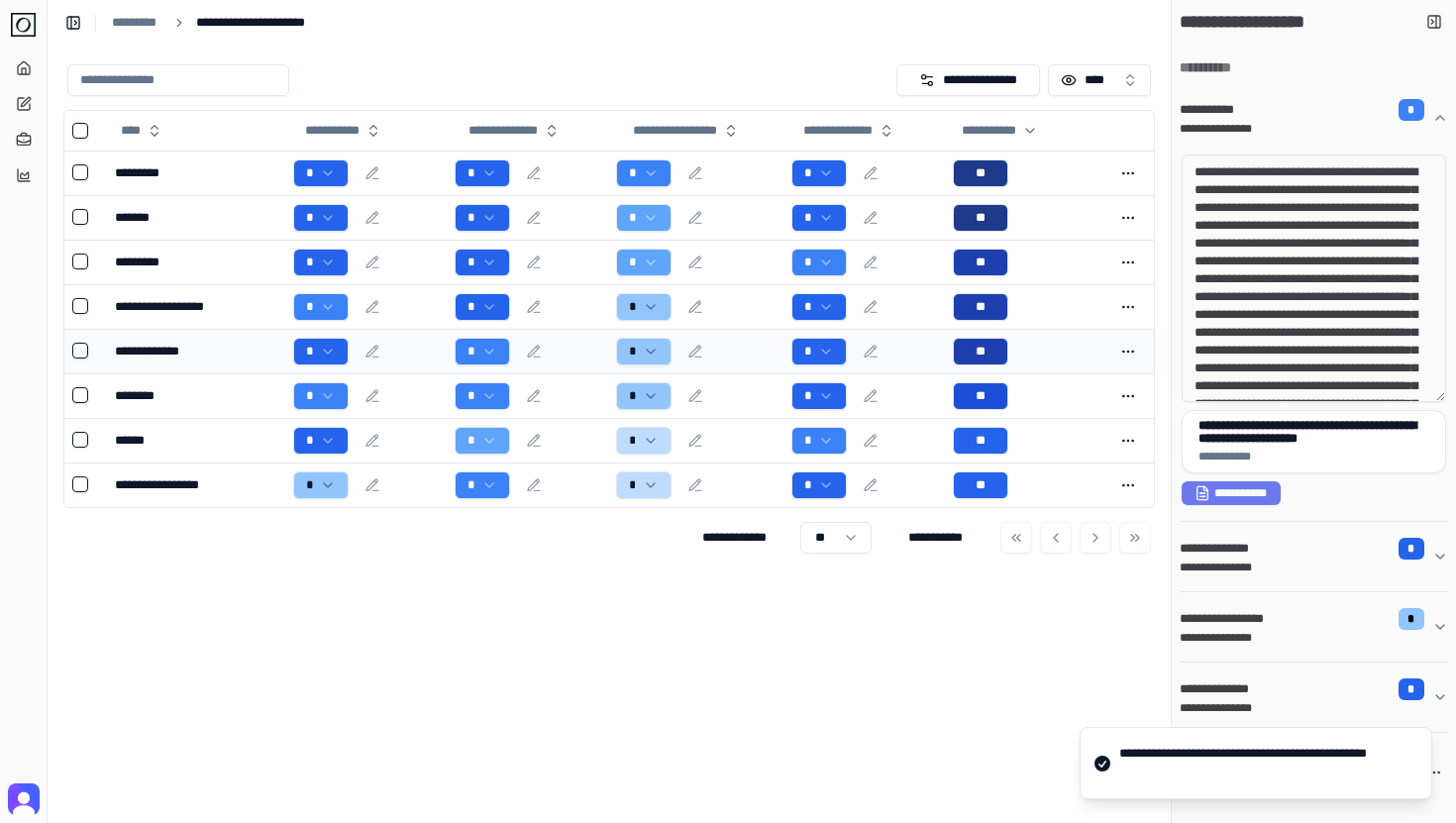 click on "*" at bounding box center (695, 352) 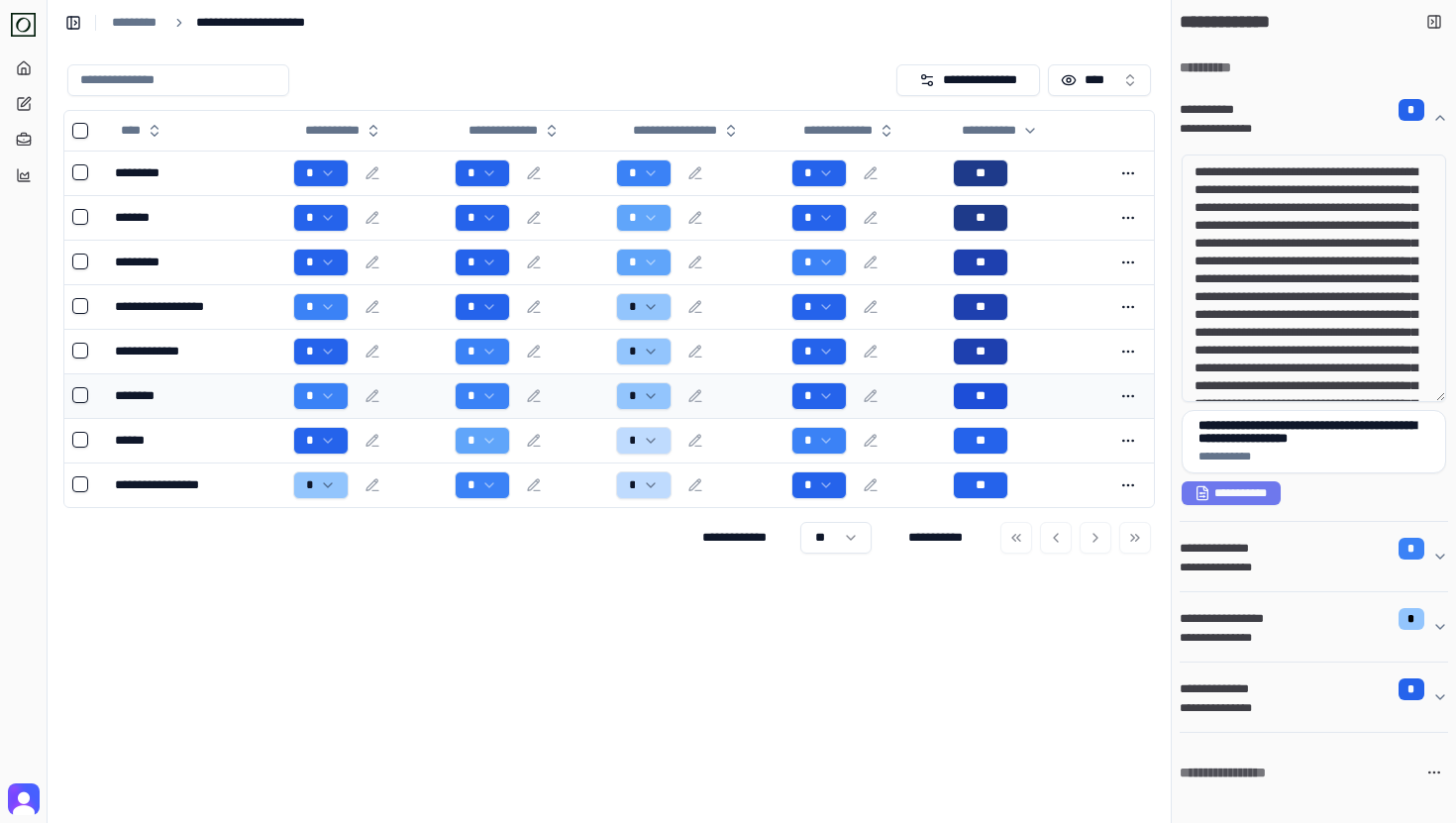 click on "*" at bounding box center (695, 396) 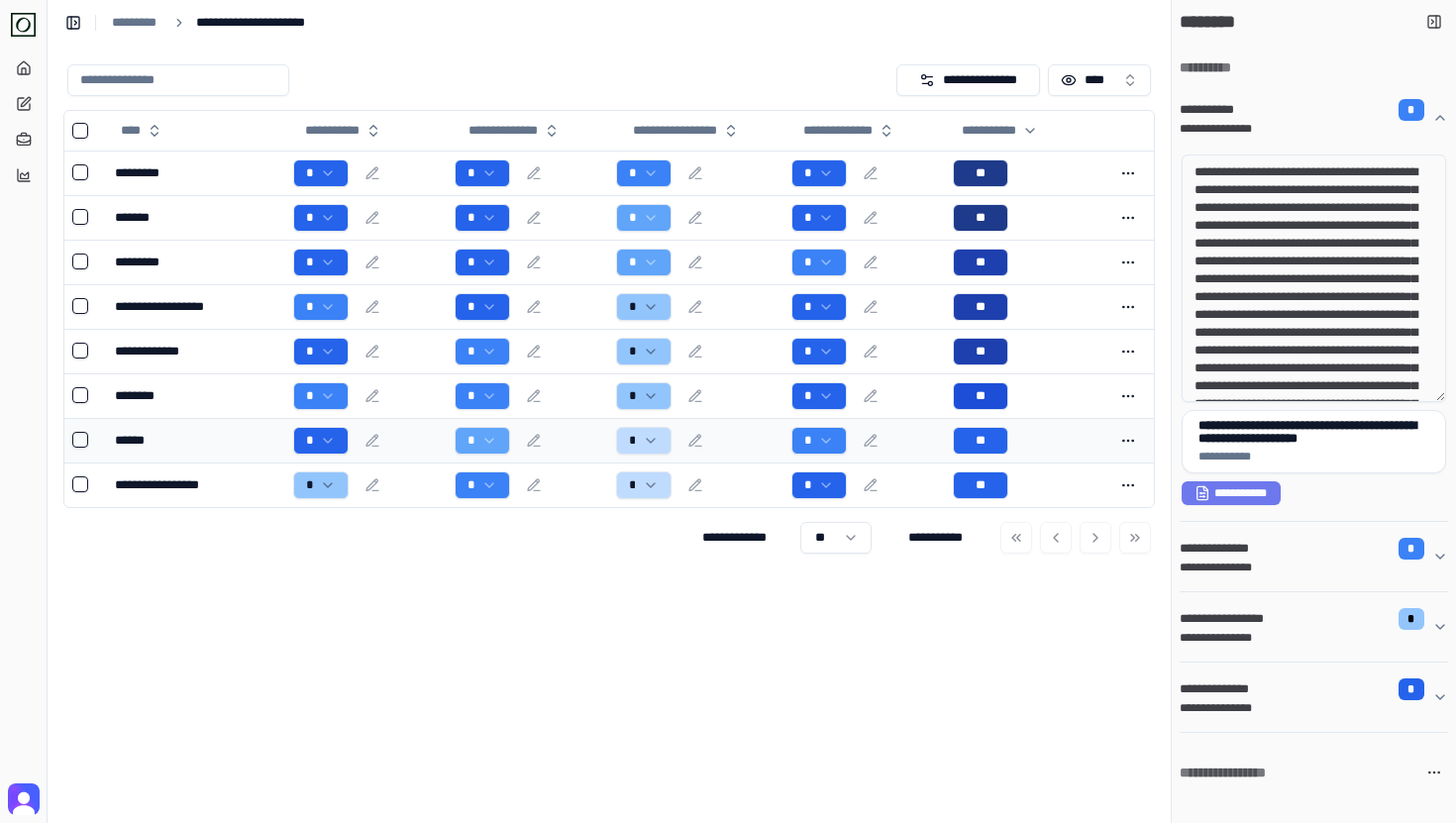 click on "*" at bounding box center (695, 441) 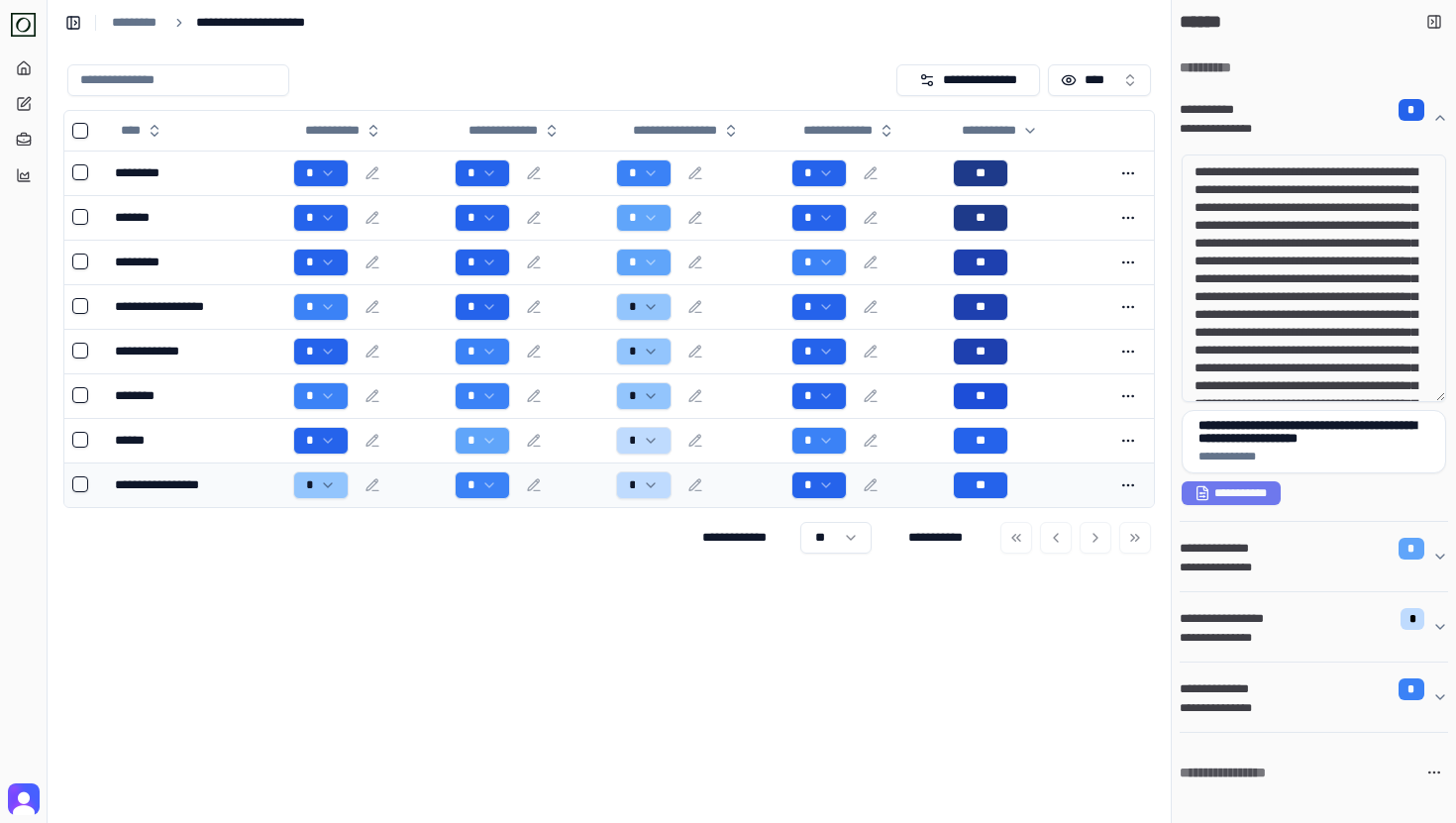 click on "*" at bounding box center (695, 485) 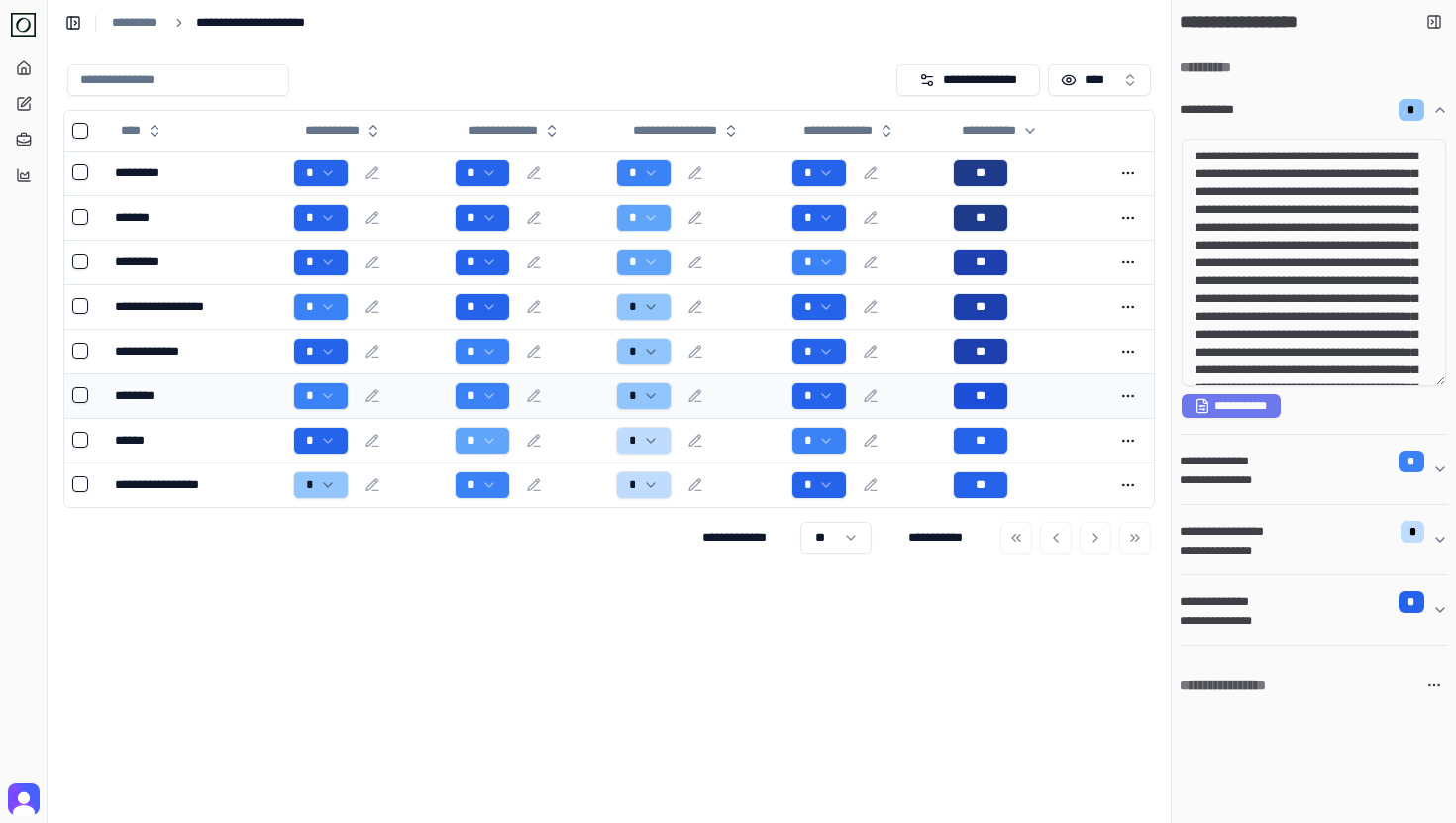 click on "*" at bounding box center [864, 396] 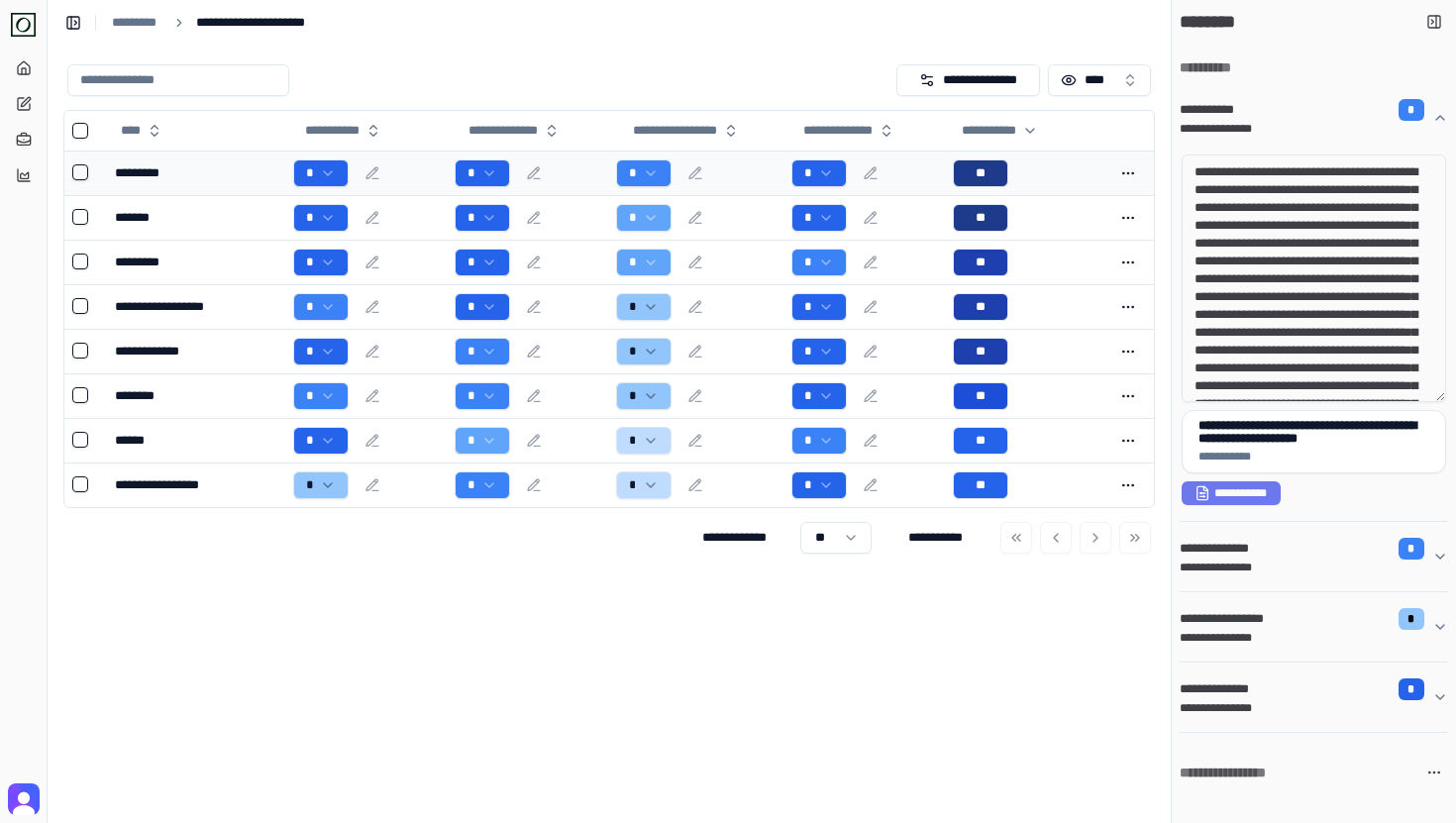click on "*" at bounding box center [864, 173] 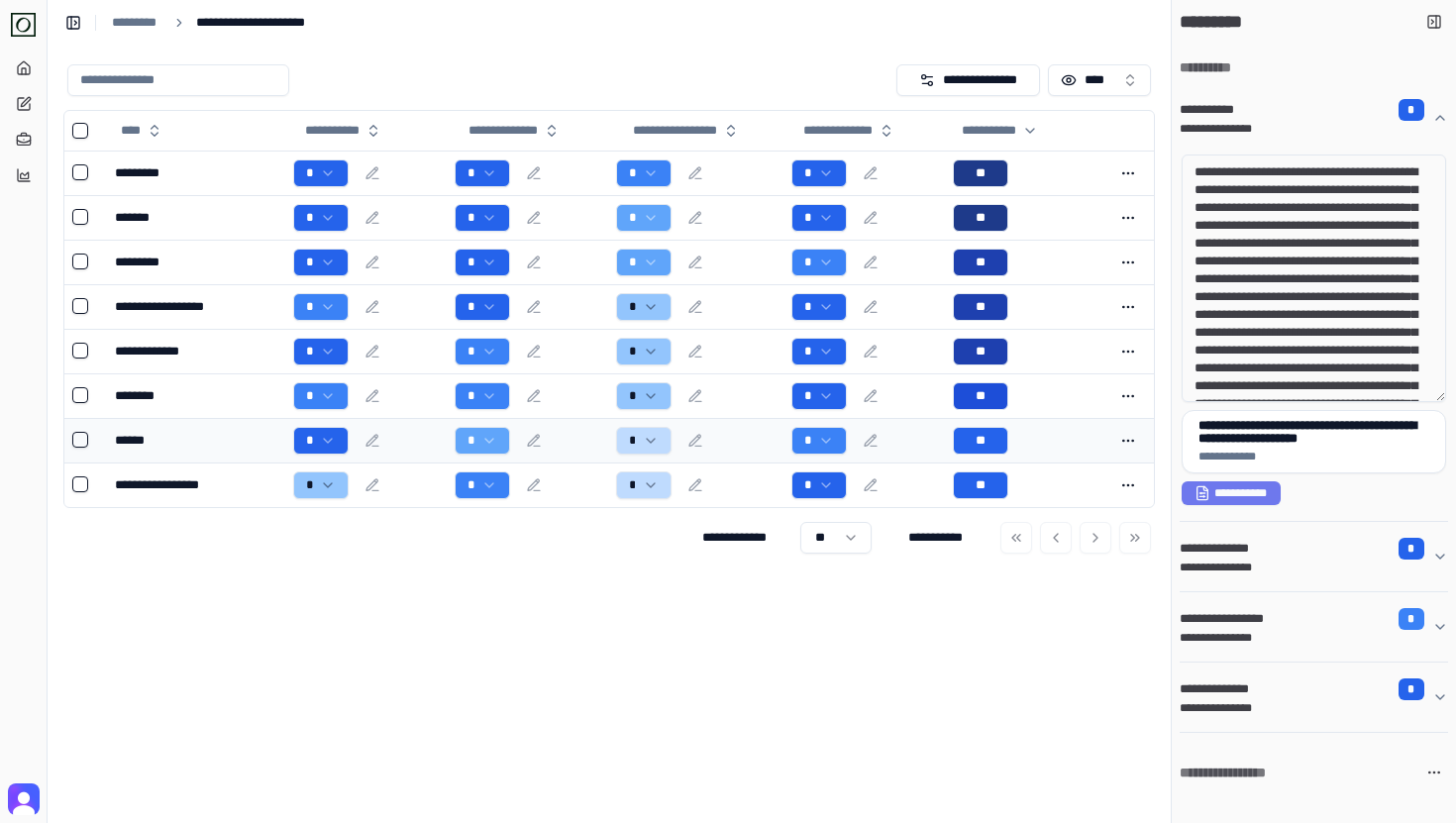 click on "*" at bounding box center [864, 441] 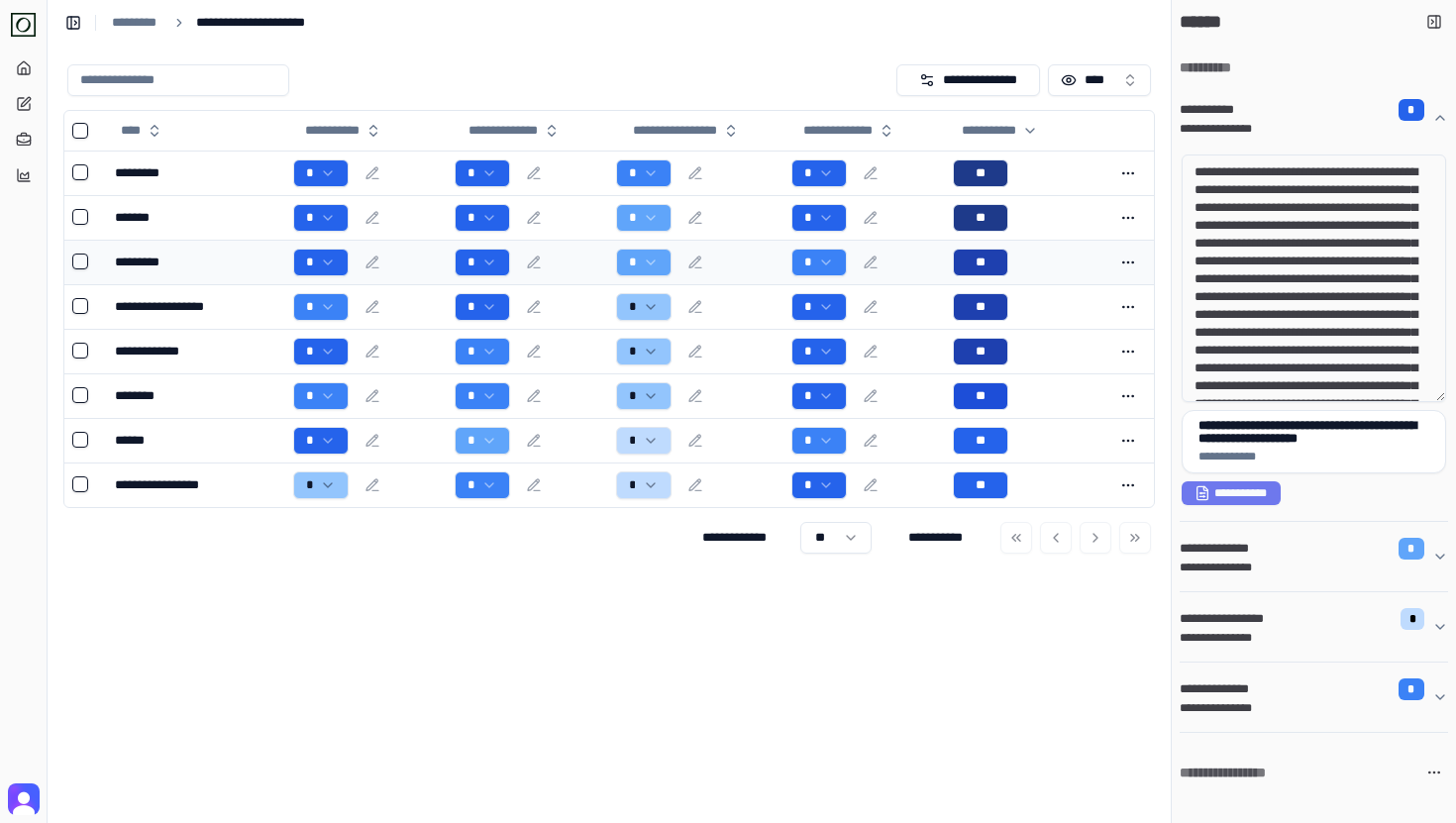 click on "*" at bounding box center (864, 262) 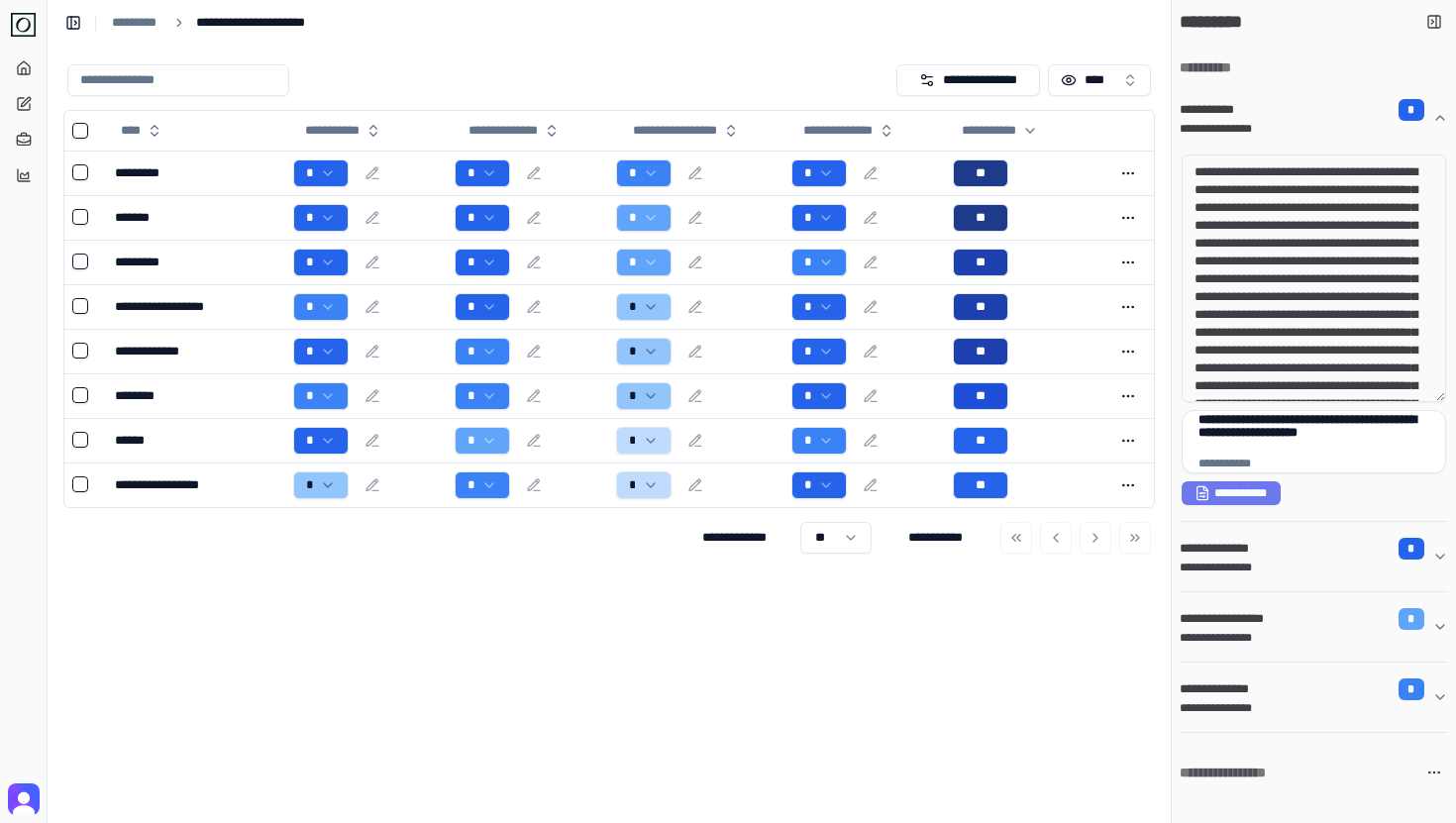 click on "**********" at bounding box center [1305, 110] 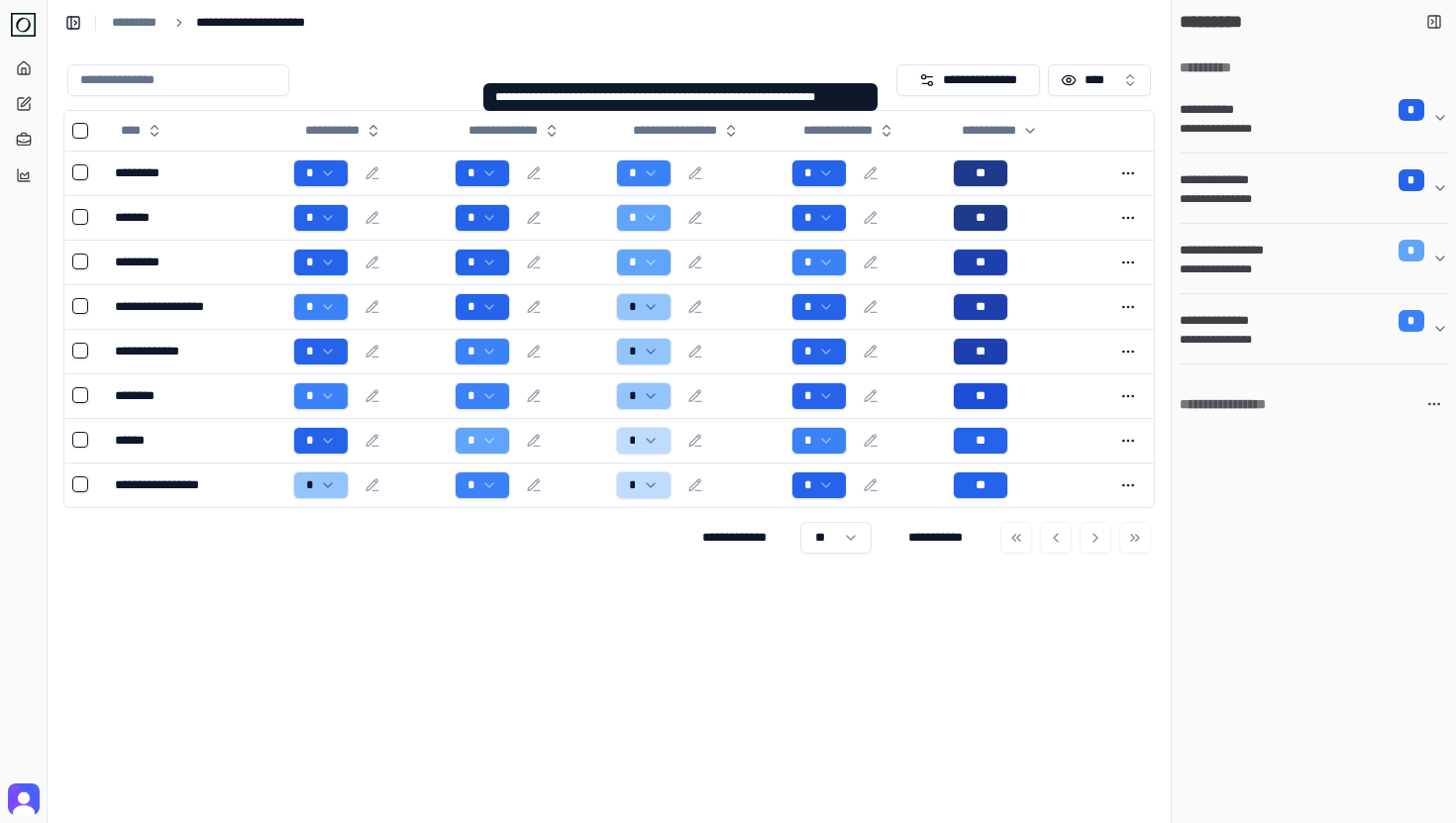 click on "**********" at bounding box center [609, 434] 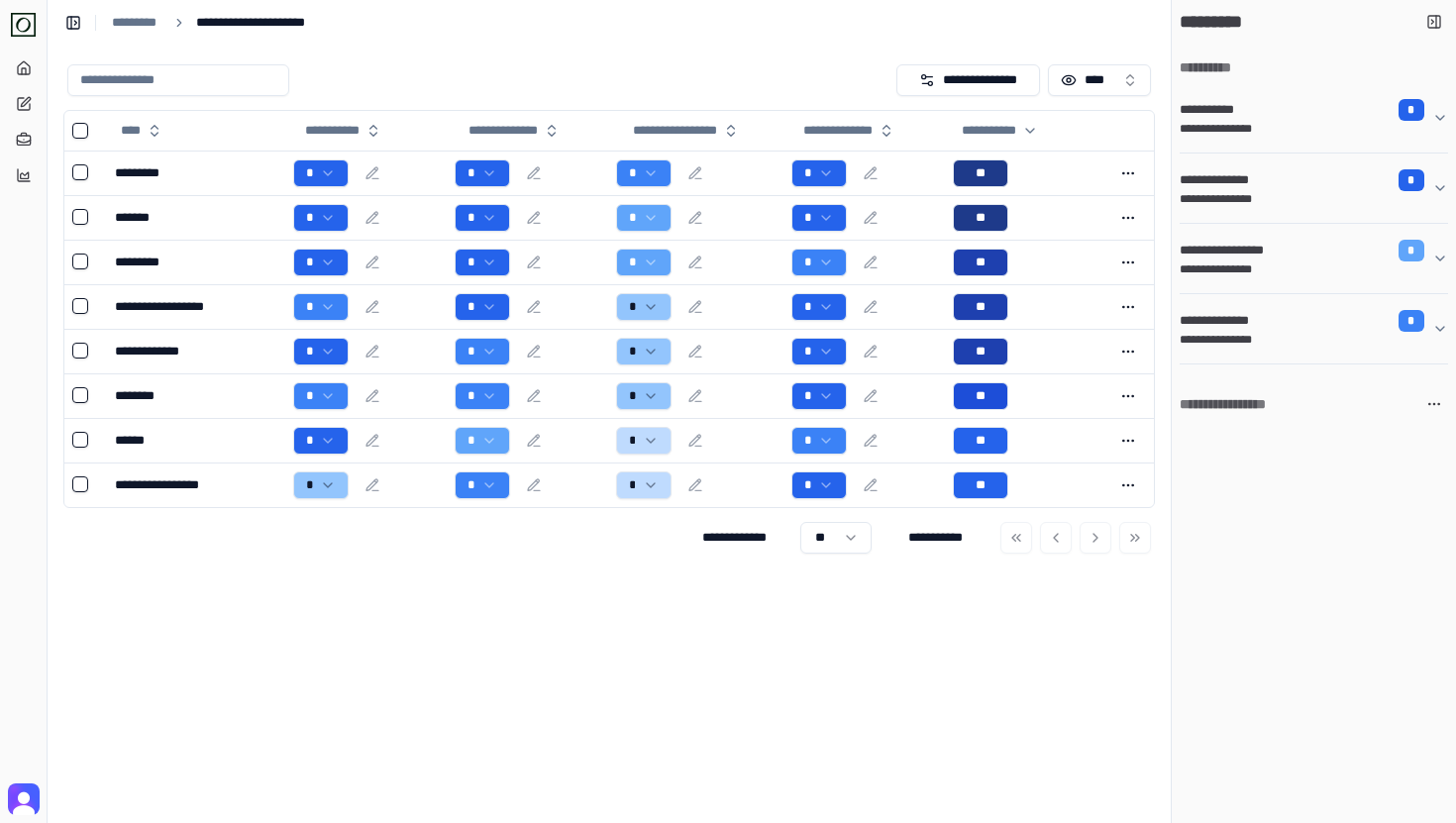 click on "**********" at bounding box center [609, 434] 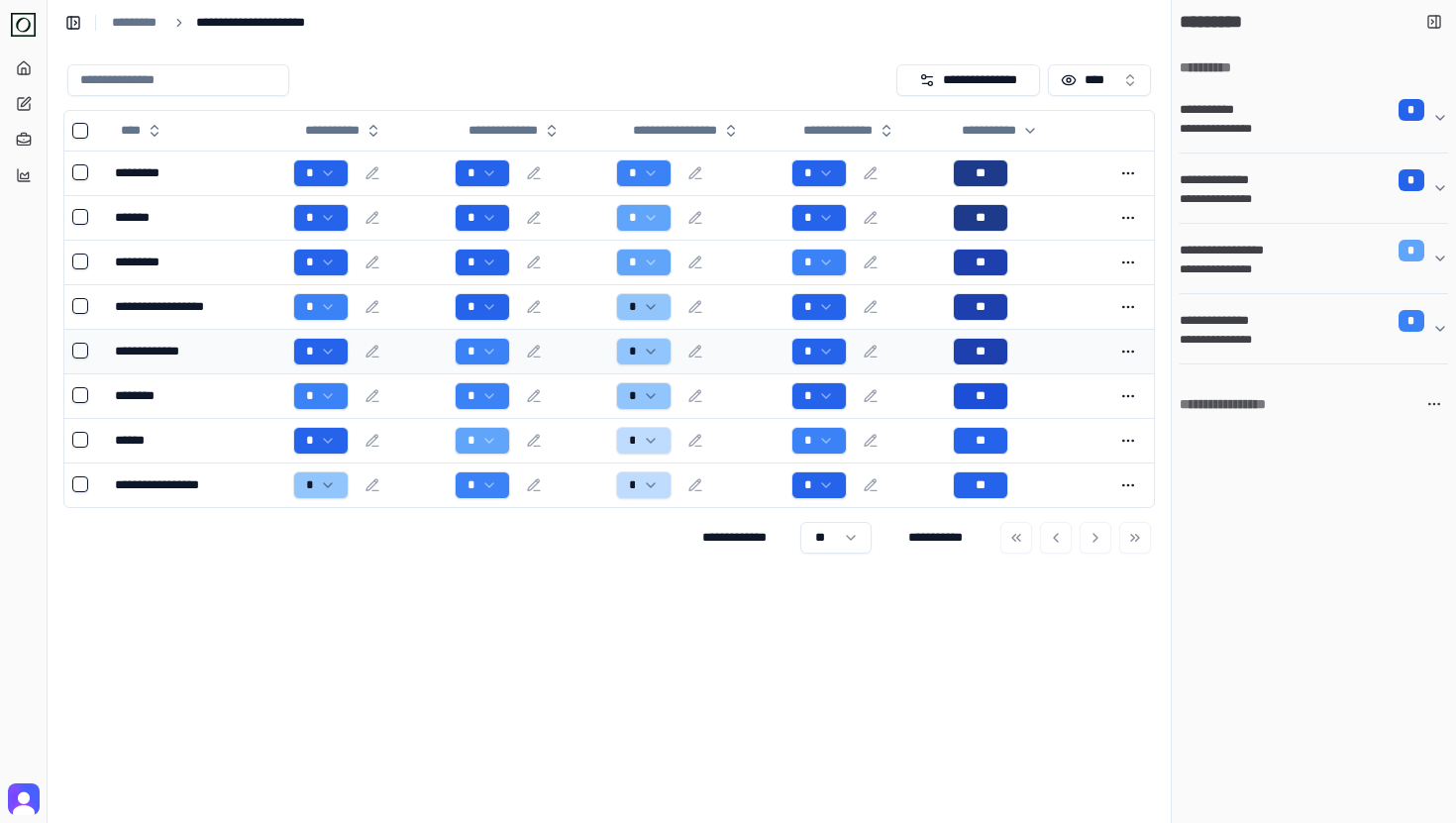 click on "**********" at bounding box center (196, 351) 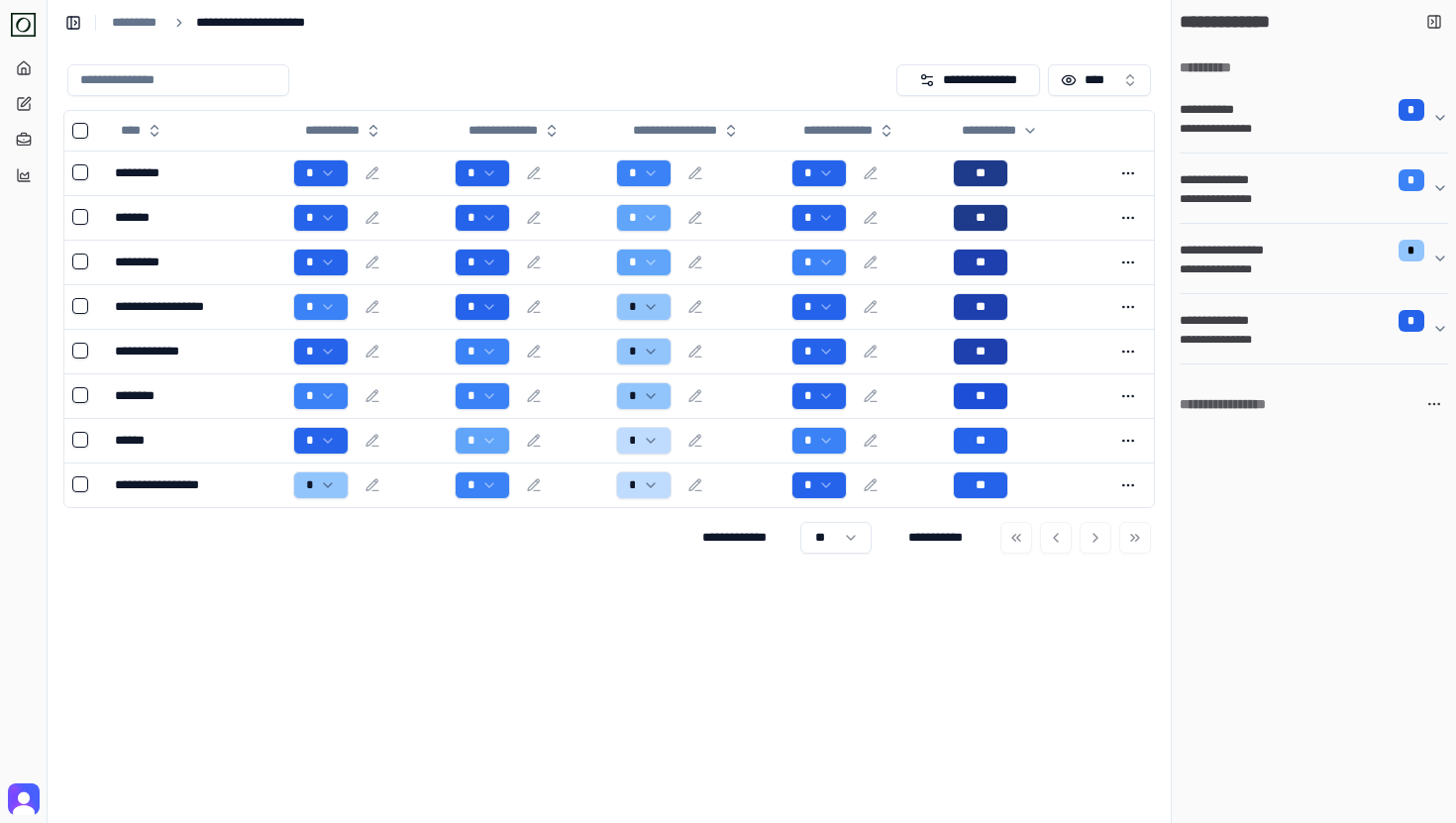 click on "**********" at bounding box center [1305, 199] 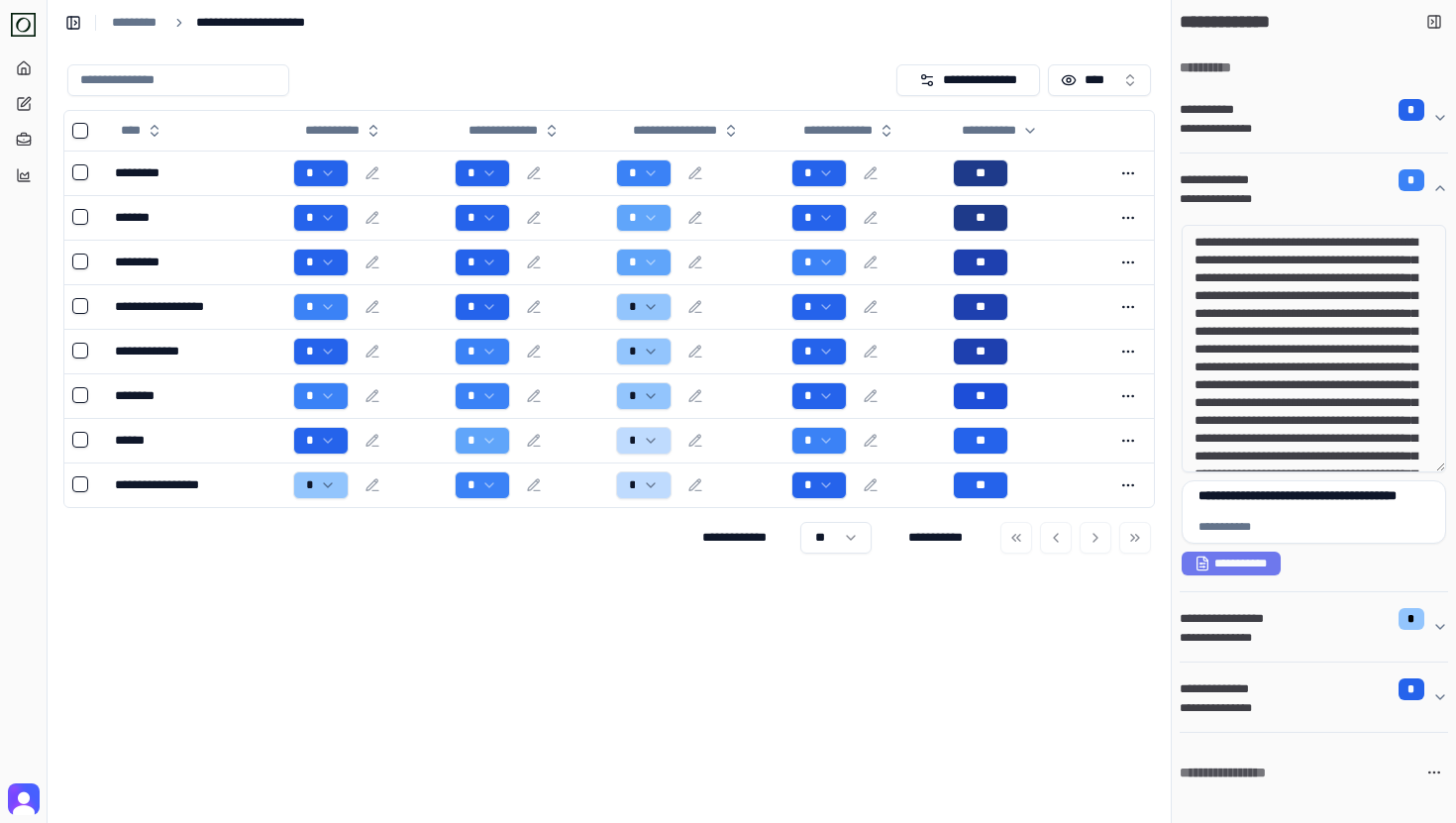 drag, startPoint x: 1226, startPoint y: 265, endPoint x: 1293, endPoint y: 334, distance: 96.17692 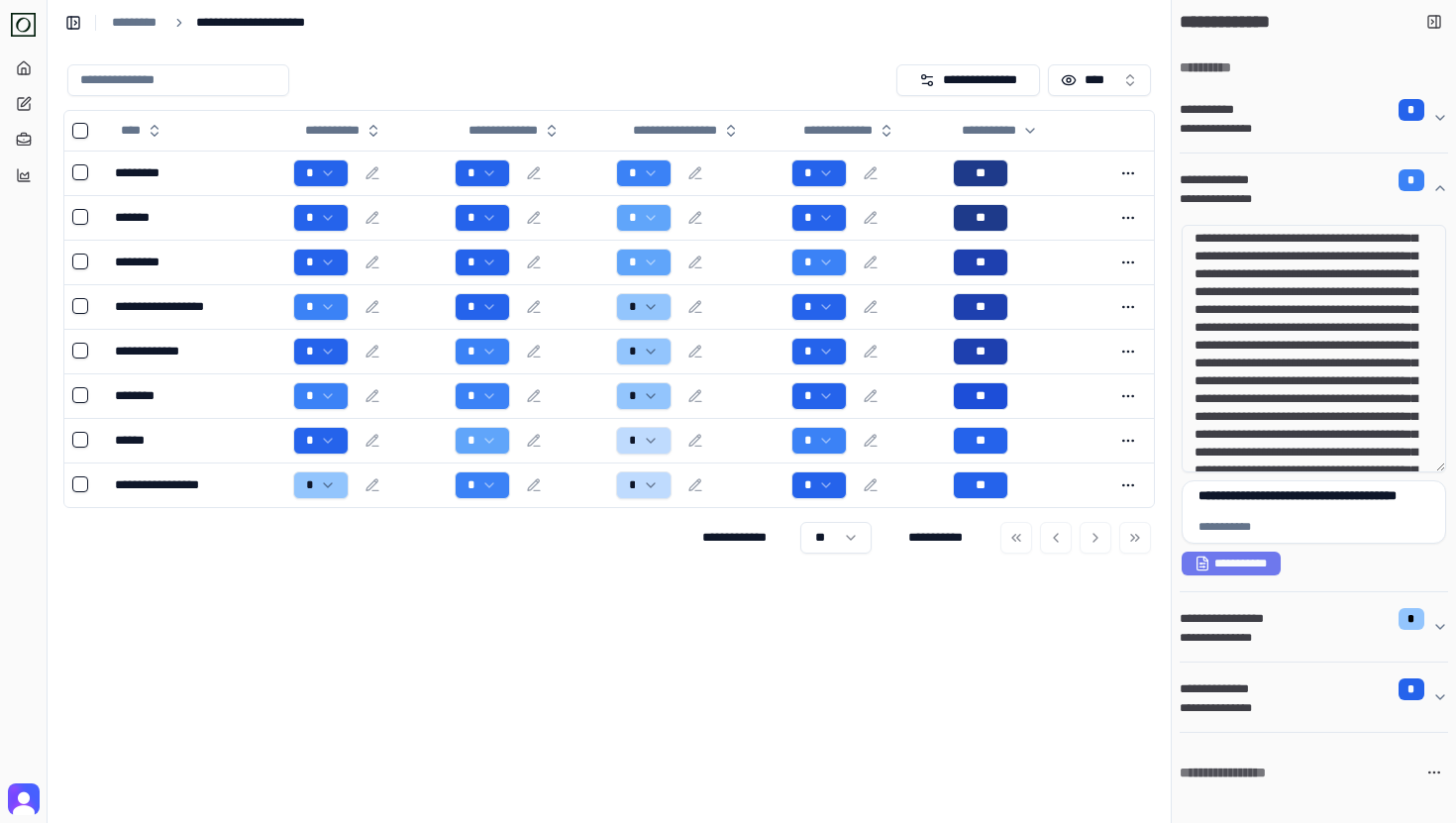 drag, startPoint x: 1346, startPoint y: 438, endPoint x: 1299, endPoint y: 393, distance: 65.069194 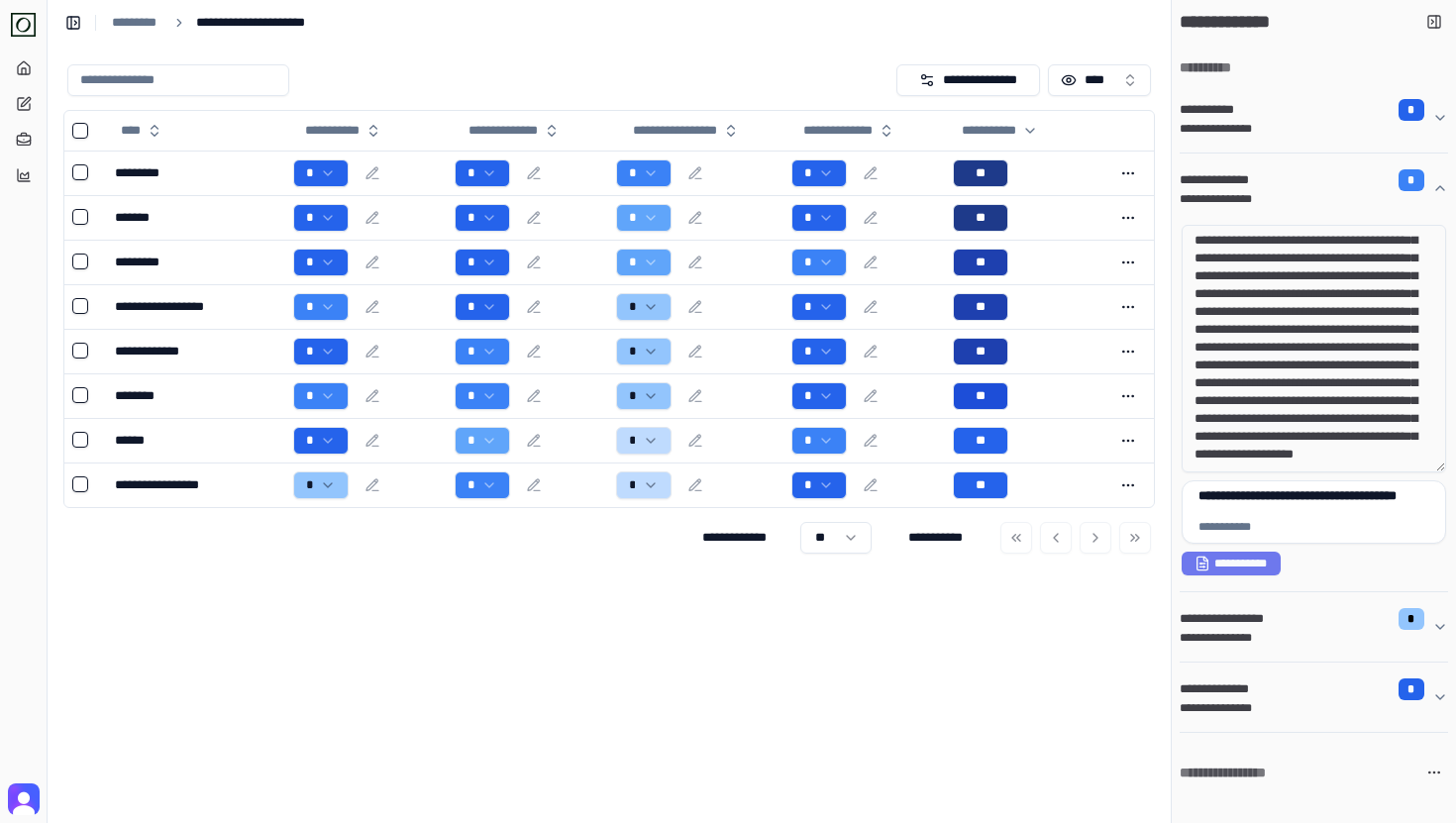 scroll, scrollTop: 205, scrollLeft: 0, axis: vertical 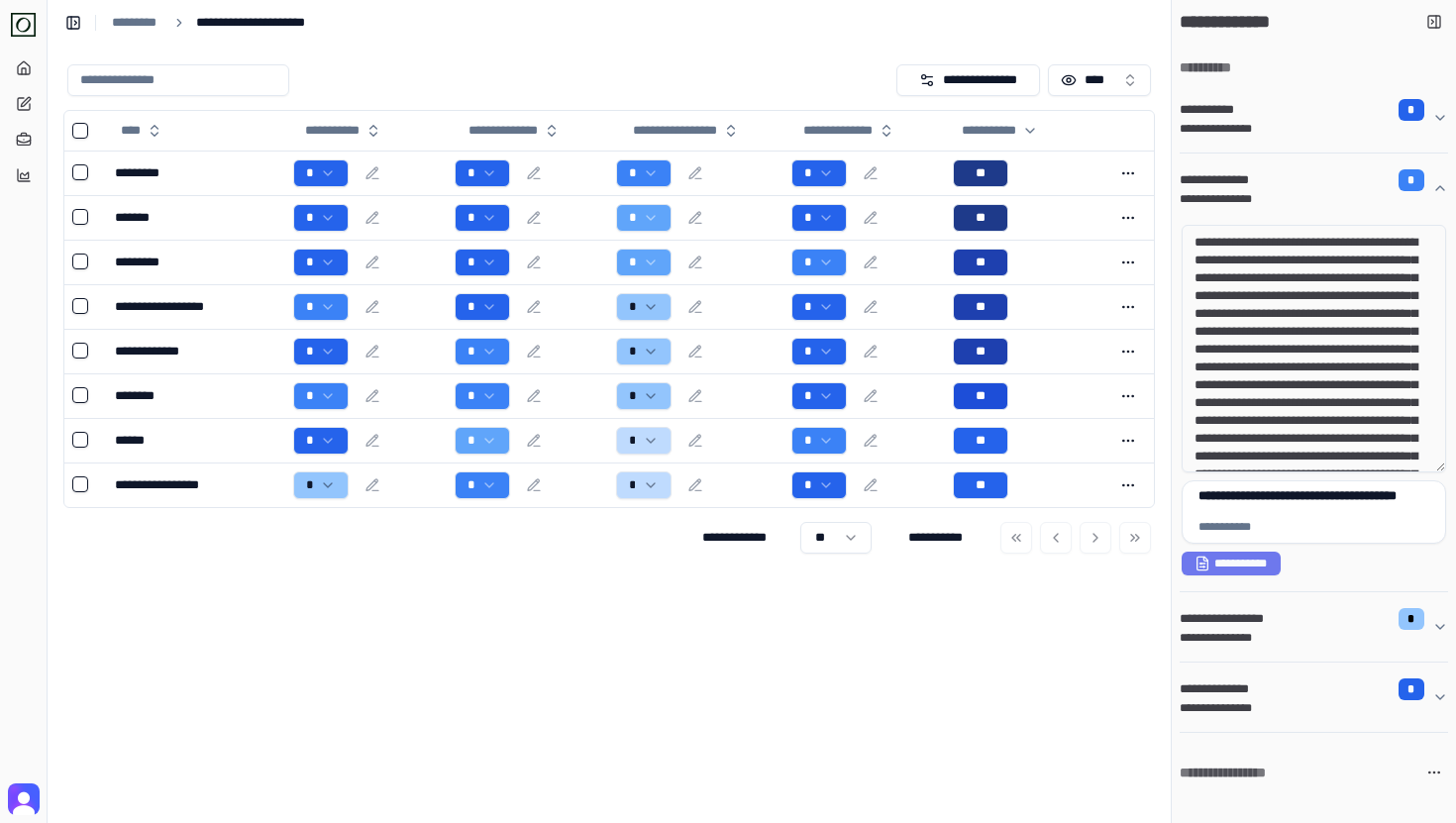 click on "**********" at bounding box center [1313, 349] 